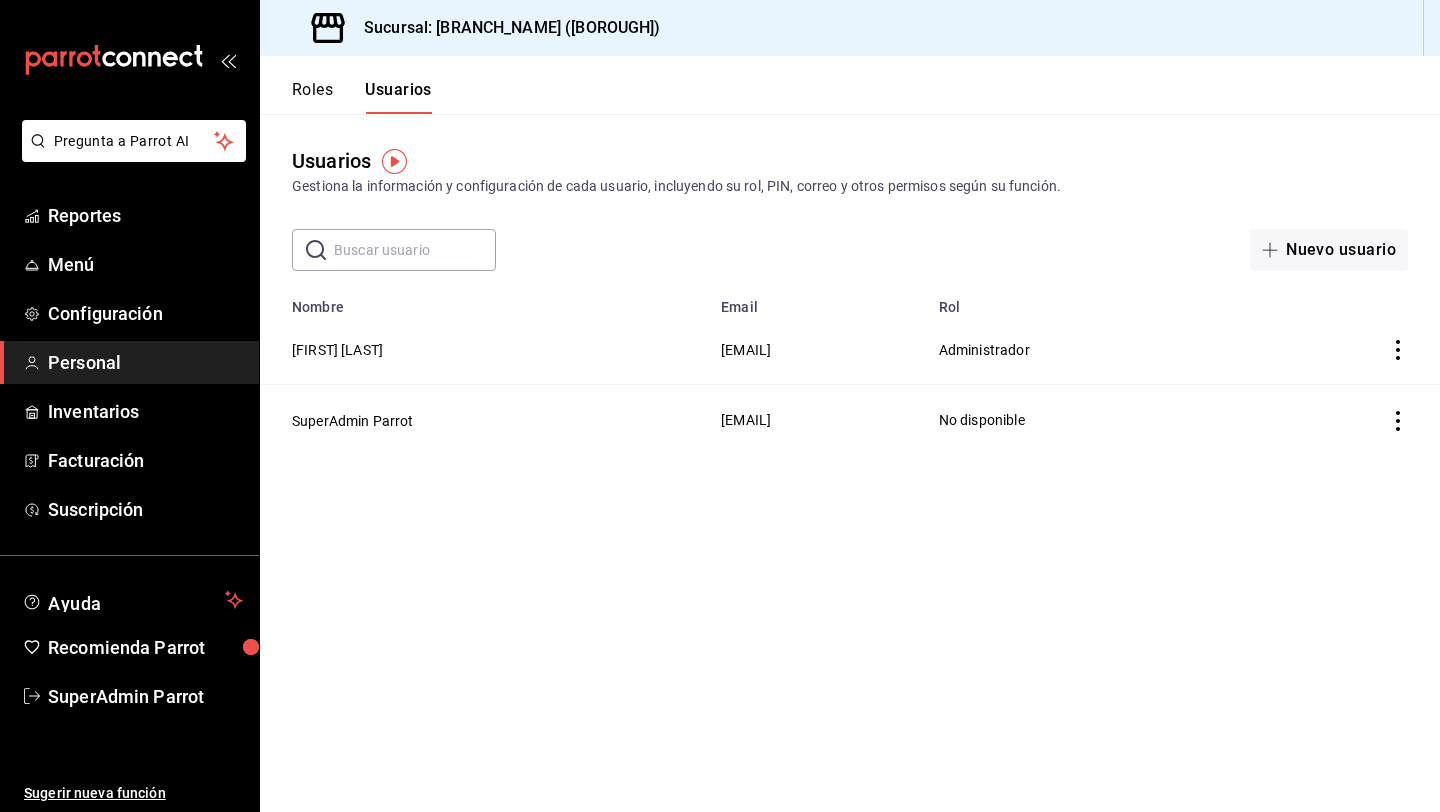 scroll, scrollTop: 0, scrollLeft: 0, axis: both 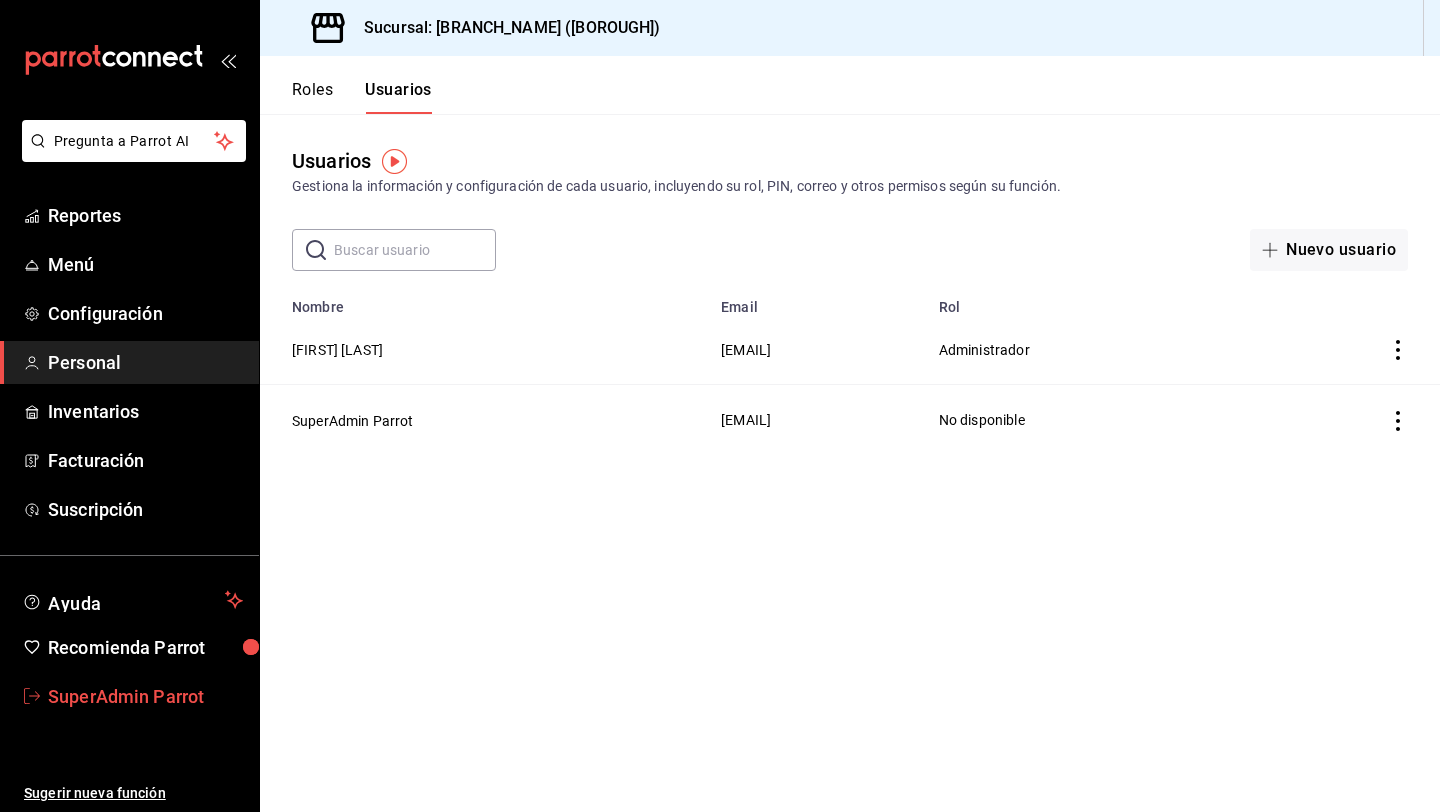 click on "SuperAdmin Parrot" at bounding box center (145, 696) 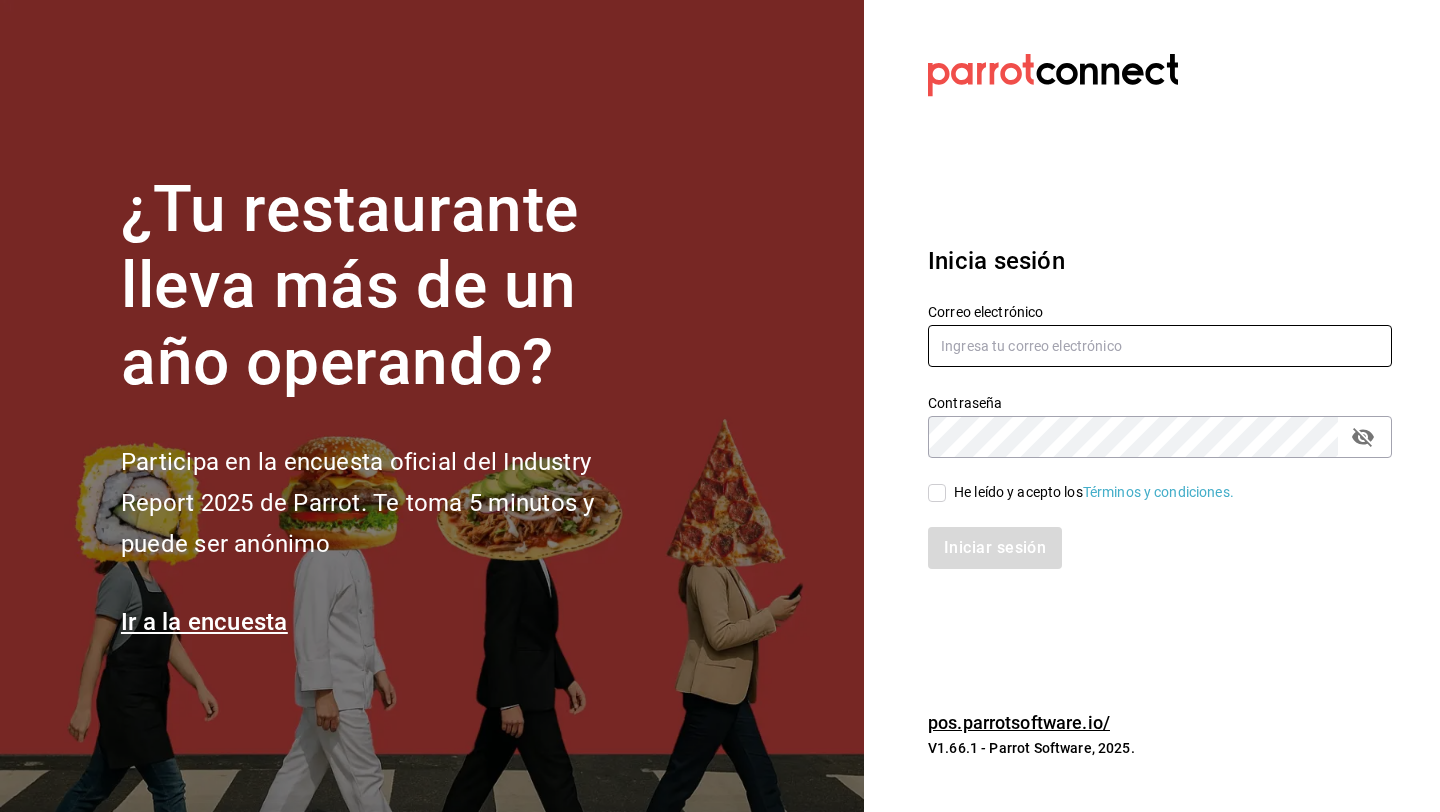 click at bounding box center (1160, 346) 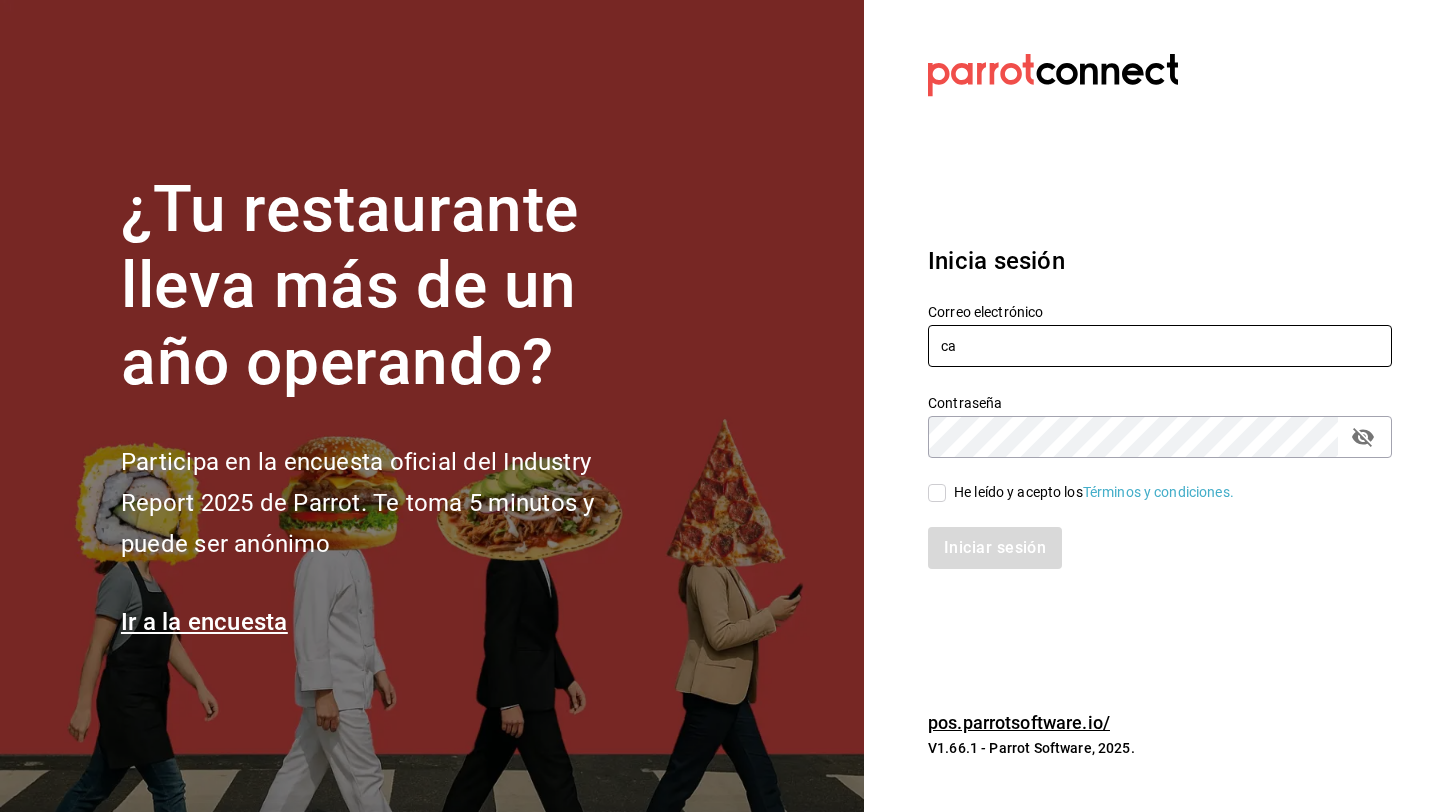 type on "c" 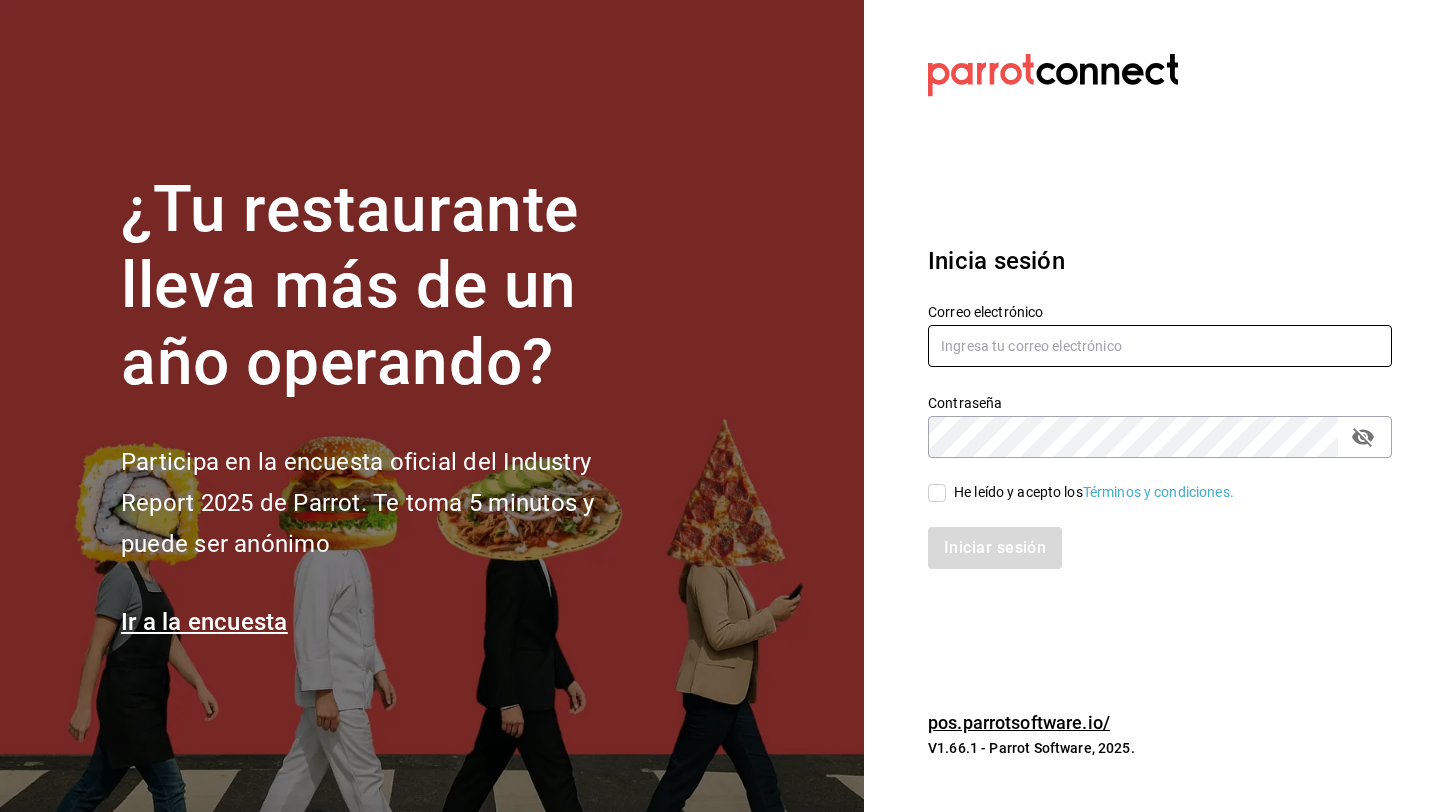 paste on "[EMAIL]" 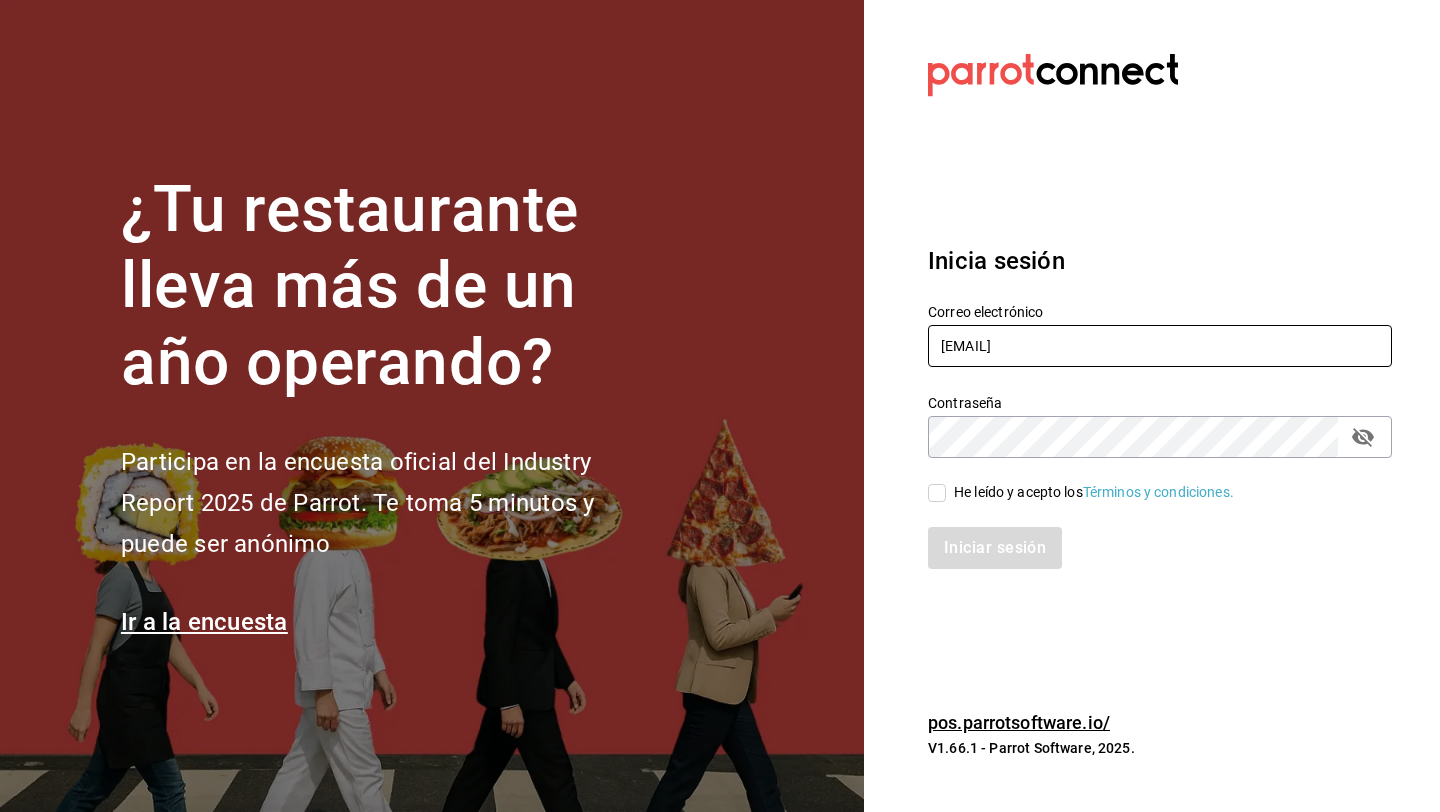 type on "[EMAIL]" 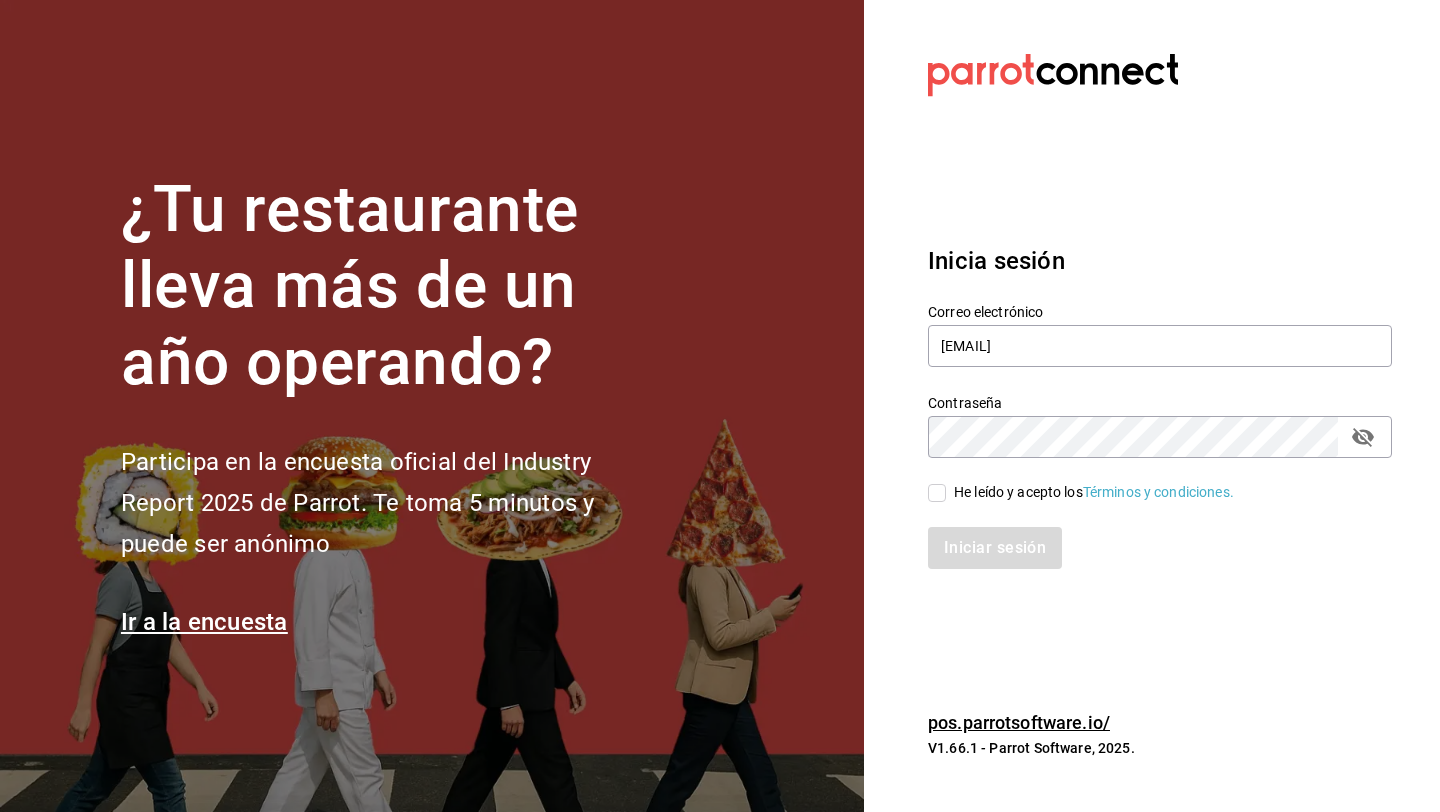 click on "He leído y acepto los  Términos y condiciones." at bounding box center (1094, 492) 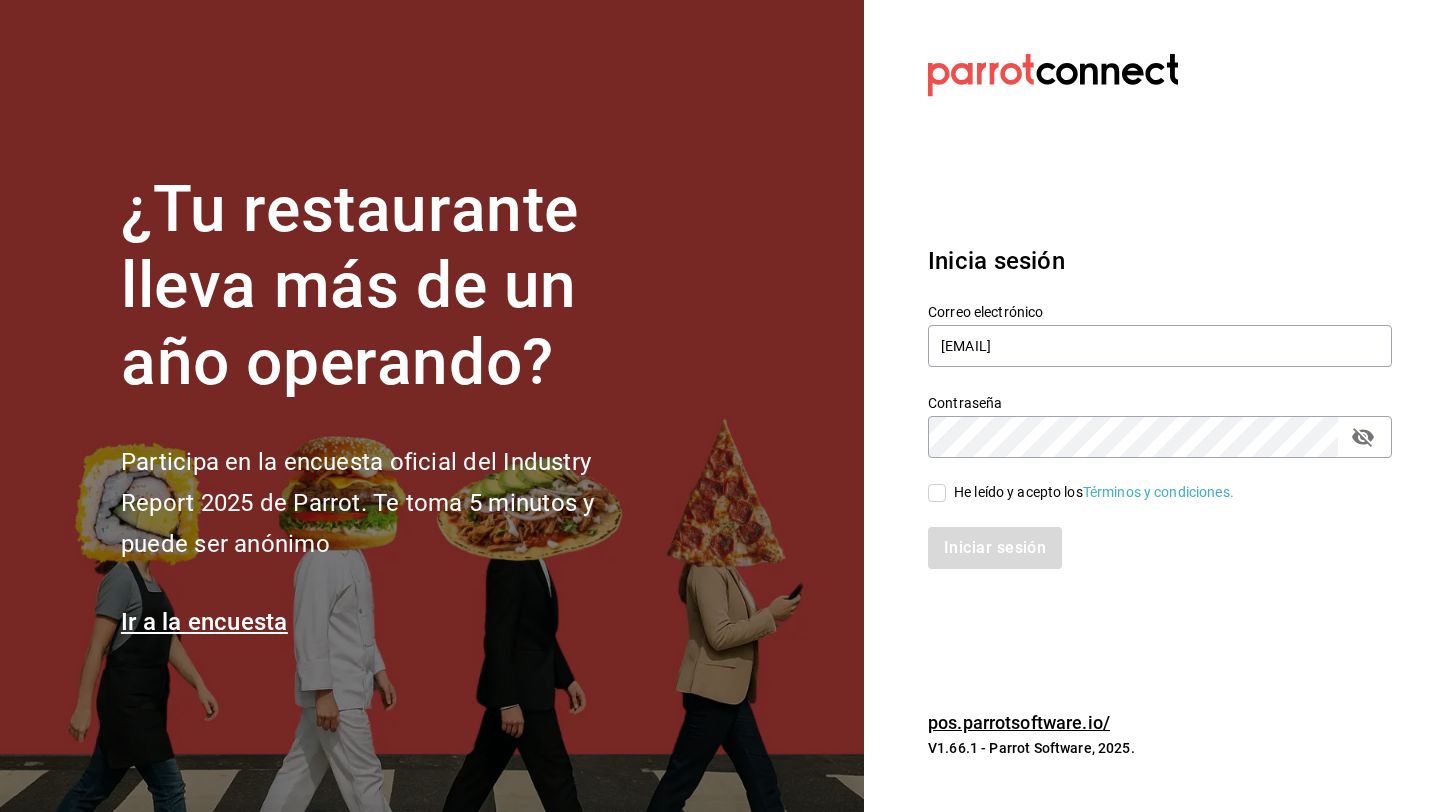 checkbox on "true" 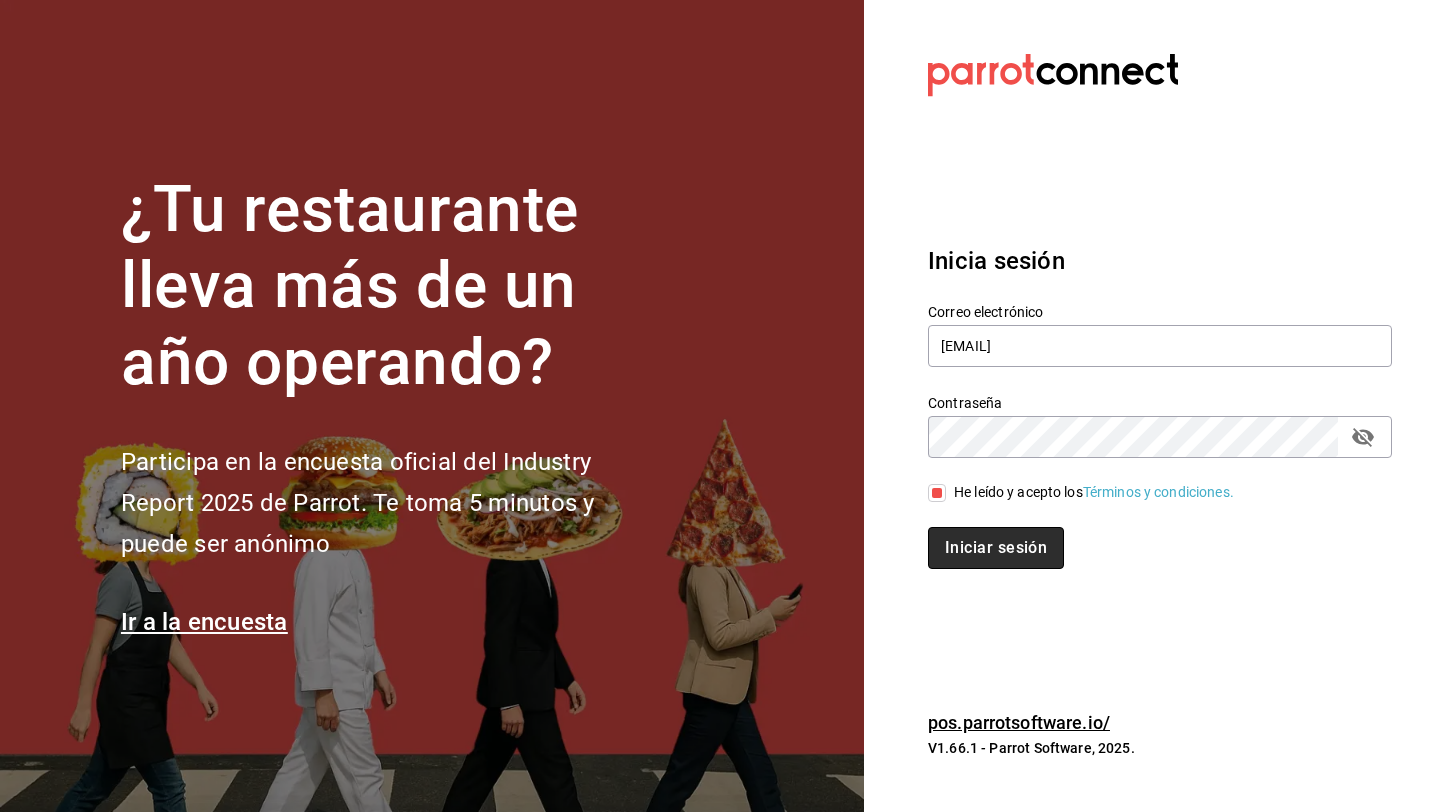 click on "Iniciar sesión" at bounding box center (996, 548) 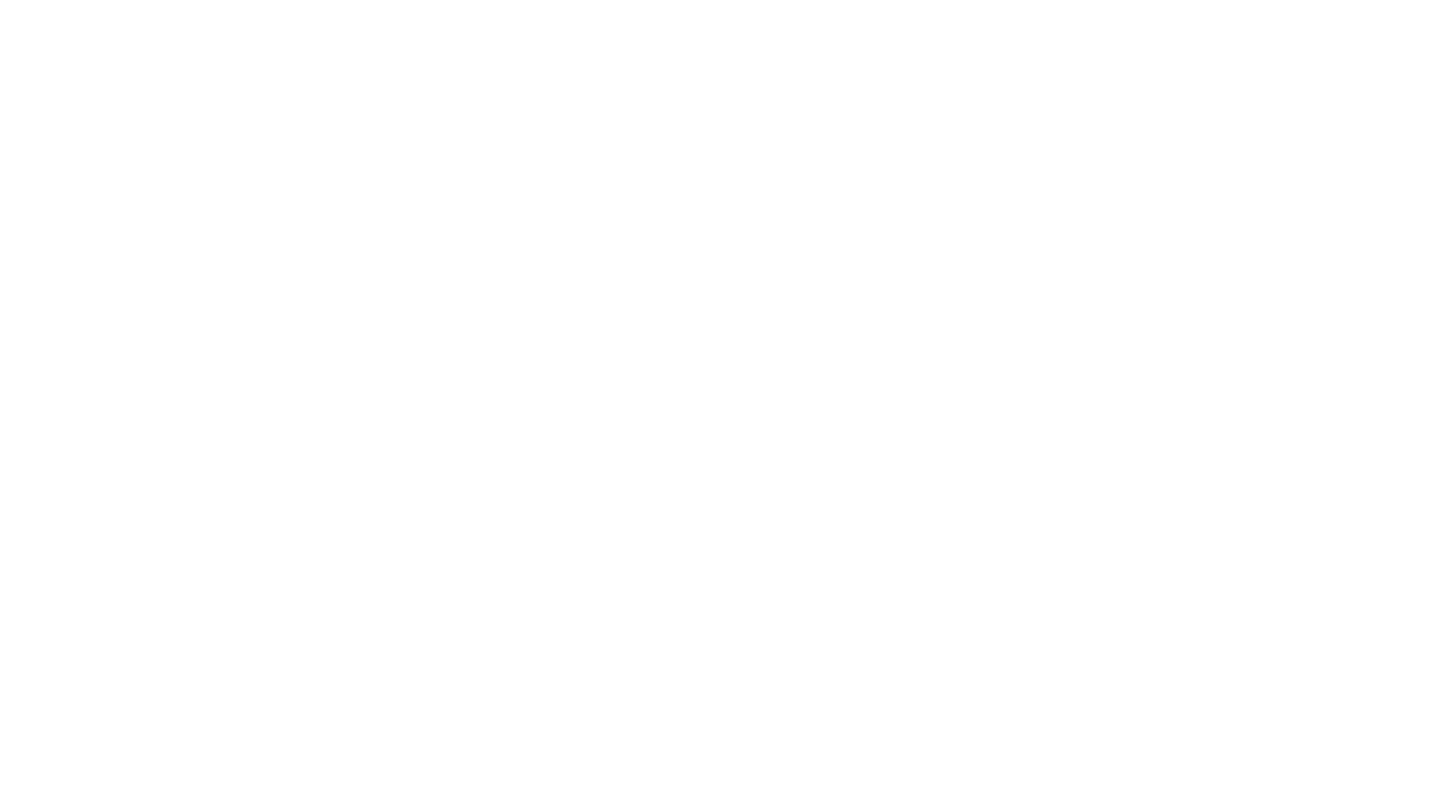 scroll, scrollTop: 0, scrollLeft: 0, axis: both 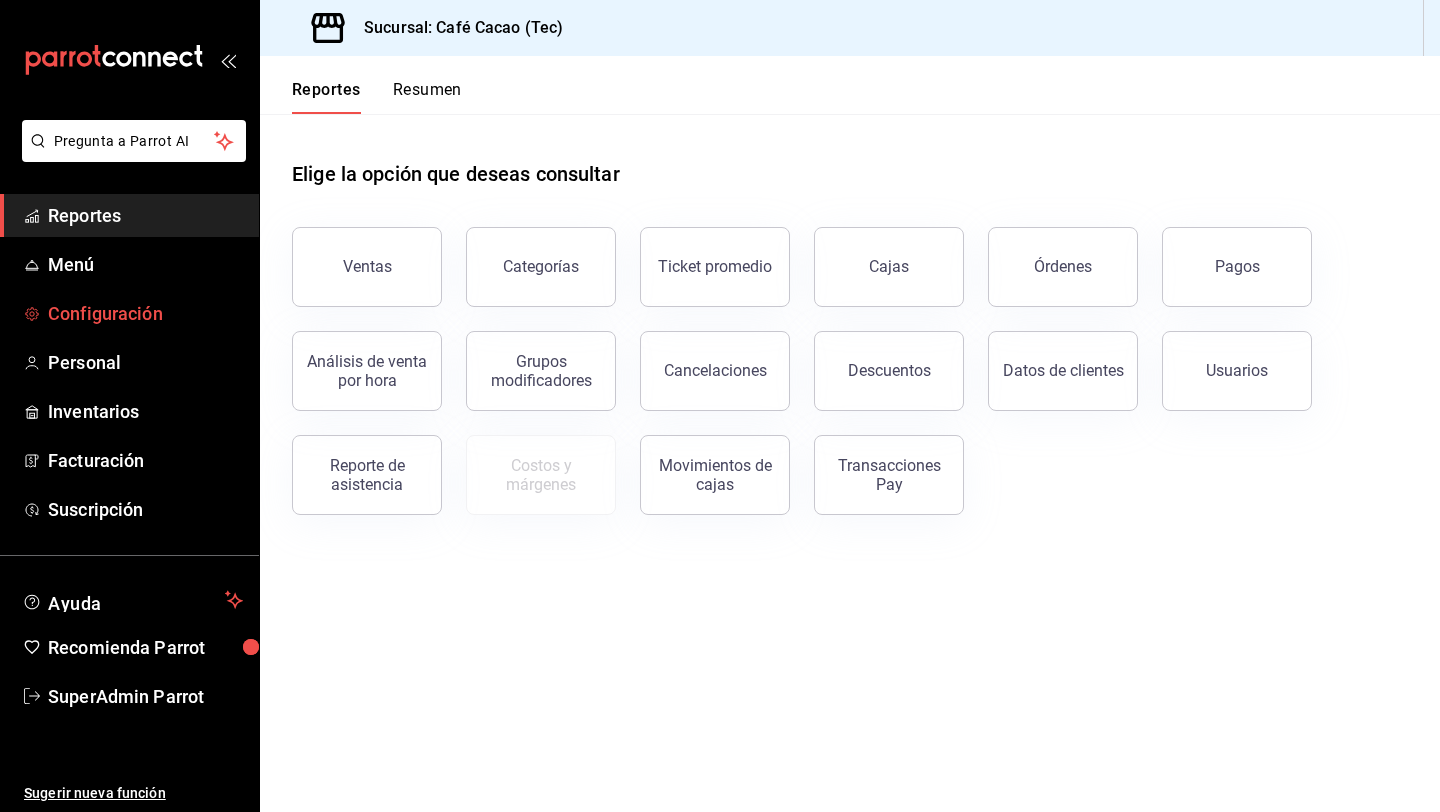click on "Configuración" at bounding box center [145, 313] 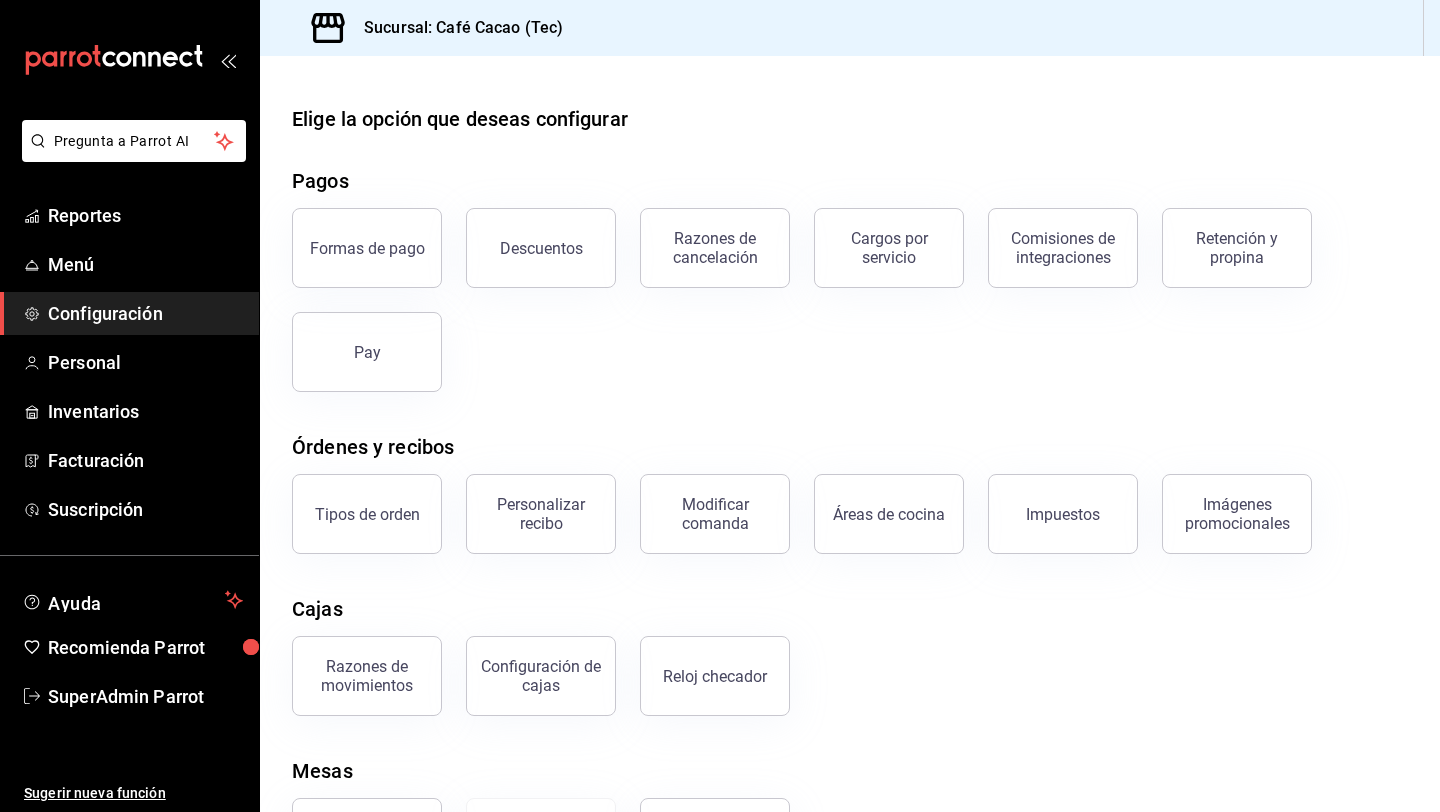click on "Tipos de orden" at bounding box center [355, 502] 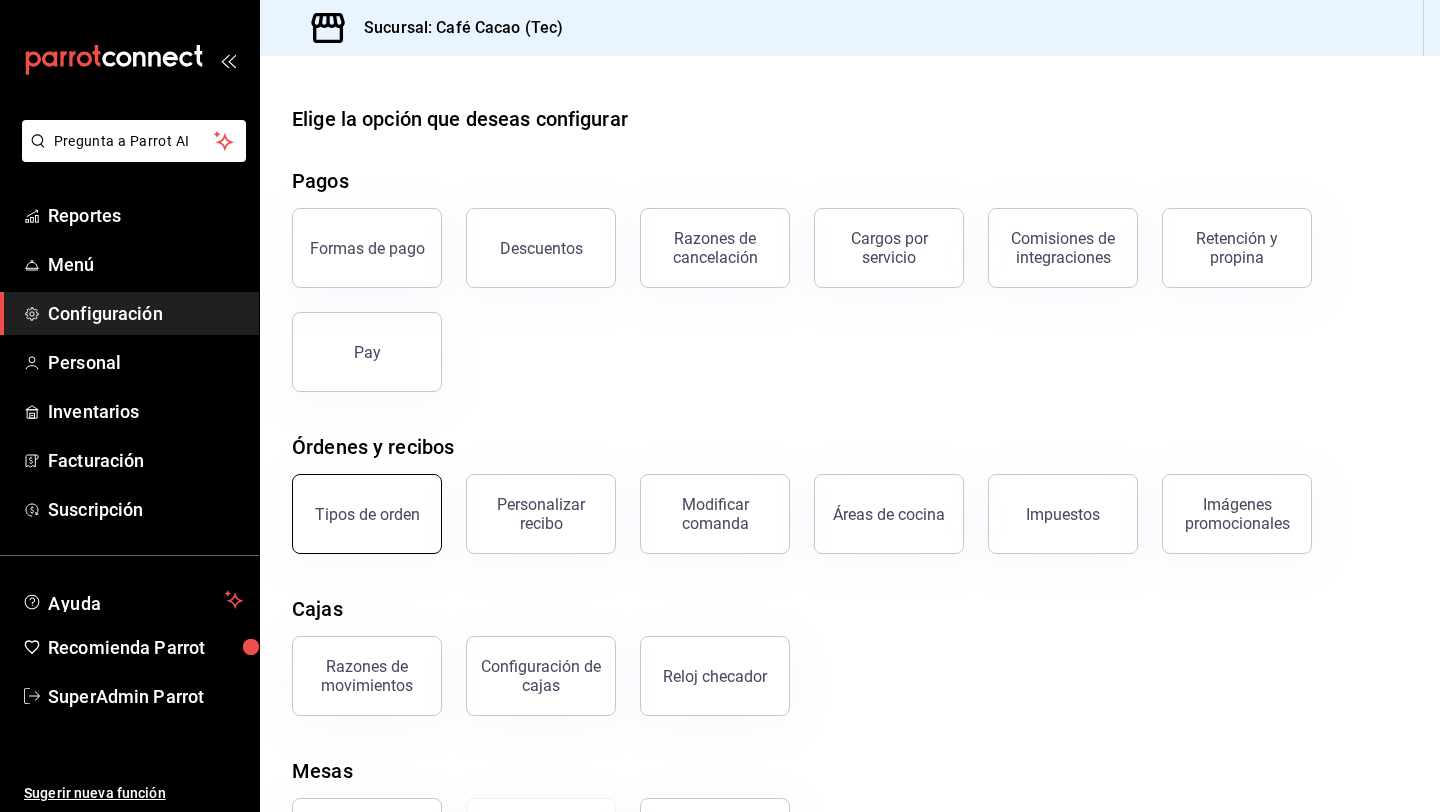 click on "Tipos de orden" at bounding box center [367, 514] 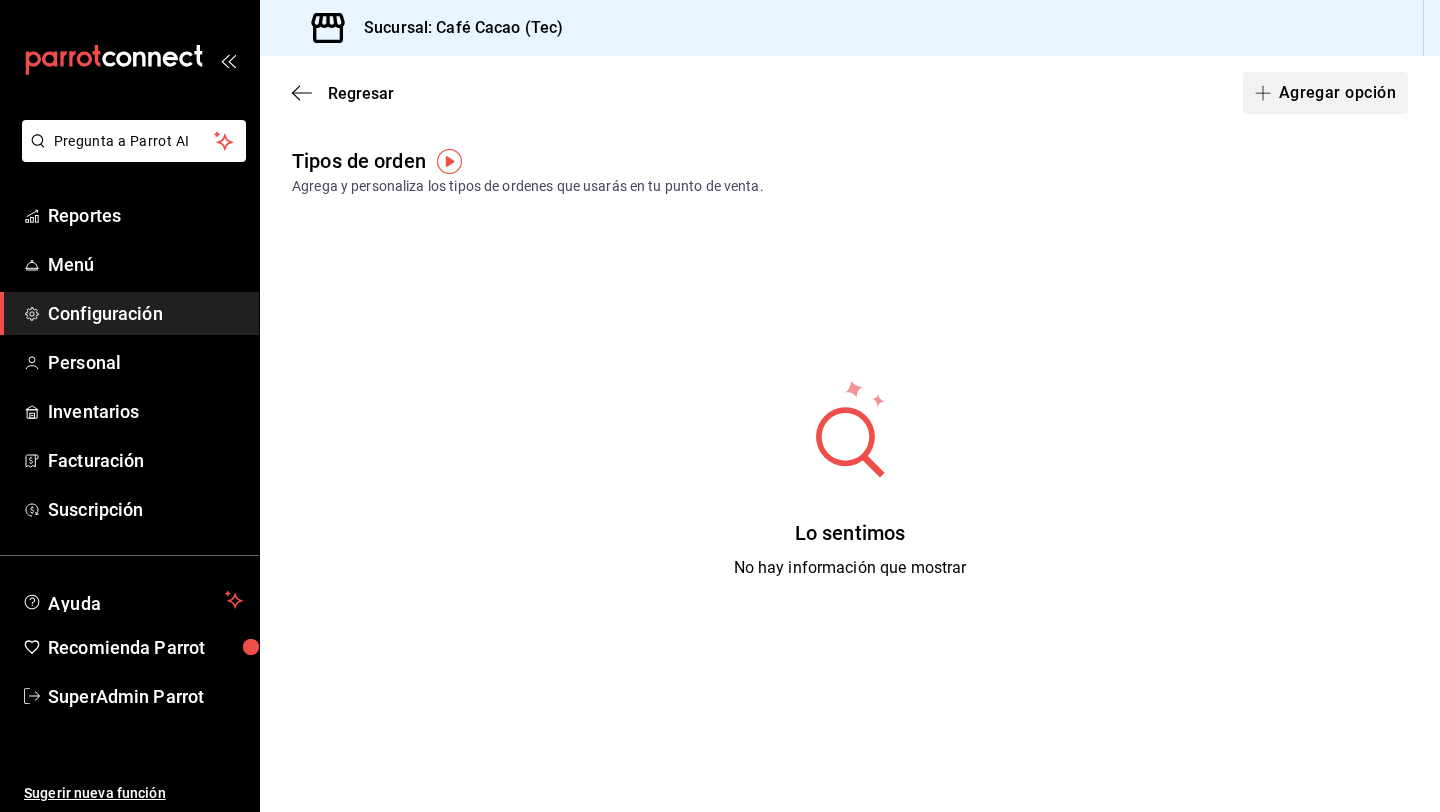 click on "Agregar opción" at bounding box center (1325, 93) 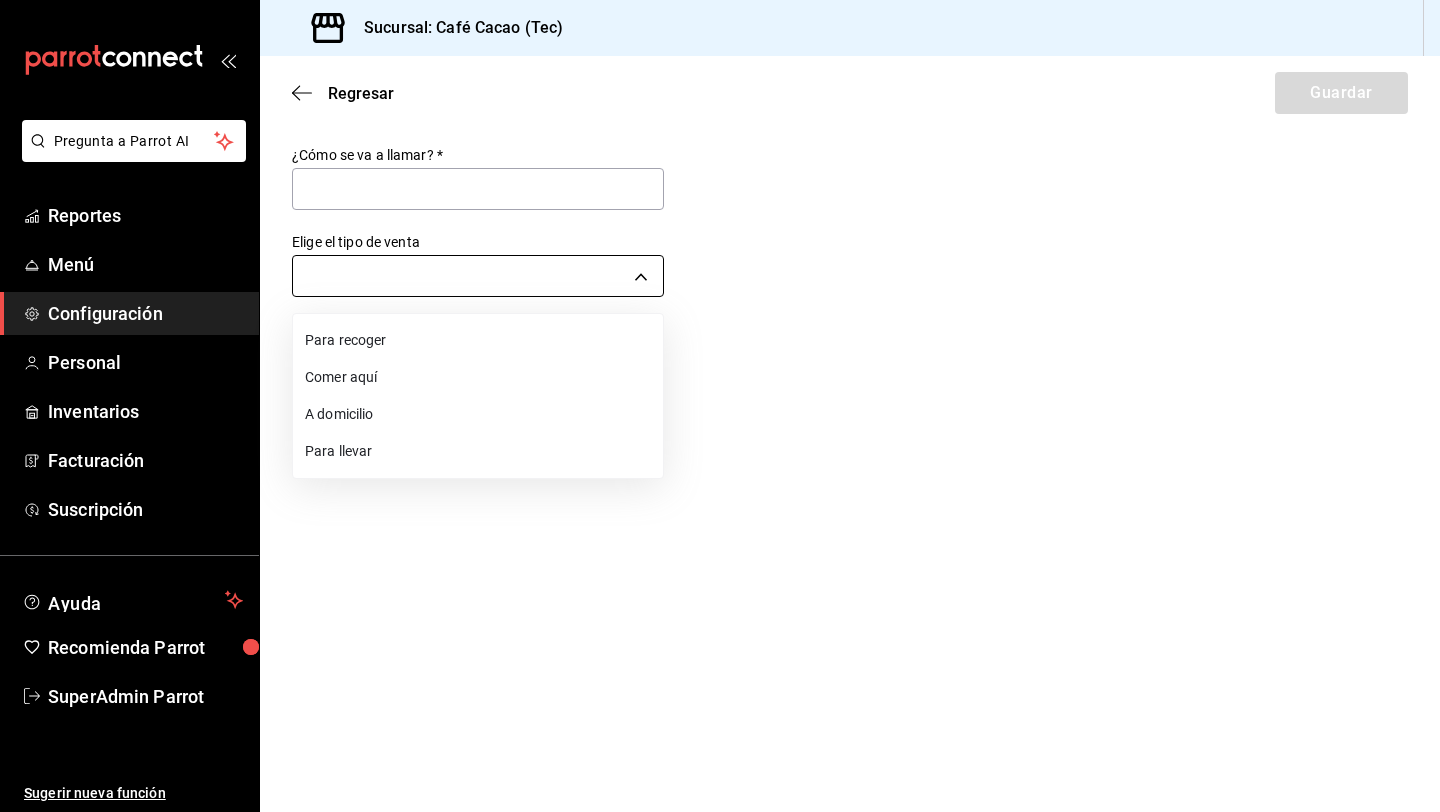 click on "Pregunta a Parrot AI Reportes   Menú   Configuración   Personal   Inventarios   Facturación   Suscripción   Ayuda Recomienda Parrot   SuperAdmin Parrot   Sugerir nueva función   Sucursal: Café Cacao (Tec) Regresar Guardar ¿Cómo se va a llamar?   * Elige el tipo de venta ​ GANA 1 MES GRATIS EN TU SUSCRIPCIÓN AQUÍ ¿Recuerdas cómo empezó tu restaurante?
Hoy puedes ayudar a un colega a tener el mismo cambio que tú viviste.
Recomienda Parrot directamente desde tu Portal Administrador.
Es fácil y rápido.
🎁 Por cada restaurante que se una, ganas 1 mes gratis. Ver video tutorial Ir a video Pregunta a Parrot AI Reportes   Menú   Configuración   Personal   Inventarios   Facturación   Suscripción   Ayuda Recomienda Parrot   SuperAdmin Parrot   Sugerir nueva función   Visitar centro de ayuda ([PHONE]) soporte@[DOMAIN] Visitar centro de ayuda ([PHONE]) soporte@[DOMAIN] Para recoger Comer aquí A domicilio Para llevar" at bounding box center [720, 406] 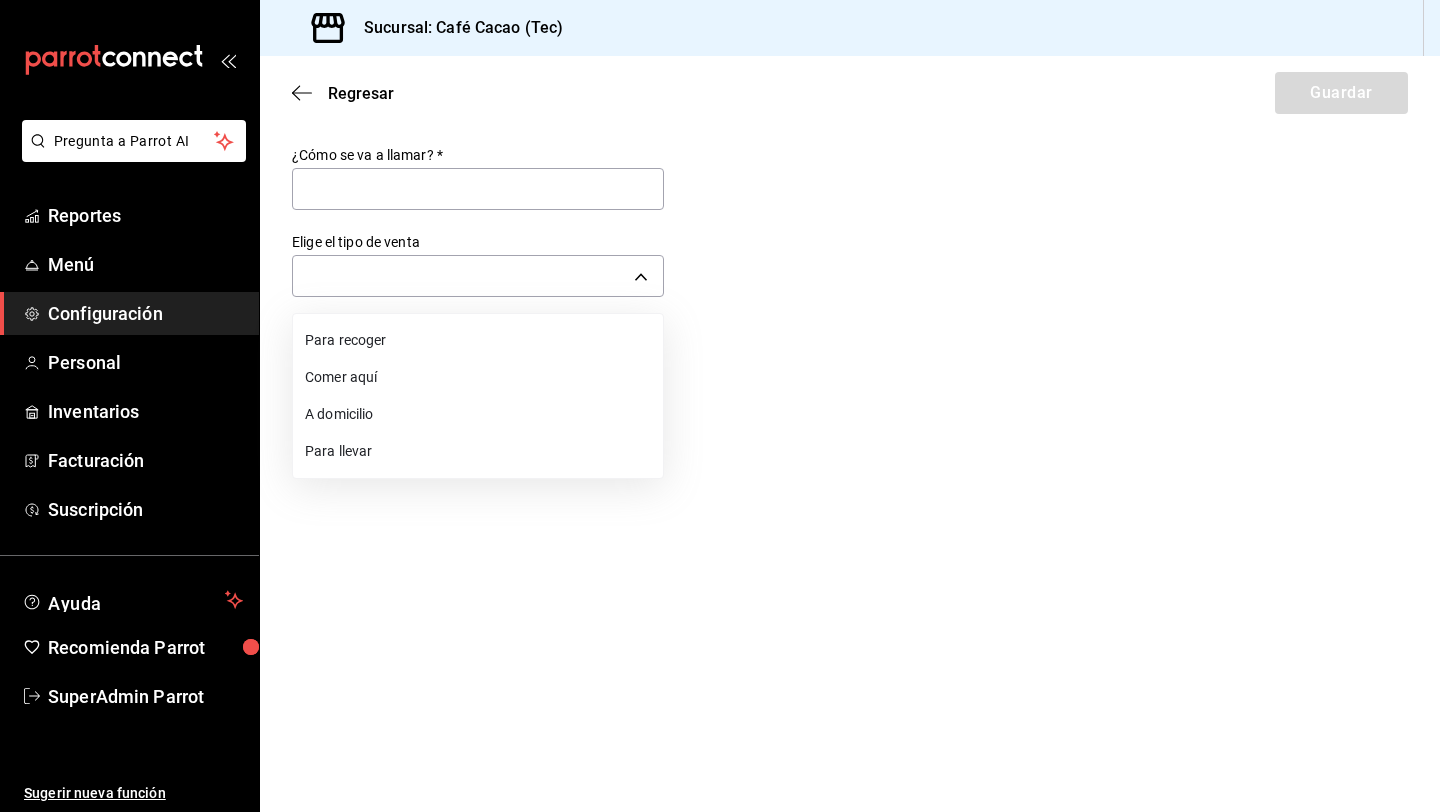 click on "Comer aquí" at bounding box center [478, 377] 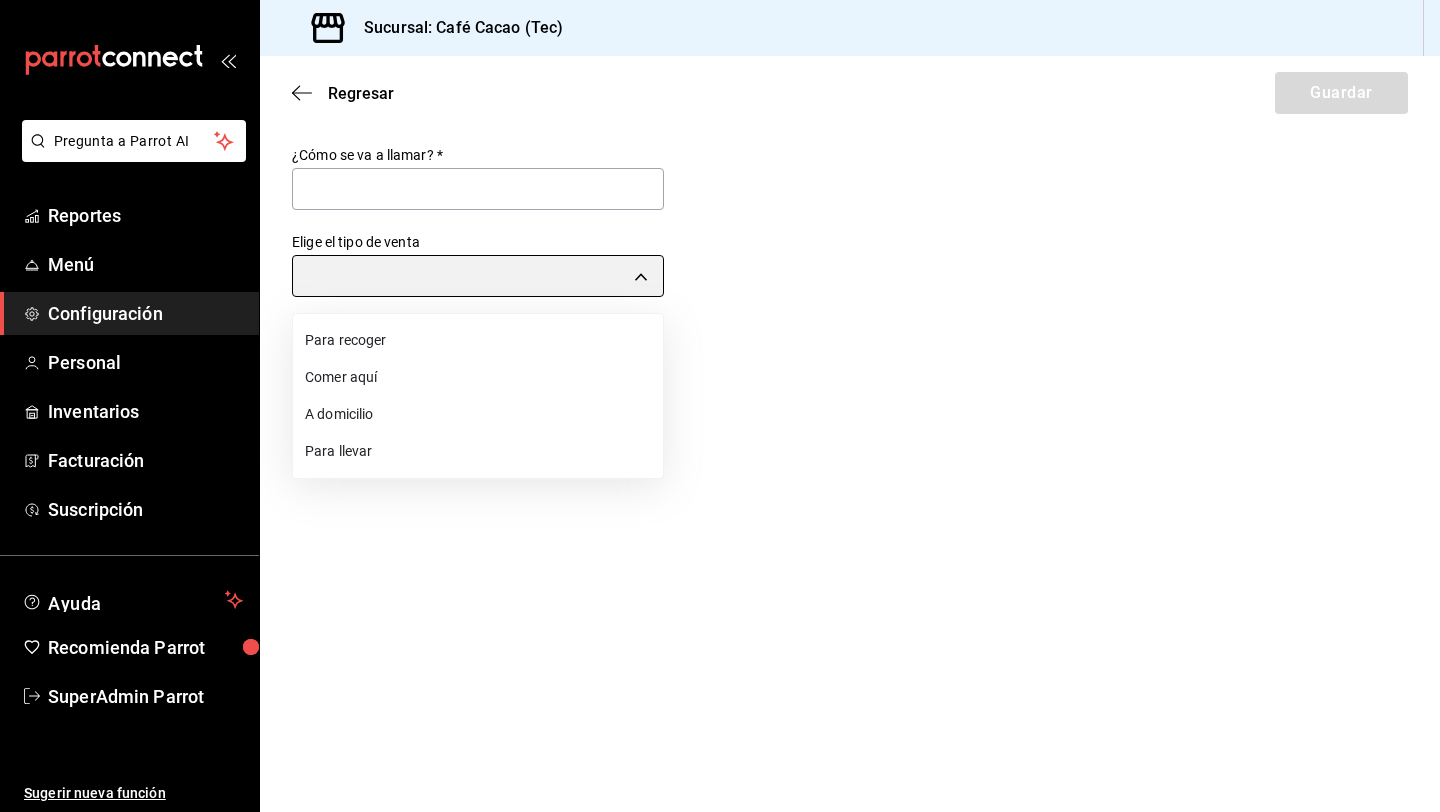 type on "DINE_IN" 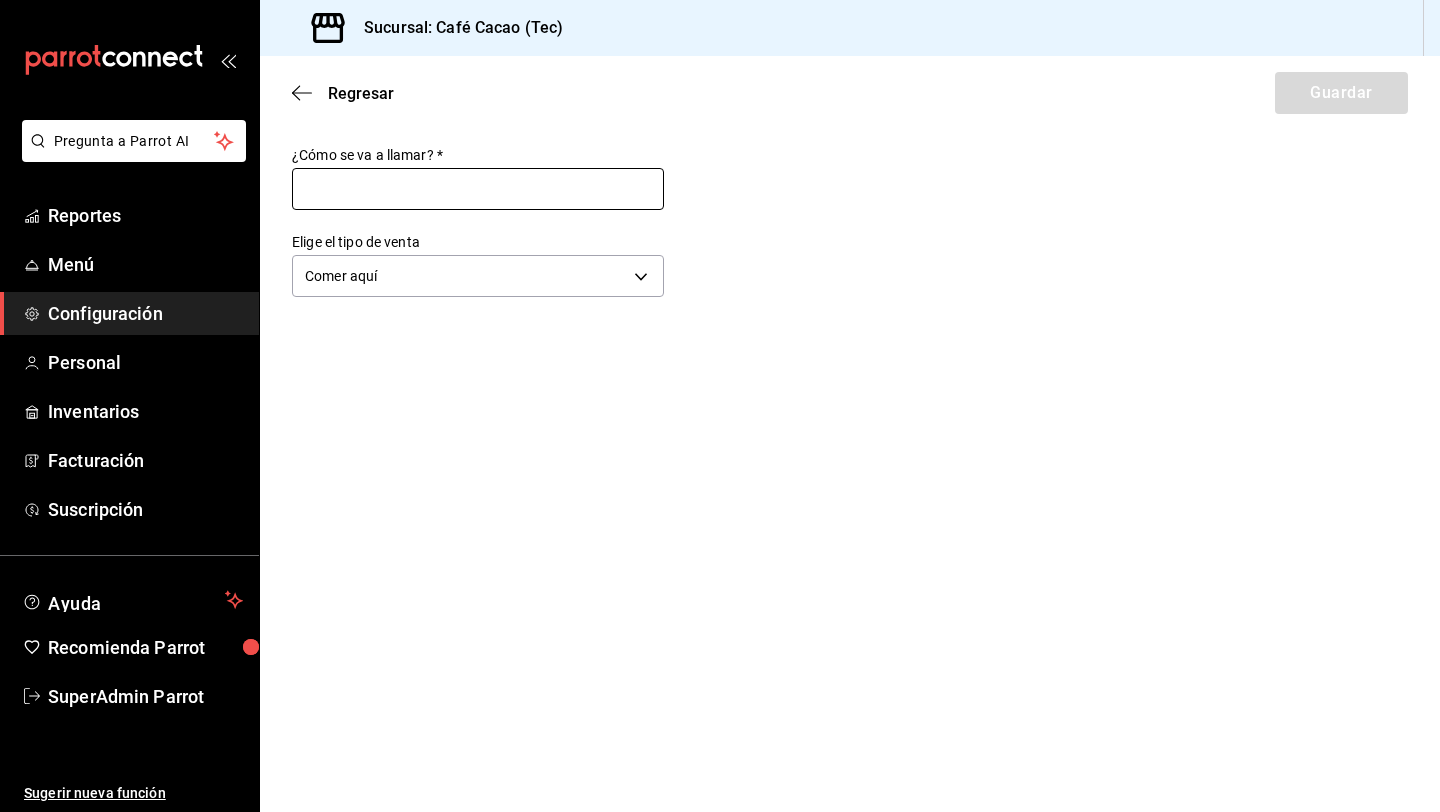 click at bounding box center [478, 189] 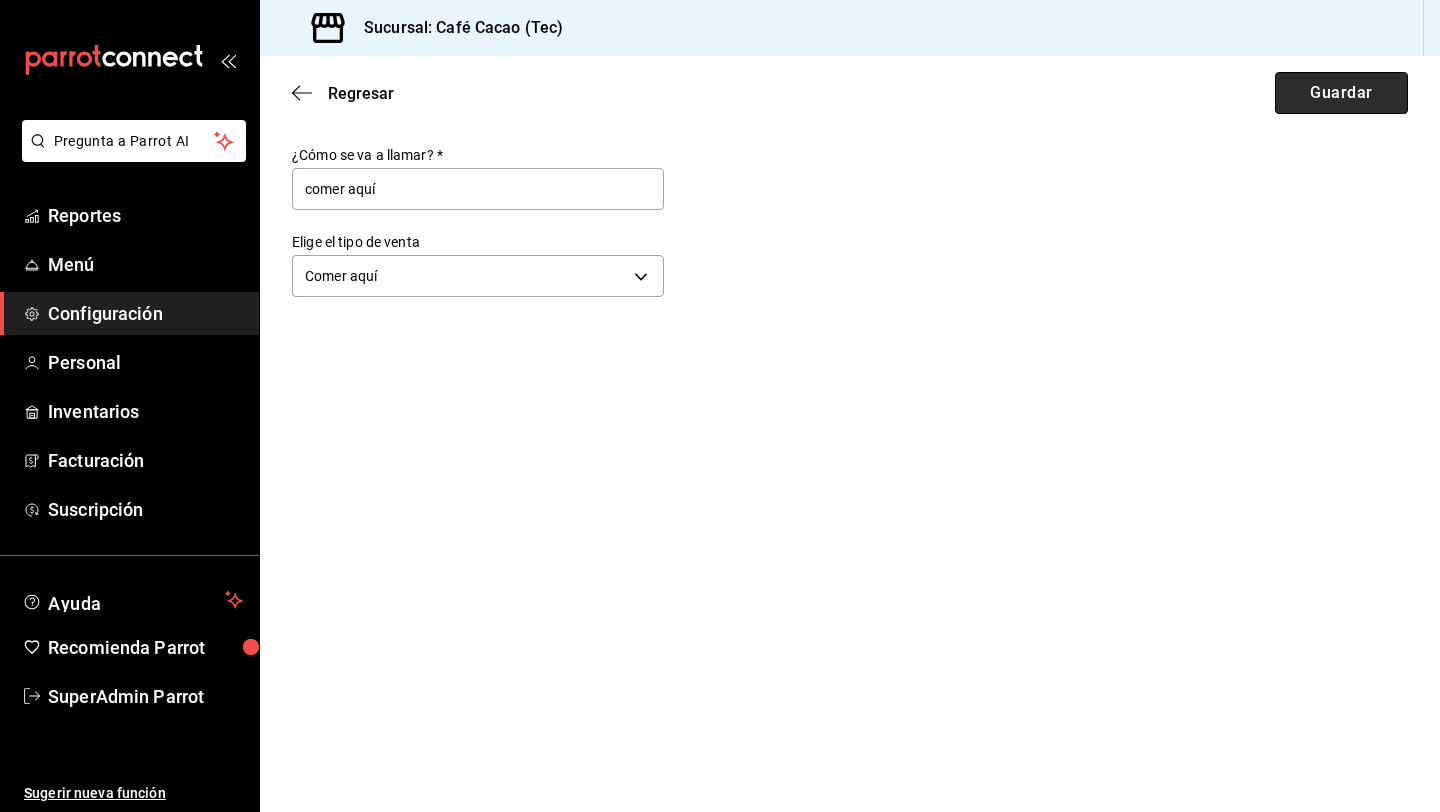 click on "Guardar" at bounding box center [1341, 93] 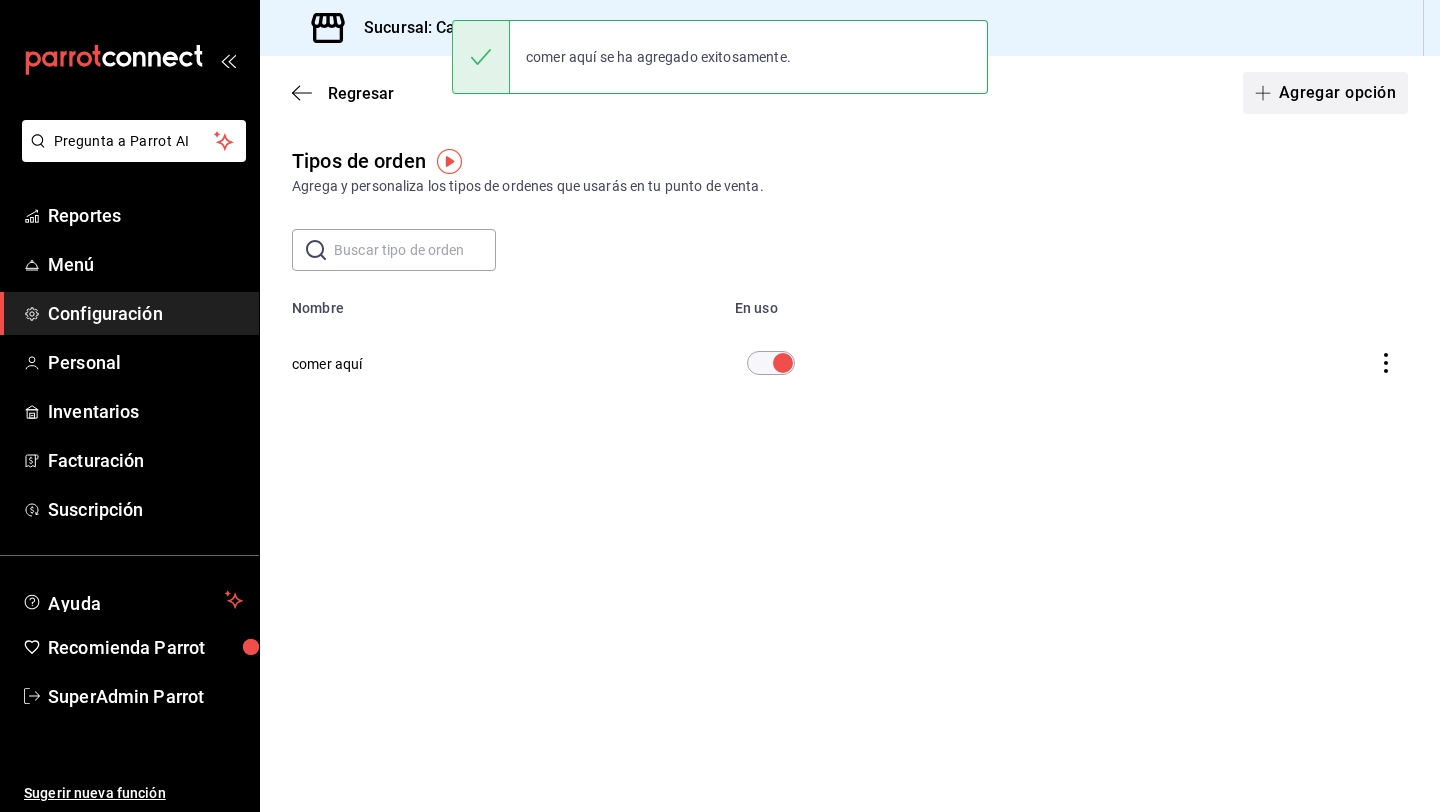 click on "Agregar opción" at bounding box center [1325, 93] 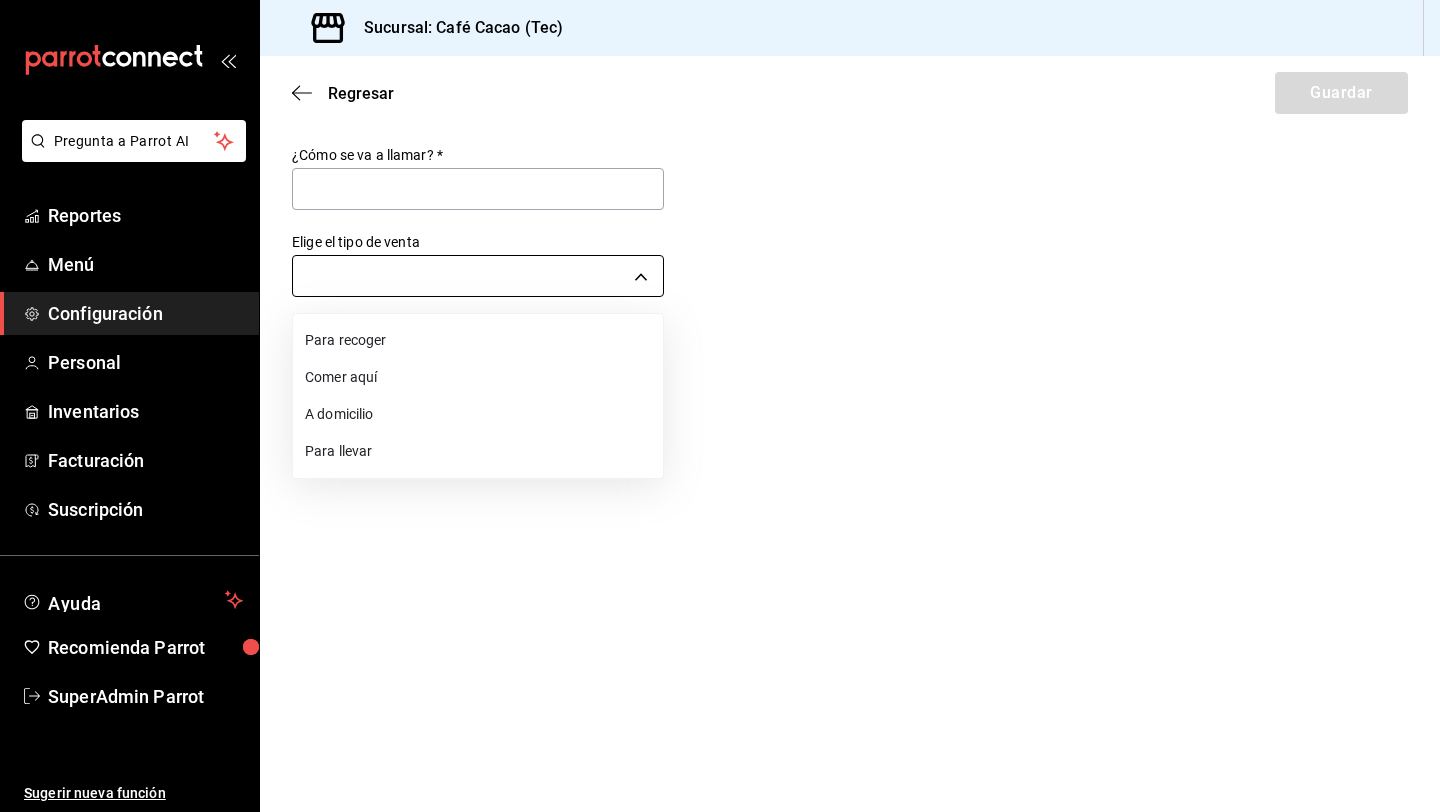 click on "Pregunta a Parrot AI Reportes   Menú   Configuración   Personal   Inventarios   Facturación   Suscripción   Ayuda Recomienda Parrot   SuperAdmin Parrot   Sugerir nueva función   Sucursal: Café Cacao (Tec) Regresar Guardar ¿Cómo se va a llamar?   * Elige el tipo de venta ​ GANA 1 MES GRATIS EN TU SUSCRIPCIÓN AQUÍ ¿Recuerdas cómo empezó tu restaurante?
Hoy puedes ayudar a un colega a tener el mismo cambio que tú viviste.
Recomienda Parrot directamente desde tu Portal Administrador.
Es fácil y rápido.
🎁 Por cada restaurante que se una, ganas 1 mes gratis. Ver video tutorial Ir a video Pregunta a Parrot AI Reportes   Menú   Configuración   Personal   Inventarios   Facturación   Suscripción   Ayuda Recomienda Parrot   SuperAdmin Parrot   Sugerir nueva función   Visitar centro de ayuda ([PHONE]) soporte@[DOMAIN] Visitar centro de ayuda ([PHONE]) soporte@[DOMAIN] Para recoger Comer aquí A domicilio Para llevar" at bounding box center [720, 406] 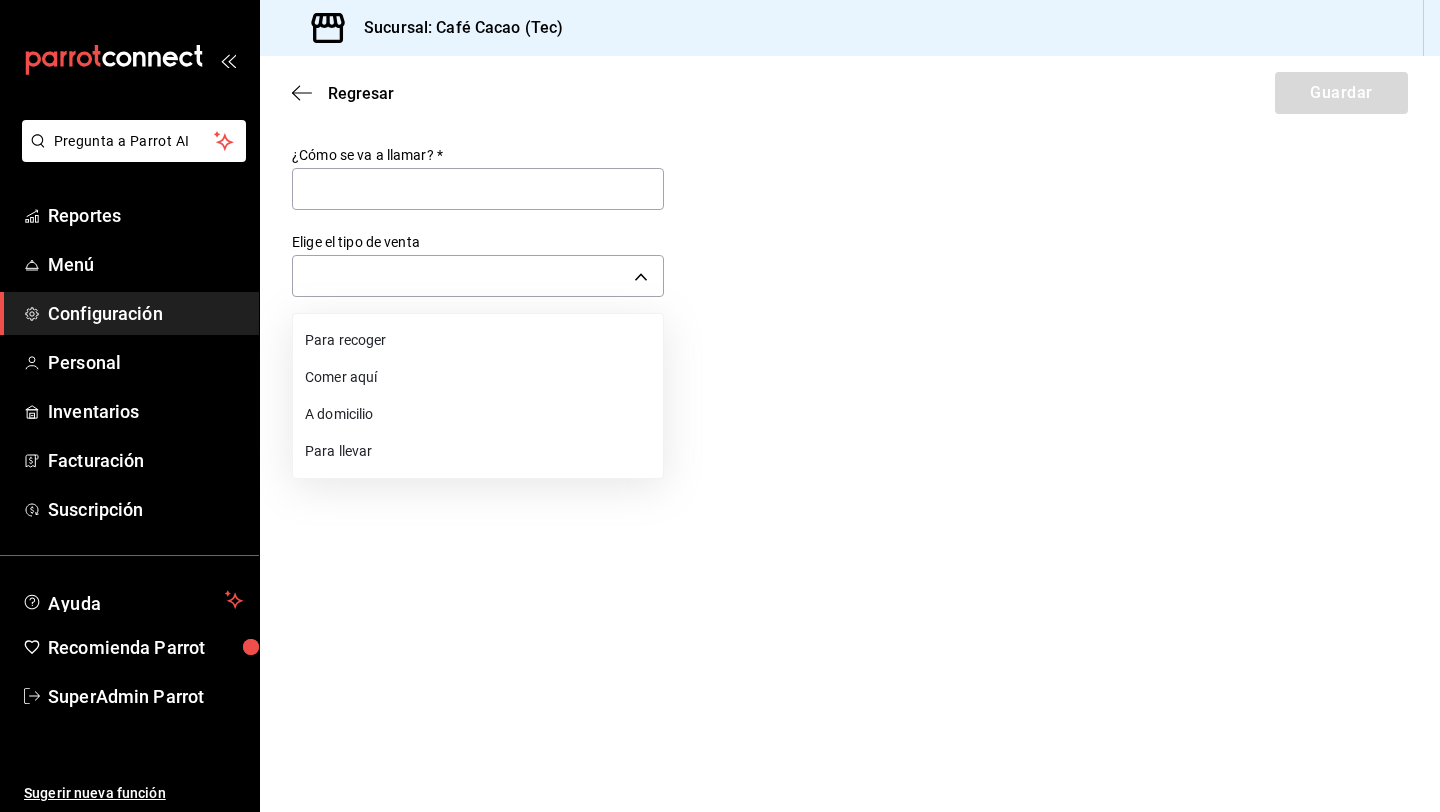 click on "Para recoger" at bounding box center (478, 340) 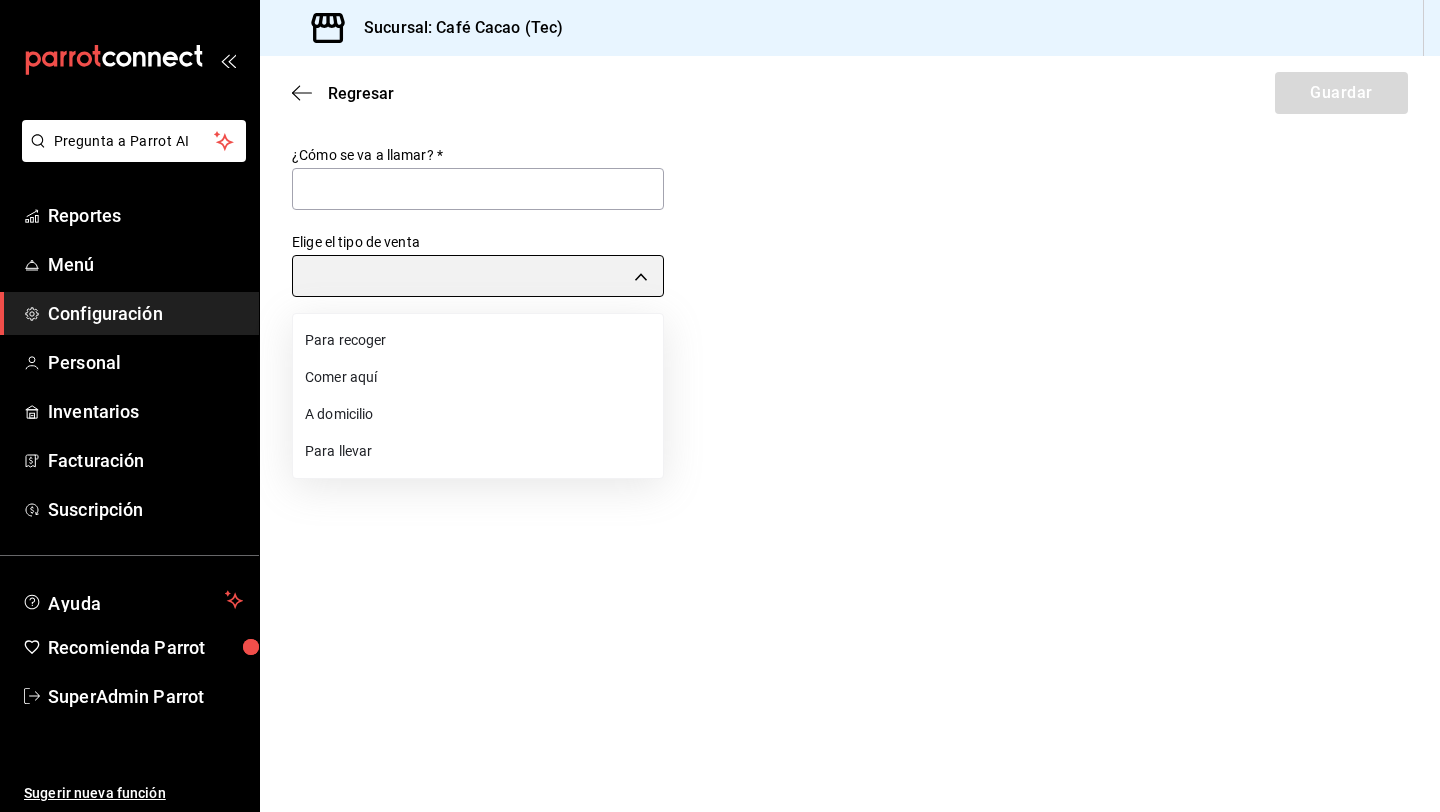 type on "PICK_UP" 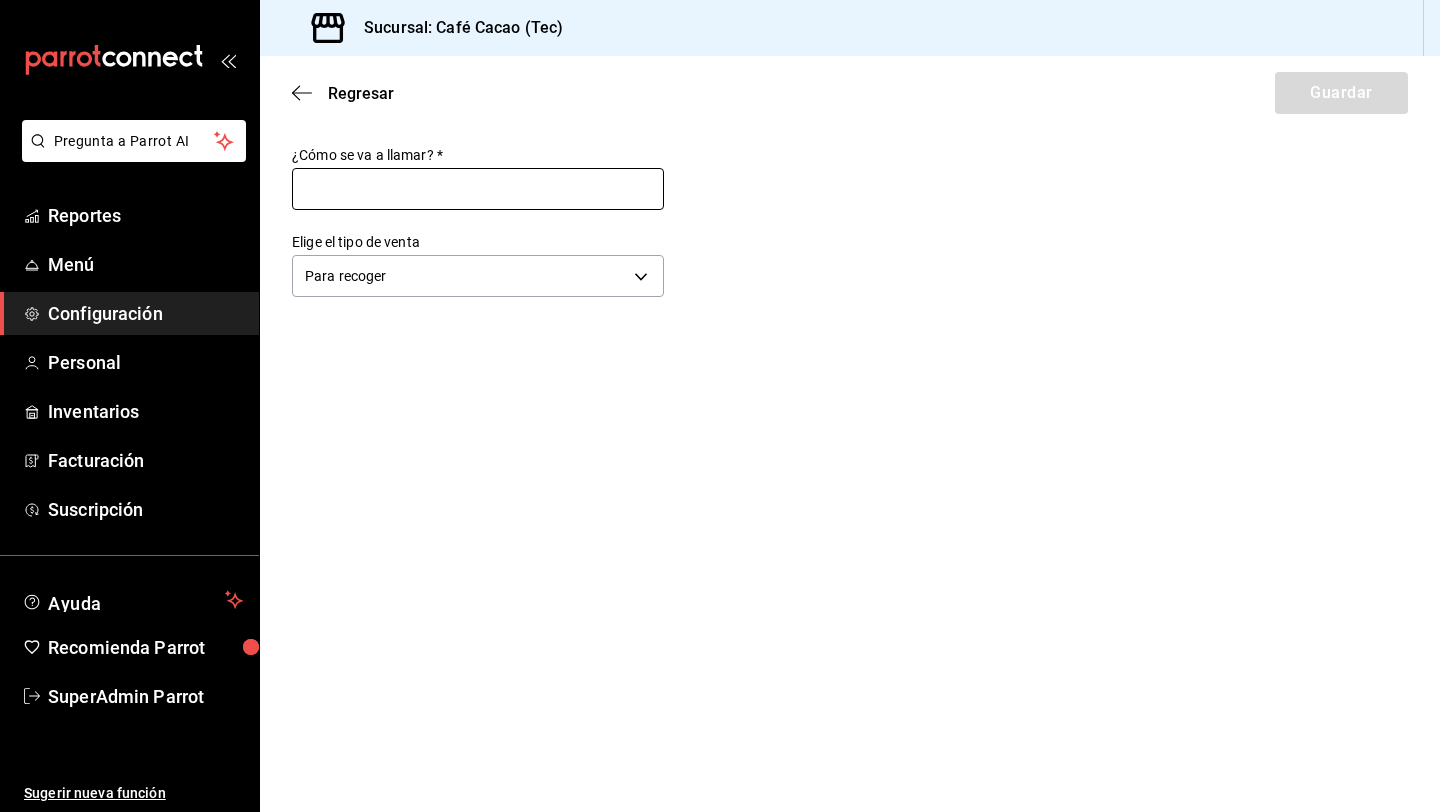 click at bounding box center [478, 189] 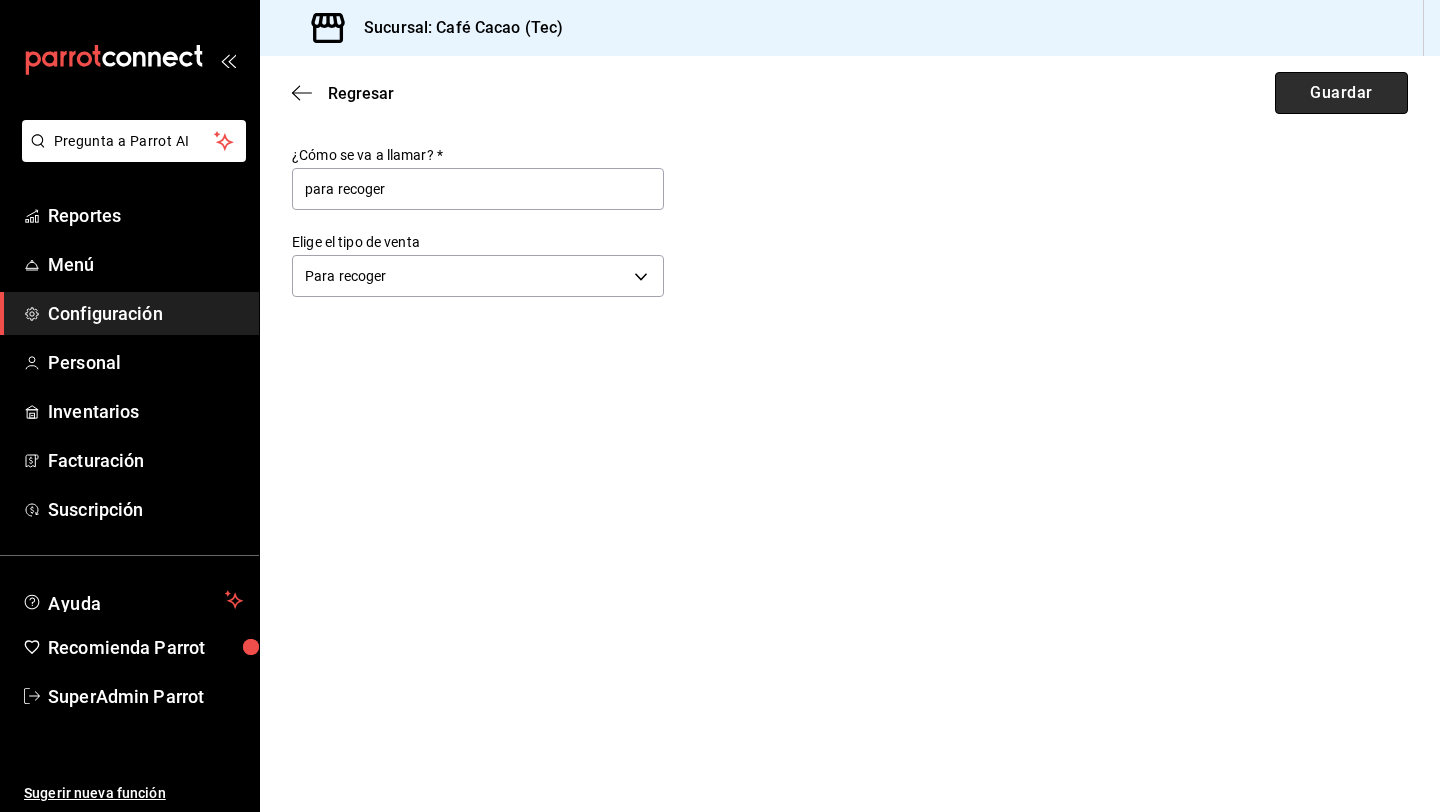 click on "Guardar" at bounding box center (1341, 93) 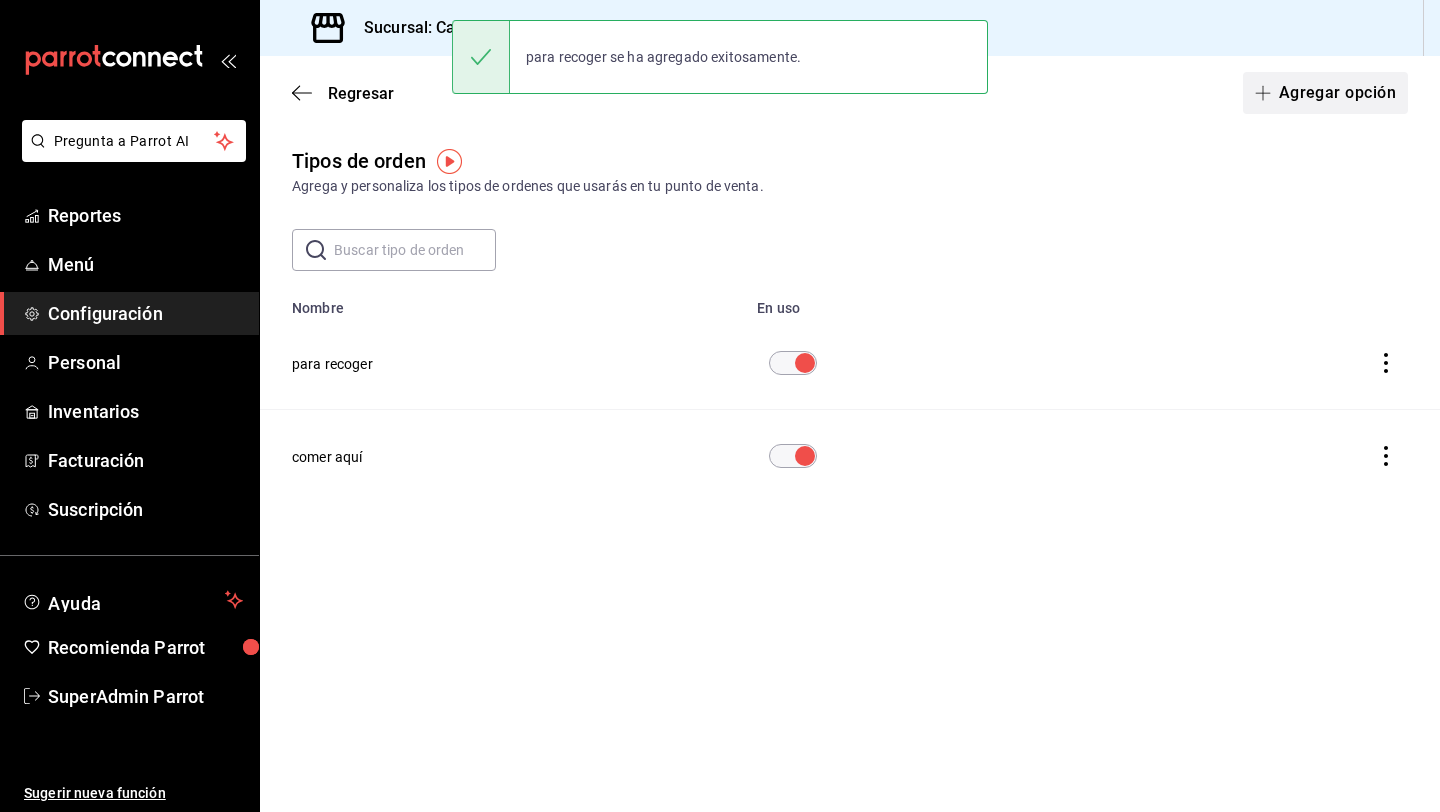 click on "Agregar opción" at bounding box center [1325, 93] 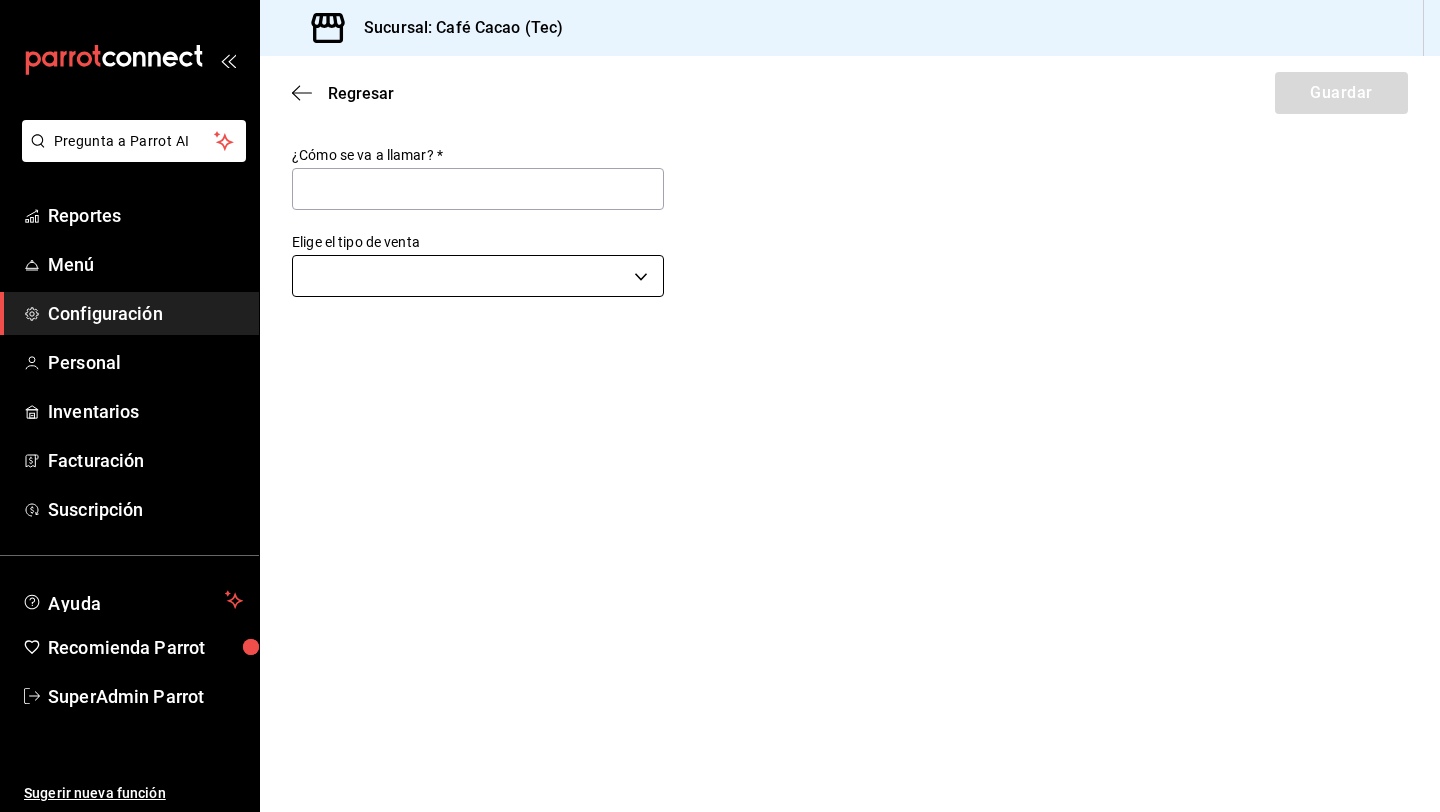 click on "Pregunta a Parrot AI Reportes   Menú   Configuración   Personal   Inventarios   Facturación   Suscripción   Ayuda Recomienda Parrot   SuperAdmin Parrot   Sugerir nueva función   Sucursal: Café Cacao (Tec) Regresar Guardar ¿Cómo se va a llamar?   * Elige el tipo de venta ​ GANA 1 MES GRATIS EN TU SUSCRIPCIÓN AQUÍ ¿Recuerdas cómo empezó tu restaurante?
Hoy puedes ayudar a un colega a tener el mismo cambio que tú viviste.
Recomienda Parrot directamente desde tu Portal Administrador.
Es fácil y rápido.
🎁 Por cada restaurante que se una, ganas 1 mes gratis. Ver video tutorial Ir a video Pregunta a Parrot AI Reportes   Menú   Configuración   Personal   Inventarios   Facturación   Suscripción   Ayuda Recomienda Parrot   SuperAdmin Parrot   Sugerir nueva función   Visitar centro de ayuda ([PHONE]) soporte@[DOMAIN] Visitar centro de ayuda ([PHONE]) soporte@[DOMAIN]" at bounding box center [720, 406] 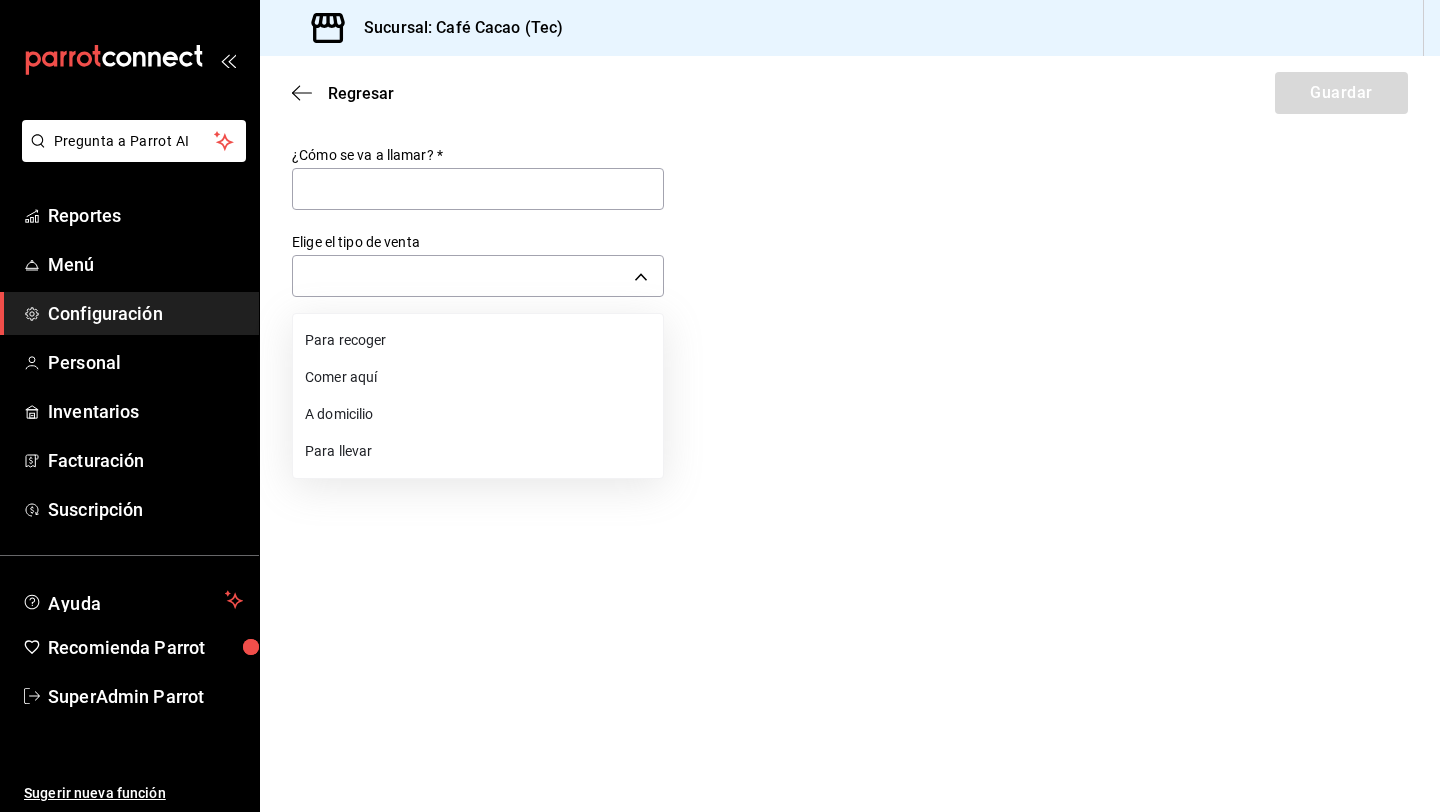 click on "A domicilio" at bounding box center (478, 414) 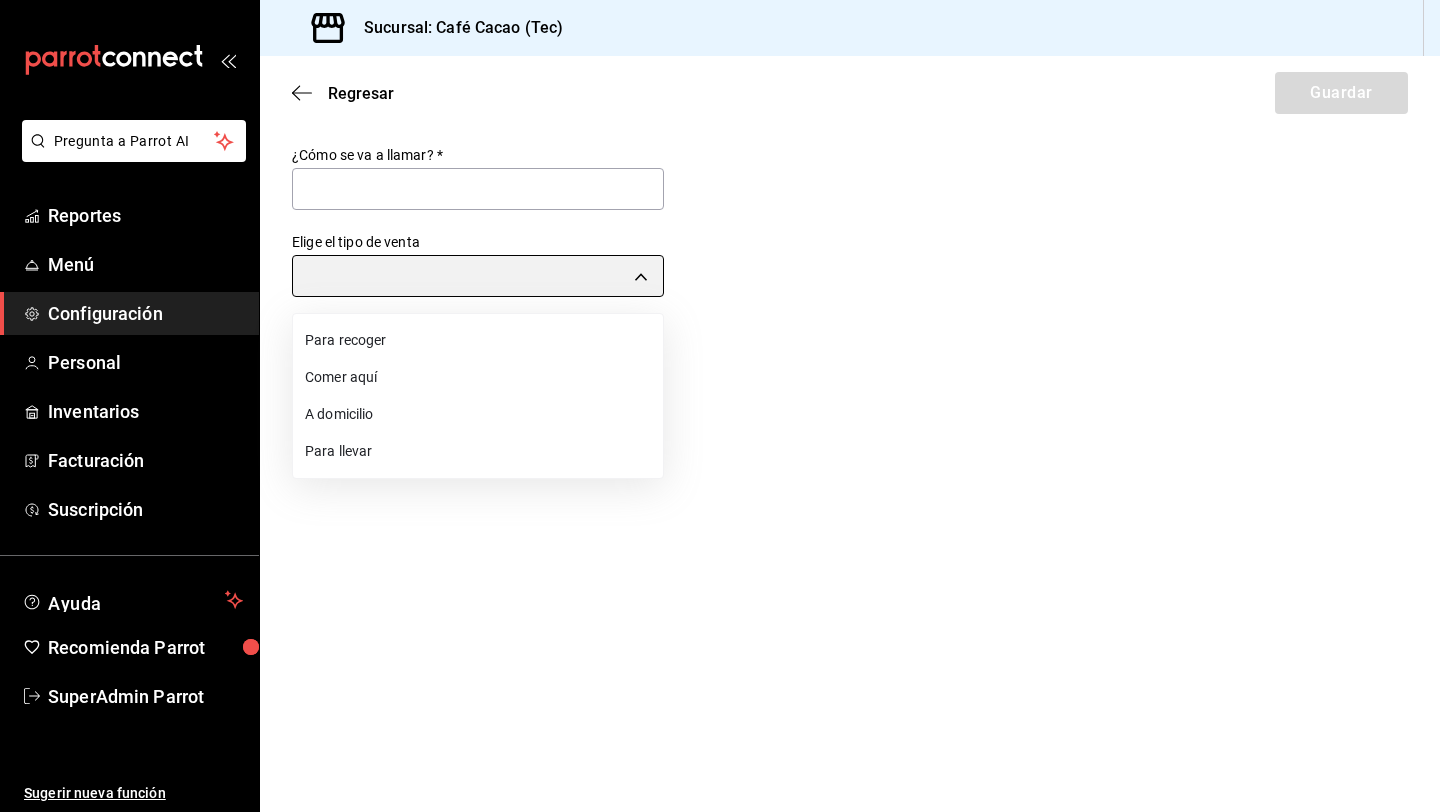 type on "DELIVERY" 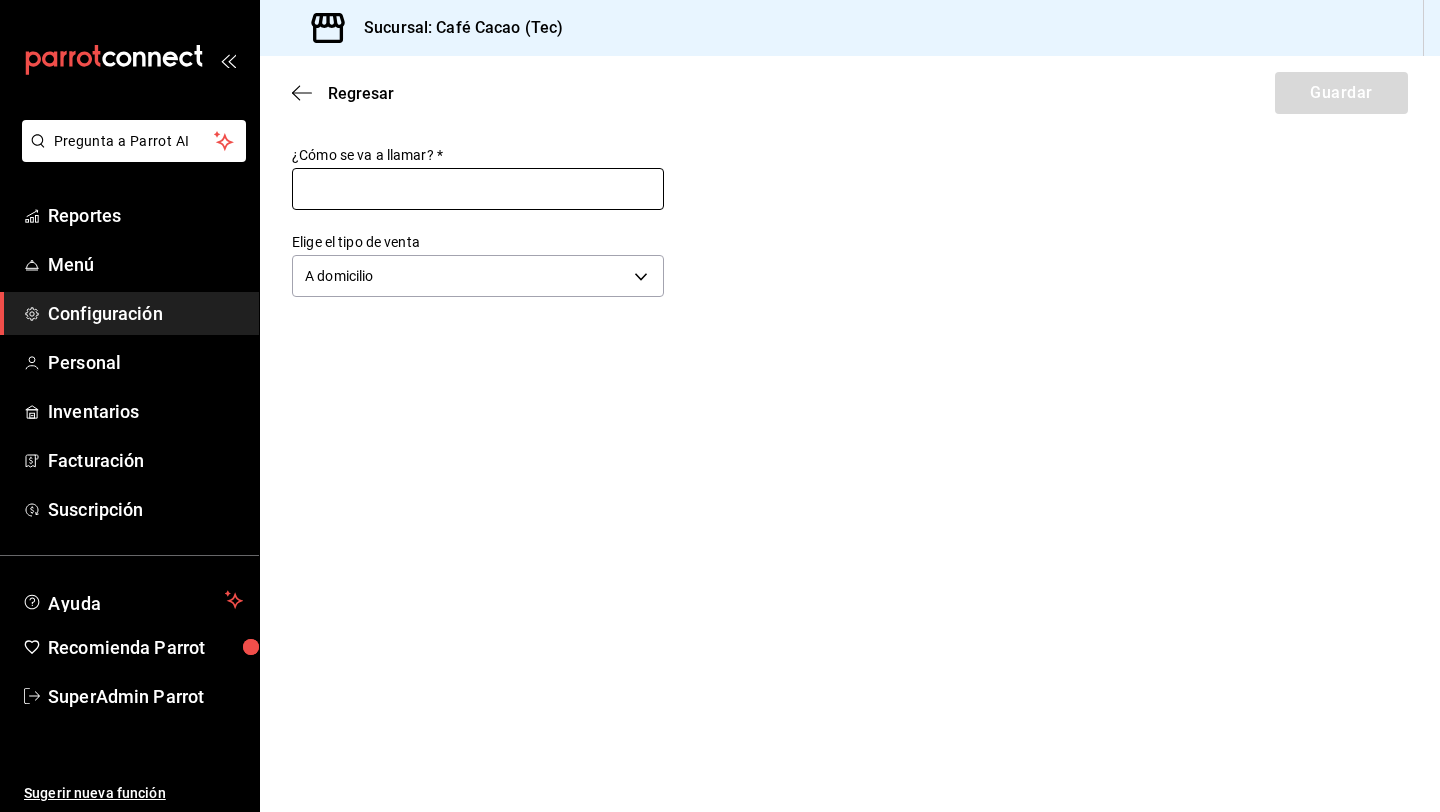 click at bounding box center [478, 189] 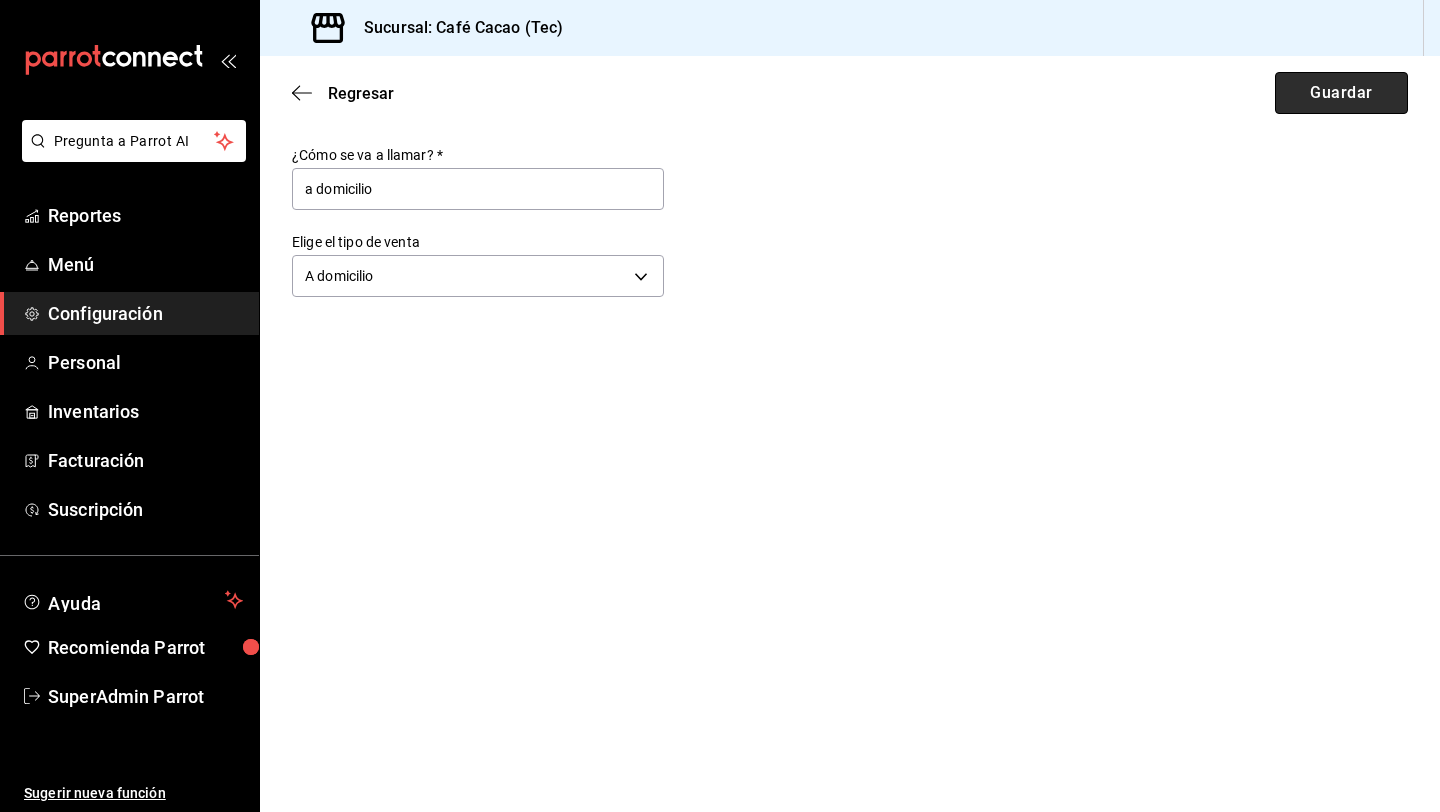 click on "Guardar" at bounding box center [1341, 93] 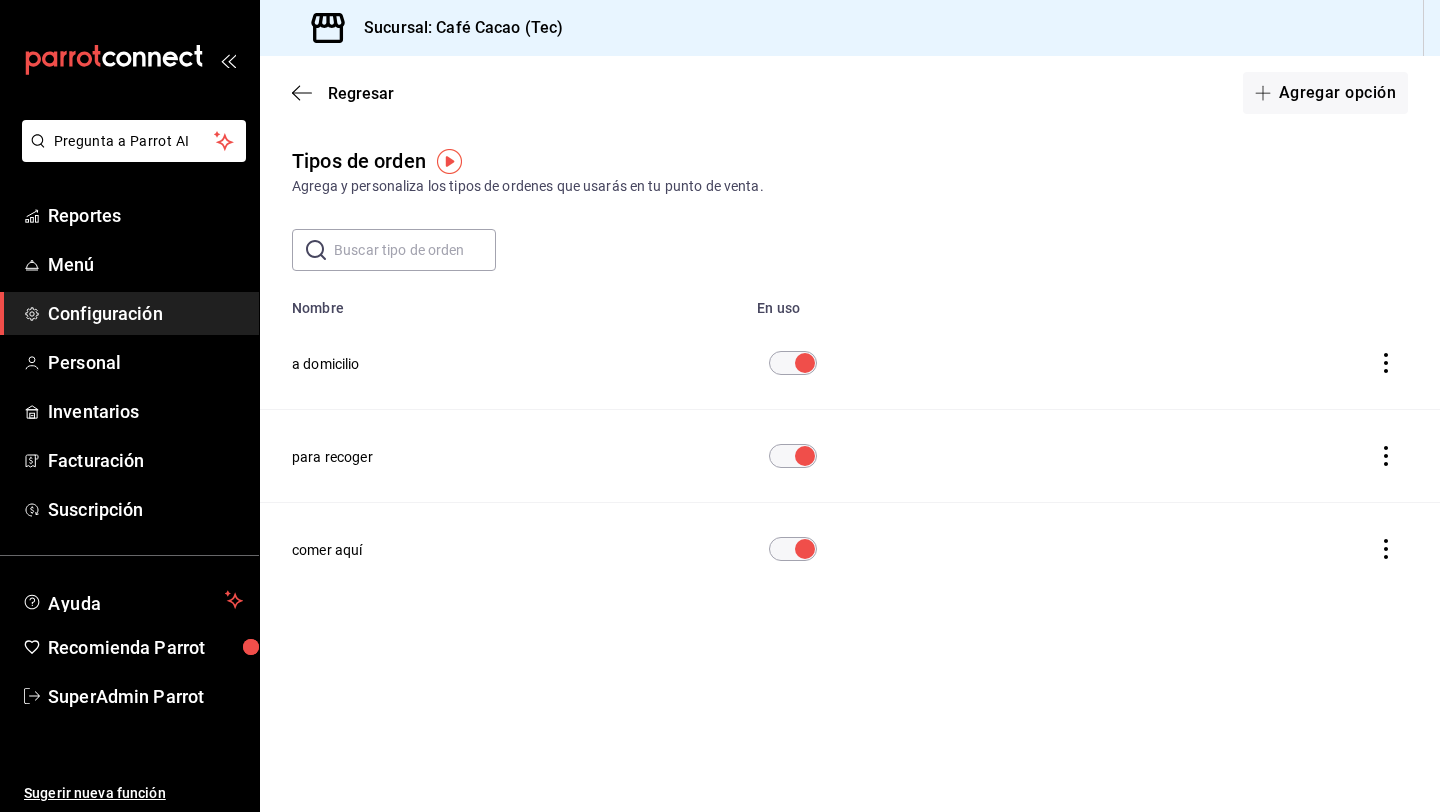 click on "Configuración" at bounding box center [145, 313] 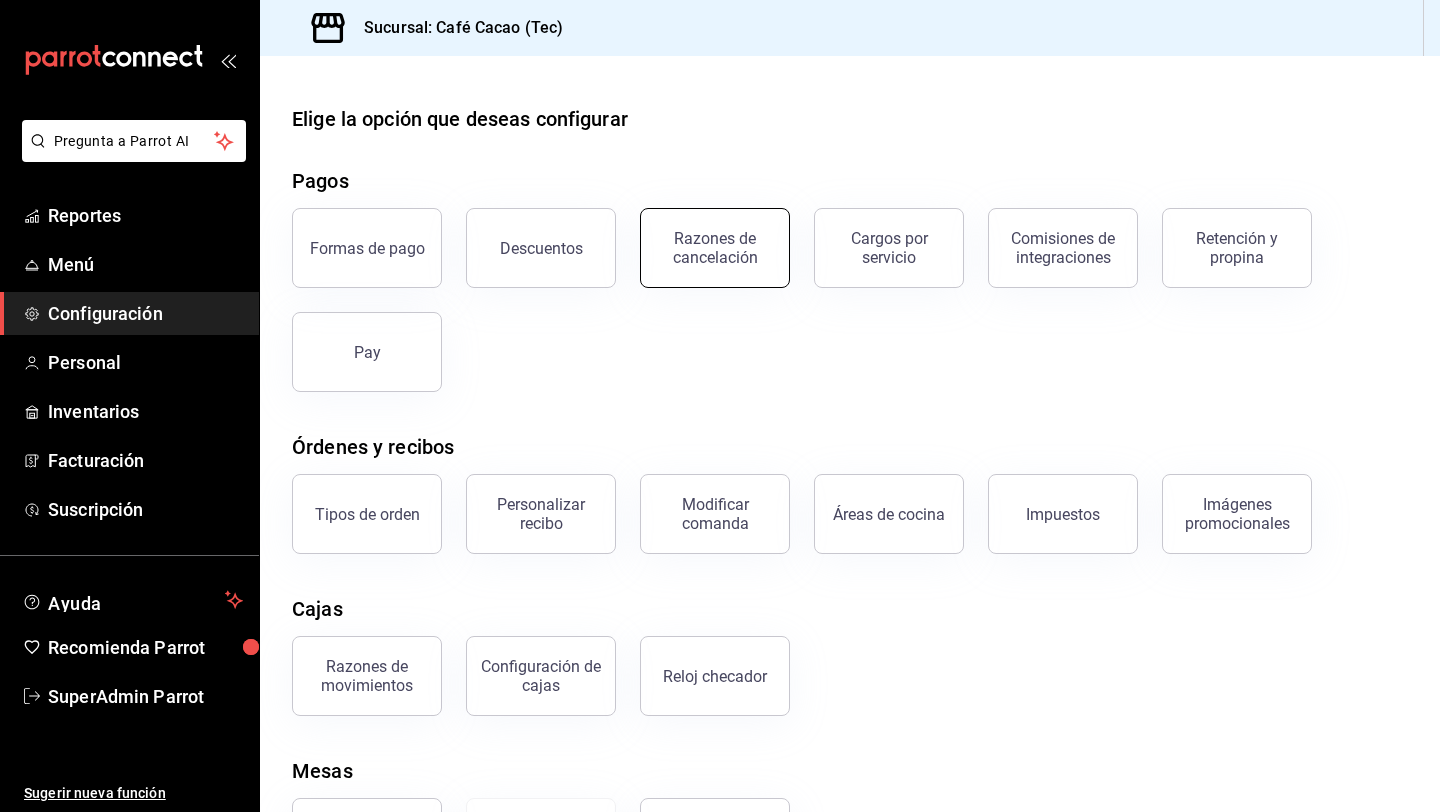 click on "Razones de cancelación" at bounding box center [715, 248] 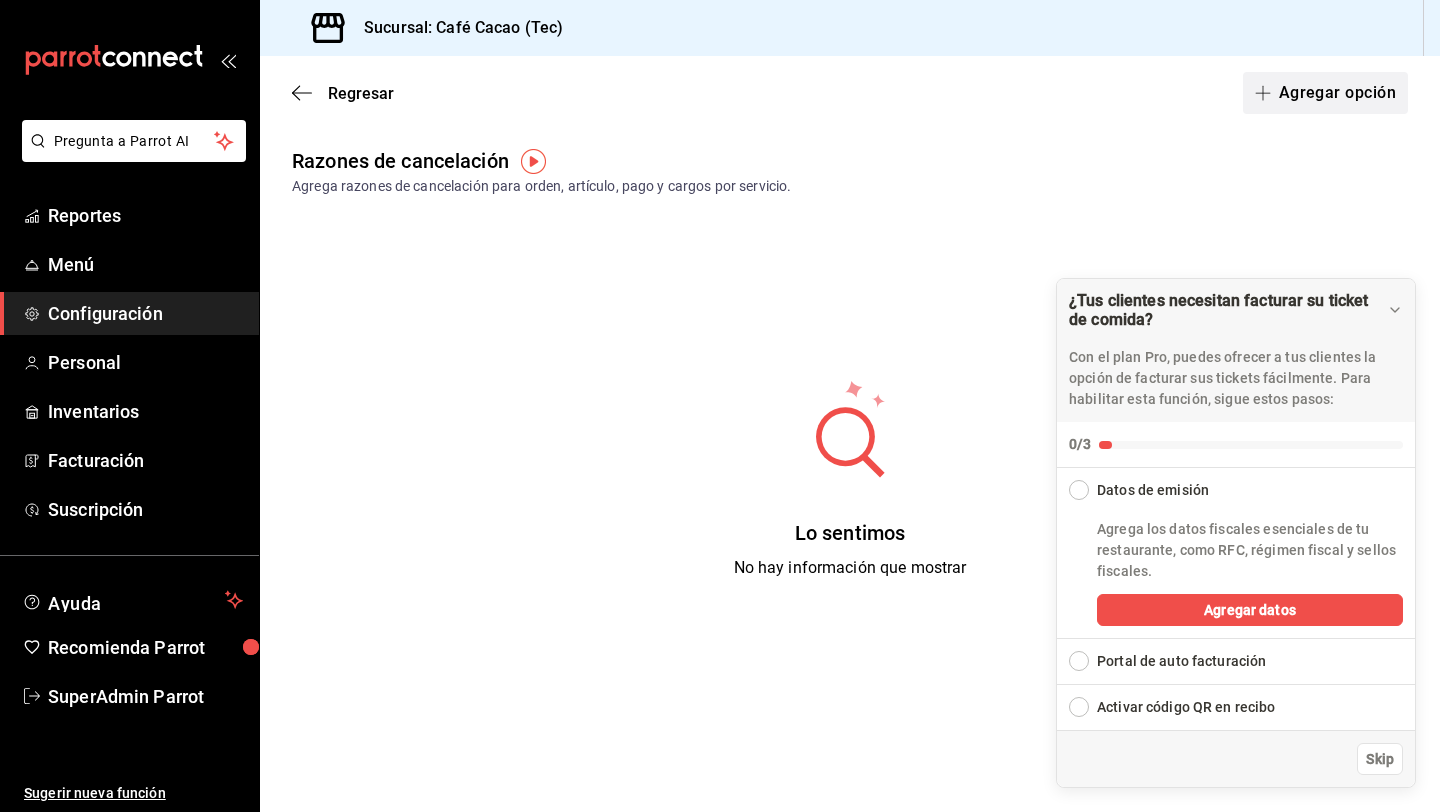 click on "Agregar opción" at bounding box center [1325, 93] 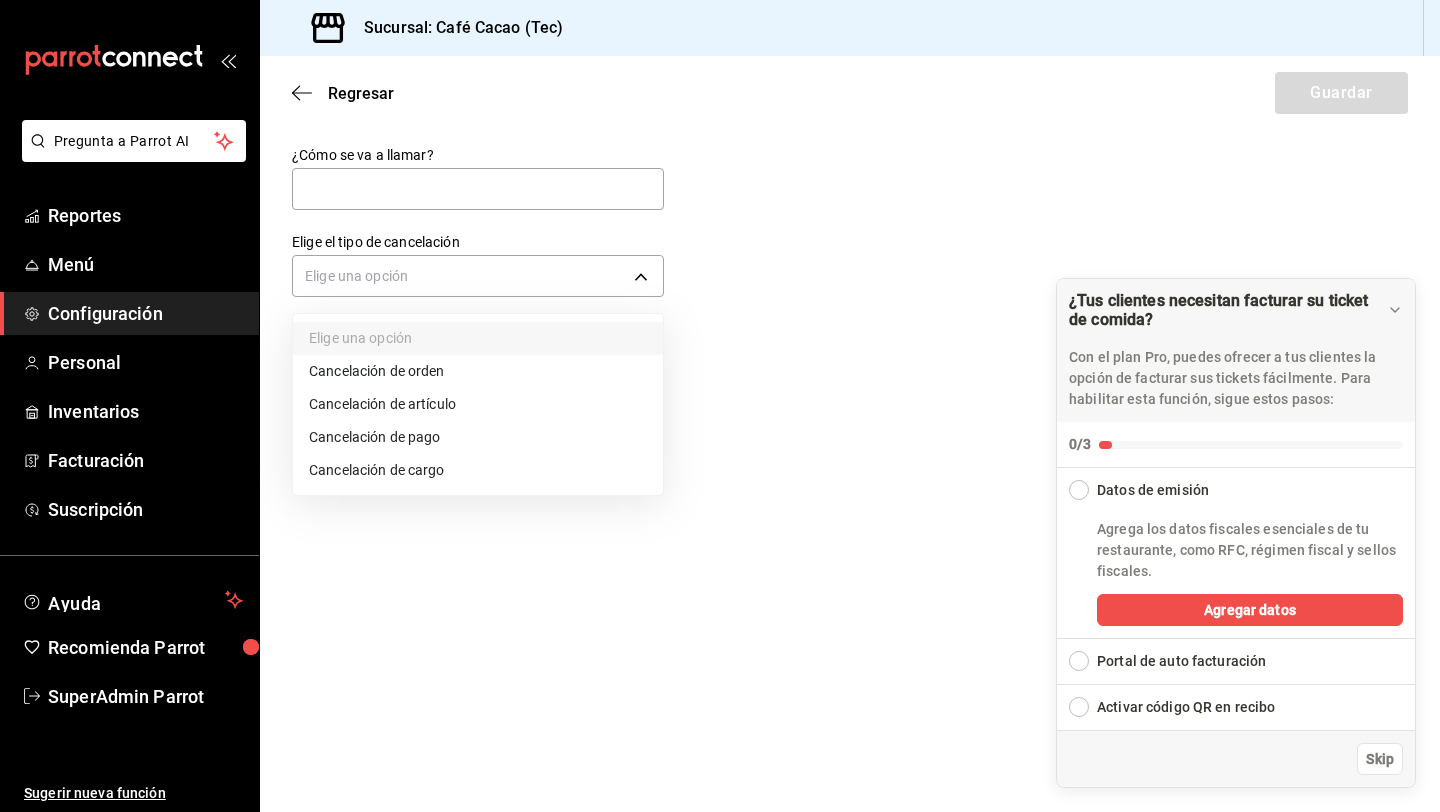 click on "Pregunta a Parrot AI Reportes   Menú   Configuración   Personal   Inventarios   Facturación   Suscripción   Ayuda Recomienda Parrot   SuperAdmin Parrot   Sugerir nueva función   Sucursal: Café Cacao (Tec) Regresar Guardar ¿Cómo se va a llamar? Elige el tipo de cancelación Elige una opción ¿Tus clientes necesitan facturar su ticket de comida? Con el plan Pro, puedes ofrecer a tus clientes la opción de facturar sus tickets fácilmente. Para habilitar esta función, sigue estos pasos: 0/3 Datos de emisión Agrega los datos fiscales esenciales de tu restaurante, como RFC, régimen fiscal y sellos fiscales. Agregar datos Portal de auto facturación Configura tu portal para que los clientes generen sus facturas su ticket. Configura tu portal Activar código QR en recibo Activa el QR en el recibo desde configuración del portal. Ir a Personalizar recibo Skip GANA 1 MES GRATIS EN TU SUSCRIPCIÓN AQUÍ Ver video tutorial Ir a video Ver video tutorial Ir a video Pregunta a Parrot AI Reportes   Menú   Configuración   Personal   Inventarios   Facturación   Suscripción   Ayuda Recomienda Parrot   SuperAdmin Parrot   Sugerir nueva función   Sucursal: Café Cacao (Tec) Regresar Guardar ¿Cómo se va a llamar? Elige el tipo de cancelación Elige una opción ¿Tus clientes necesitan facturar su ticket de comida? Con el plan Pro, puedes ofrecer a tus clientes la opción de facturar sus tickets fácilmente. Para habilitar esta función, sigue estos pasos: 0/3 Datos de emisión Agrega los datos fiscales esenciales de tu restaurante, como RFC, régimen fiscal y sellos fiscales. Agregar datos Portal de auto facturación Configura tu portal para que los clientes generen sus facturas su ticket. Configura tu portal Activar código QR en recibo Activa el QR en el recibo desde configuración del portal. Ir a Personalizar recibo Skip GANA 1 MES GRATIS EN TU SUSCRIPCIÓN AQUÍ Ver video tutorial Ir a video Ver video tutorial Ir a video Pregunta a Parrot AI Reportes   Menú" at bounding box center (720, 406) 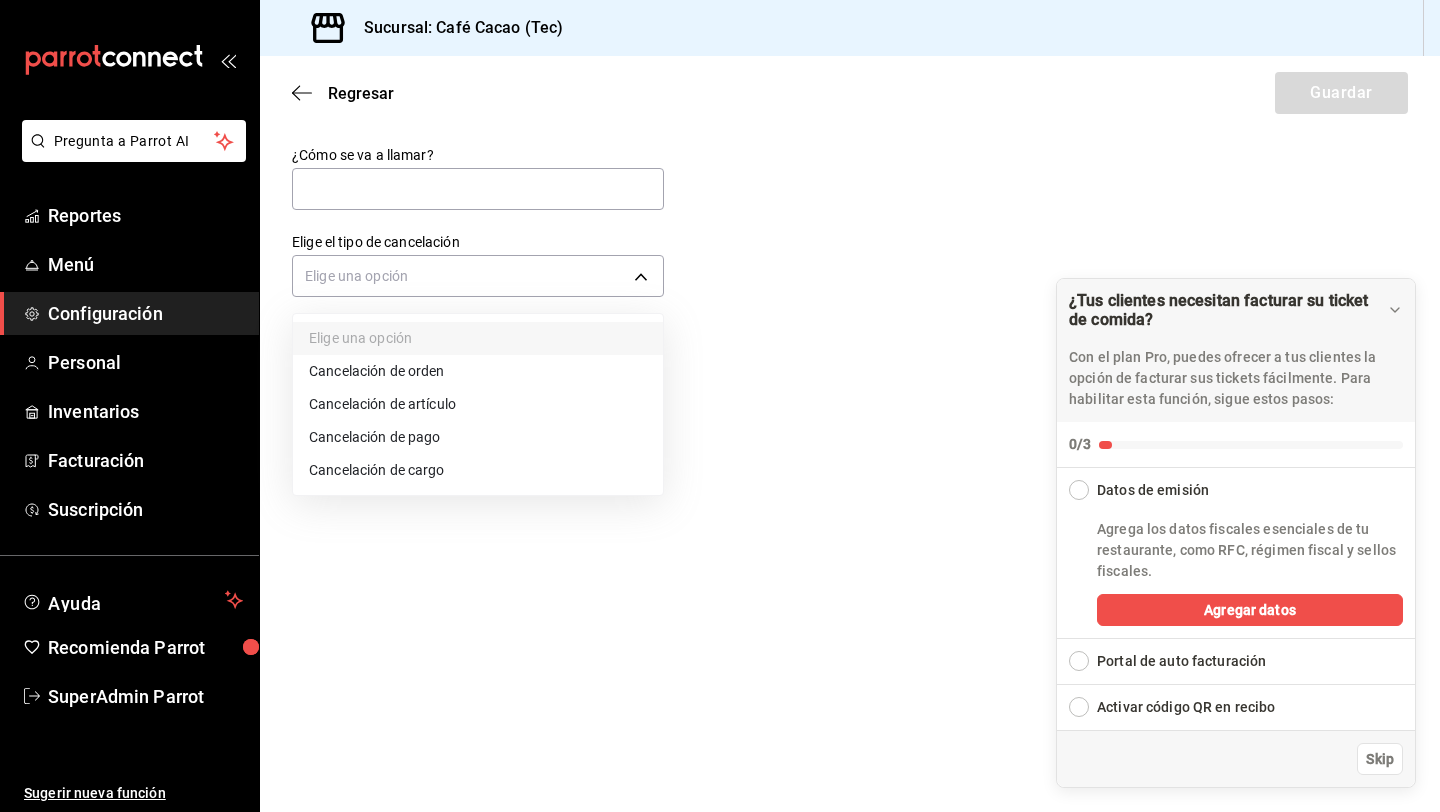 click on "Cancelación de orden" at bounding box center (478, 371) 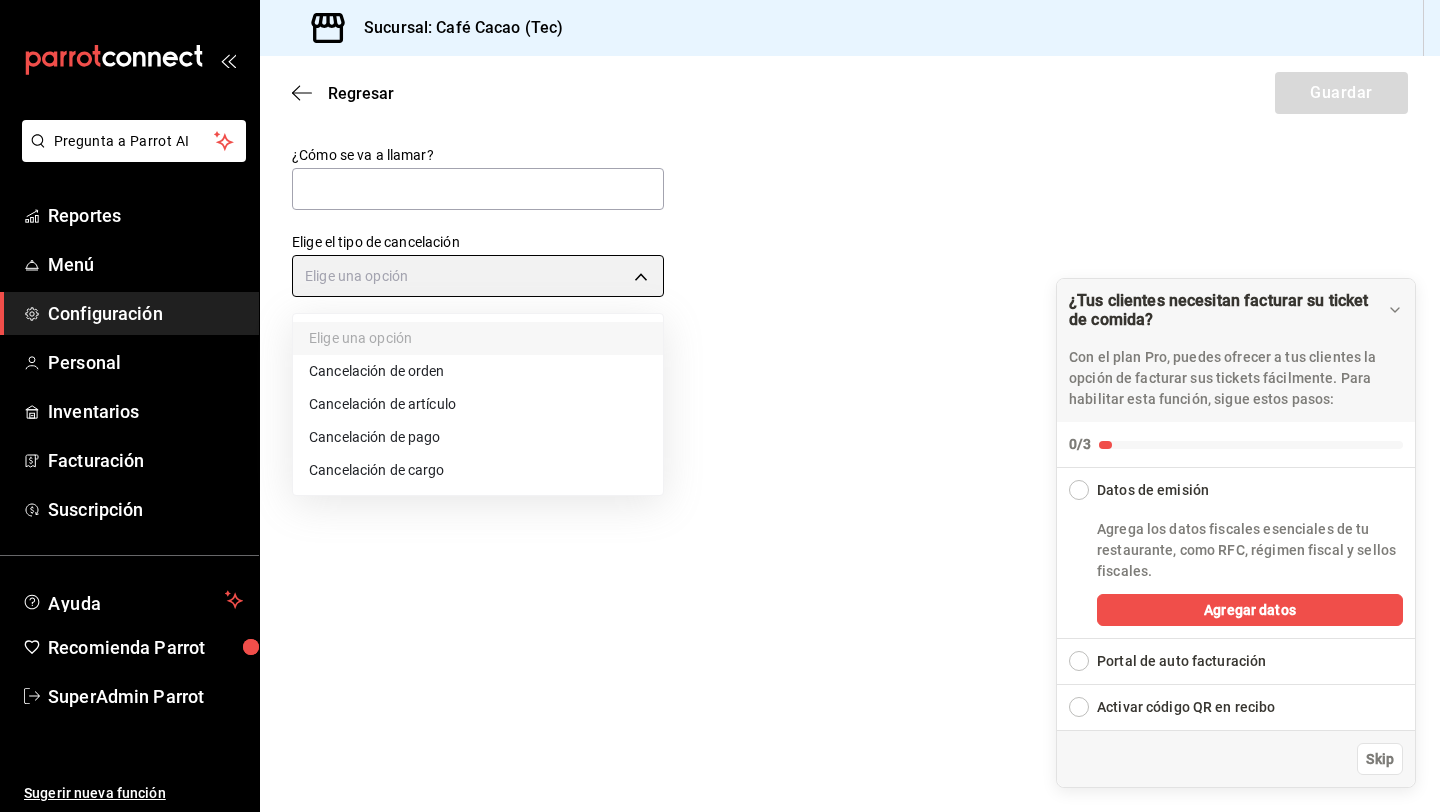 type on "ORDER" 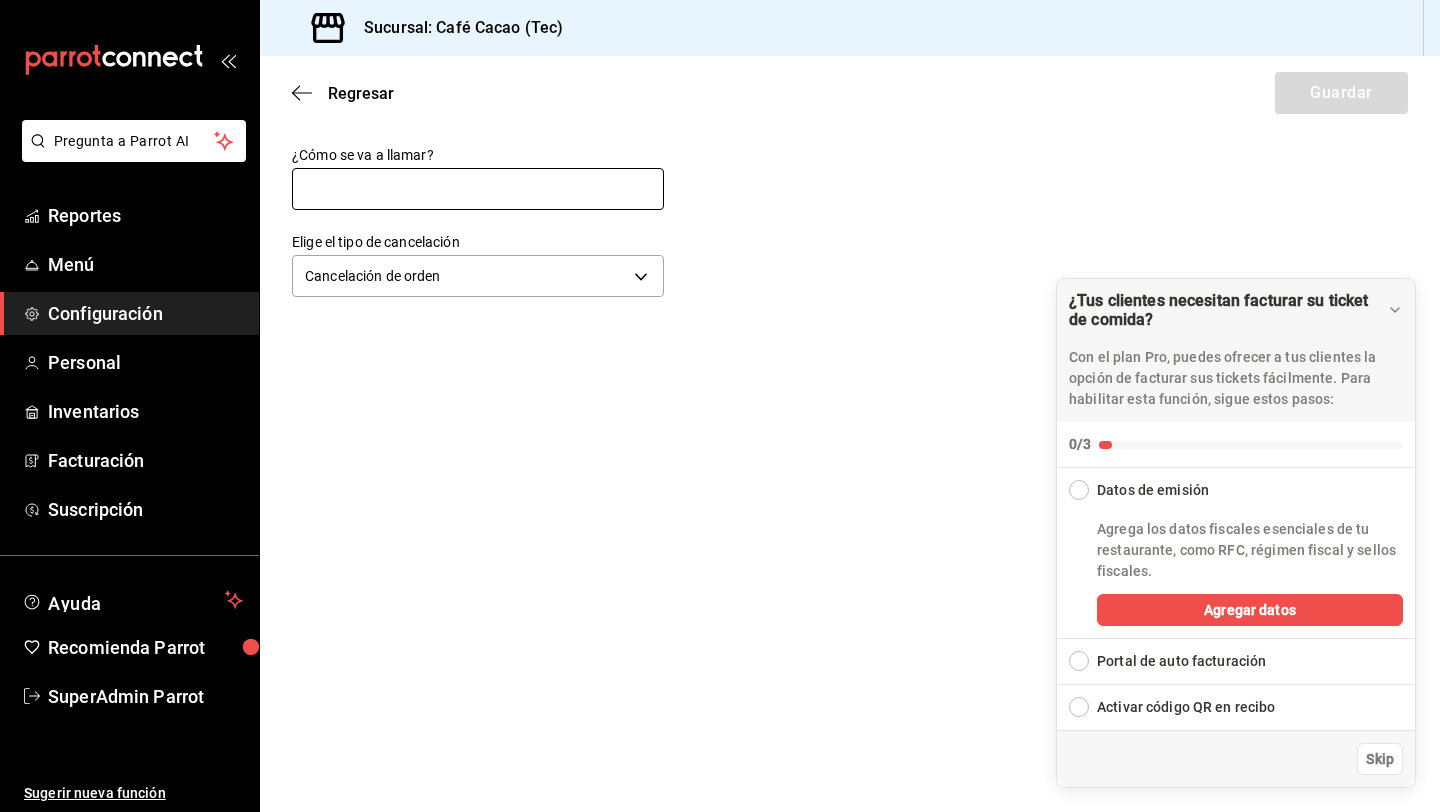 click at bounding box center (478, 189) 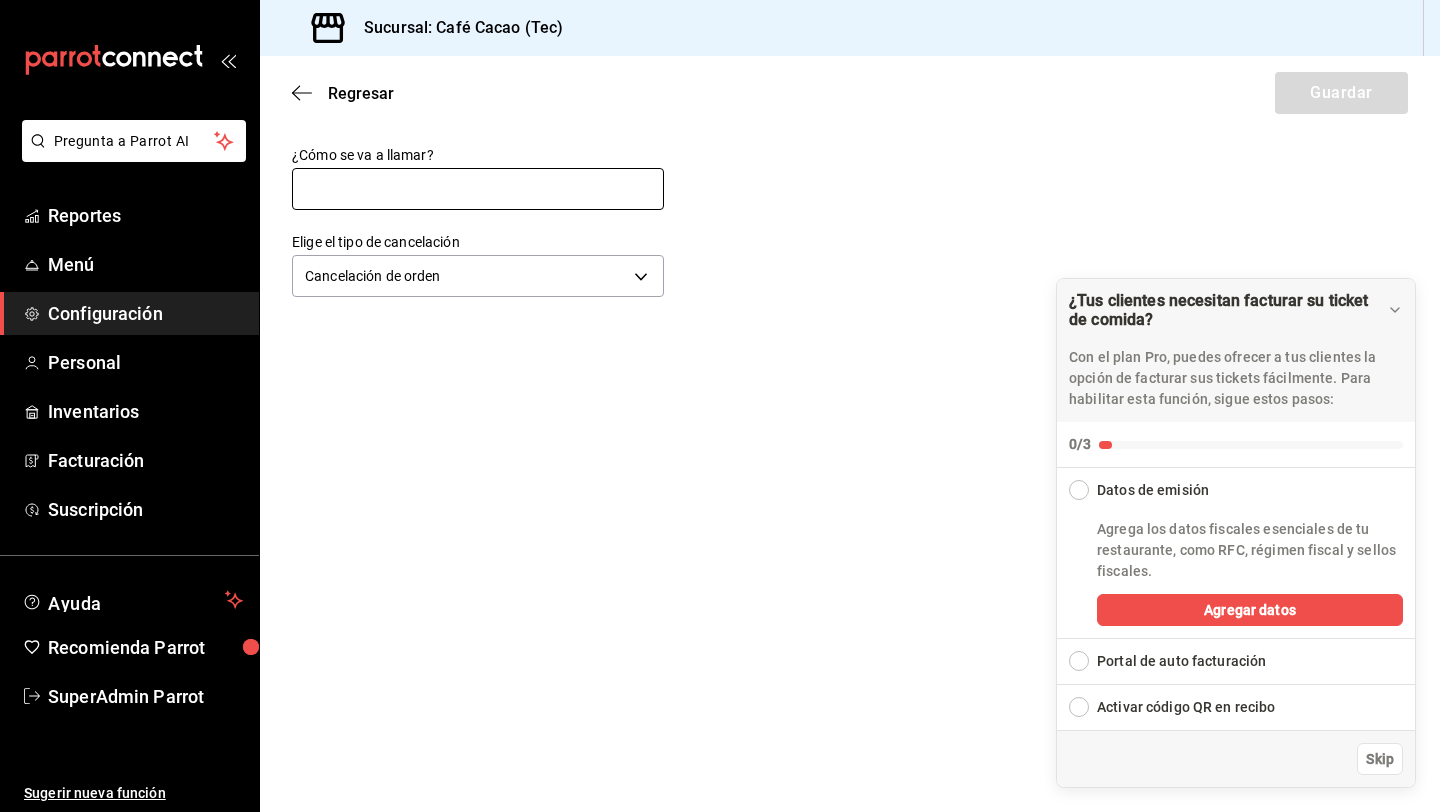 type on "cancelacion de orden" 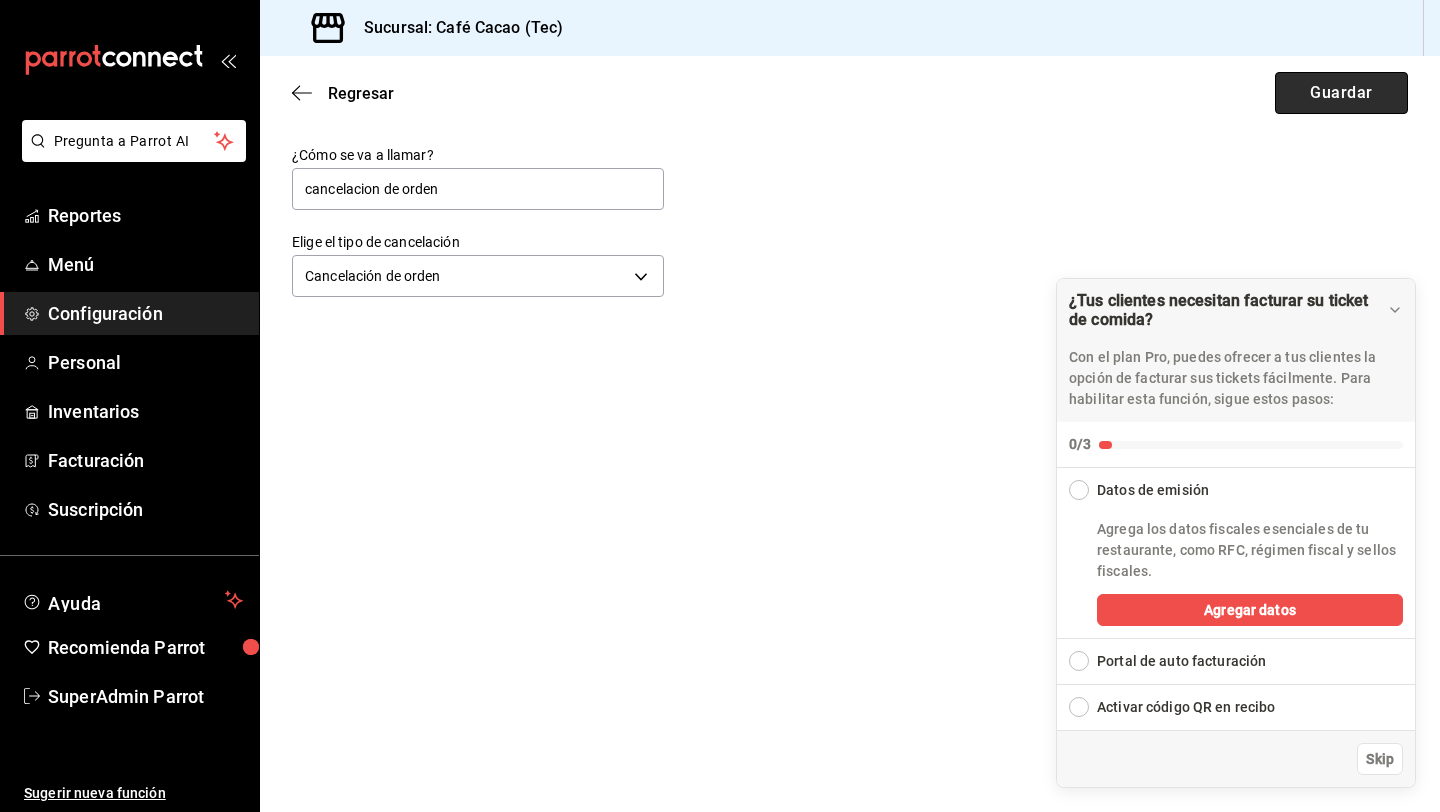 click on "Guardar" at bounding box center [1341, 93] 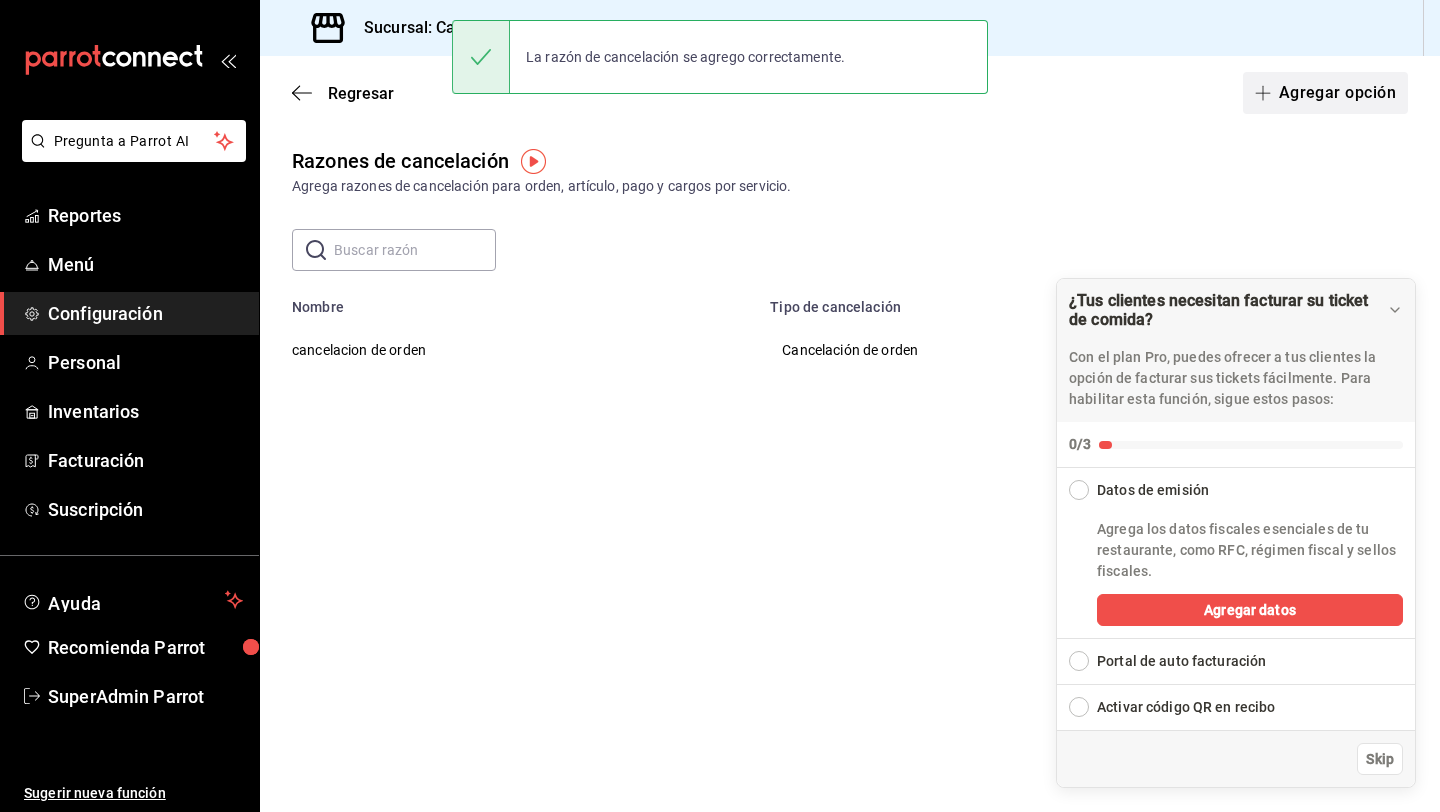 click on "Agregar opción" at bounding box center [1325, 93] 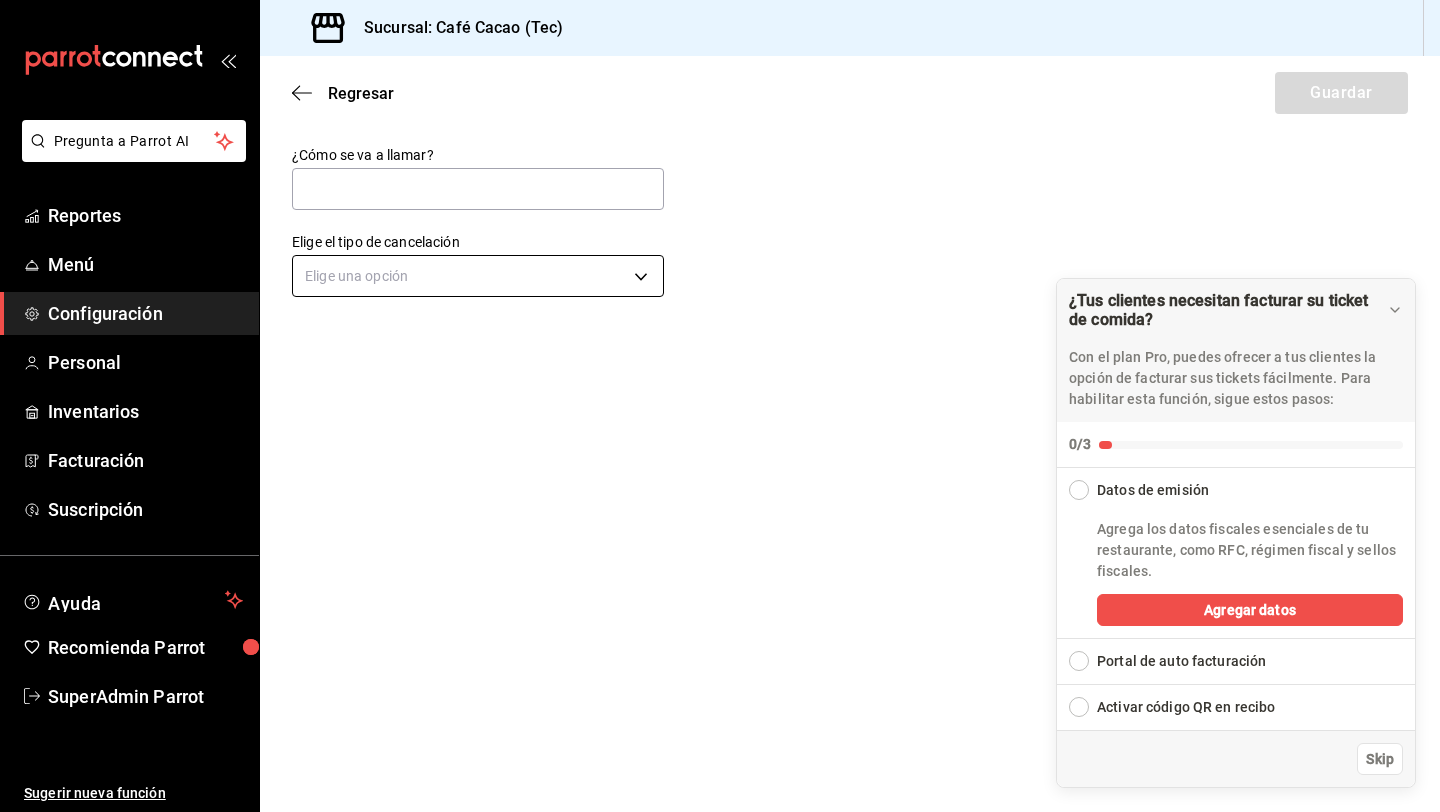 click on "Pregunta a Parrot AI Reportes   Menú   Configuración   Personal   Inventarios   Facturación   Suscripción   Ayuda Recomienda Parrot   SuperAdmin Parrot   Sugerir nueva función   Sucursal: Café Cacao (Tec) Regresar Guardar ¿Cómo se va a llamar? Elige el tipo de cancelación Elige una opción ¿Tus clientes necesitan facturar su ticket de comida? Con el plan Pro, puedes ofrecer a tus clientes la opción de facturar sus tickets fácilmente. Para habilitar esta función, sigue estos pasos: 0/3 Datos de emisión Agrega los datos fiscales esenciales de tu restaurante, como RFC, régimen fiscal y sellos fiscales. Agregar datos Portal de auto facturación Configura tu portal para que los clientes generen sus facturas su ticket. Configura tu portal Activar código QR en recibo Activa el QR en el recibo desde configuración del portal. Ir a Personalizar recibo Skip GANA 1 MES GRATIS EN TU SUSCRIPCIÓN AQUÍ Ver video tutorial Ir a video Ver video tutorial Ir a video Pregunta a Parrot AI Reportes   Menú   Configuración   Personal   Inventarios   Facturación   Suscripción   Ayuda Recomienda Parrot   SuperAdmin Parrot   Sugerir nueva función   Sucursal: Café Cacao (Tec) Regresar Guardar ¿Cómo se va a llamar? Elige el tipo de cancelación Elige una opción ¿Tus clientes necesitan facturar su ticket de comida? Con el plan Pro, puedes ofrecer a tus clientes la opción de facturar sus tickets fácilmente. Para habilitar esta función, sigue estos pasos: 0/3 Datos de emisión Agrega los datos fiscales esenciales de tu restaurante, como RFC, régimen fiscal y sellos fiscales. Agregar datos Portal de auto facturación Configura tu portal para que los clientes generen sus facturas su ticket. Configura tu portal Activar código QR en recibo Activa el QR en el recibo desde configuración del portal. Ir a Personalizar recibo Skip GANA 1 MES GRATIS EN TU SUSCRIPCIÓN AQUÍ Ver video tutorial Ir a video Ver video tutorial Ir a video Pregunta a Parrot AI Reportes   Menú" at bounding box center [720, 406] 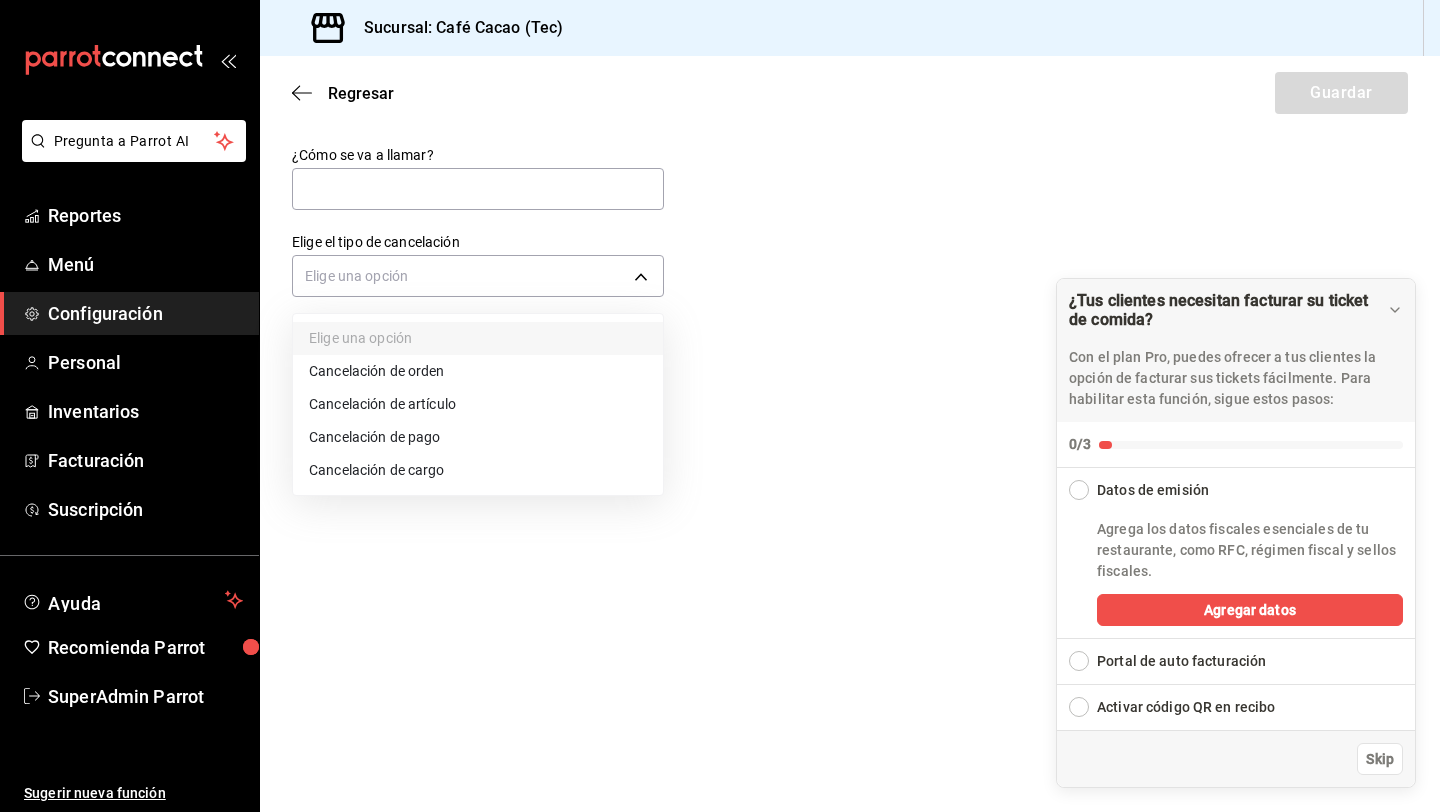 click on "Cancelación de artículo" at bounding box center [478, 404] 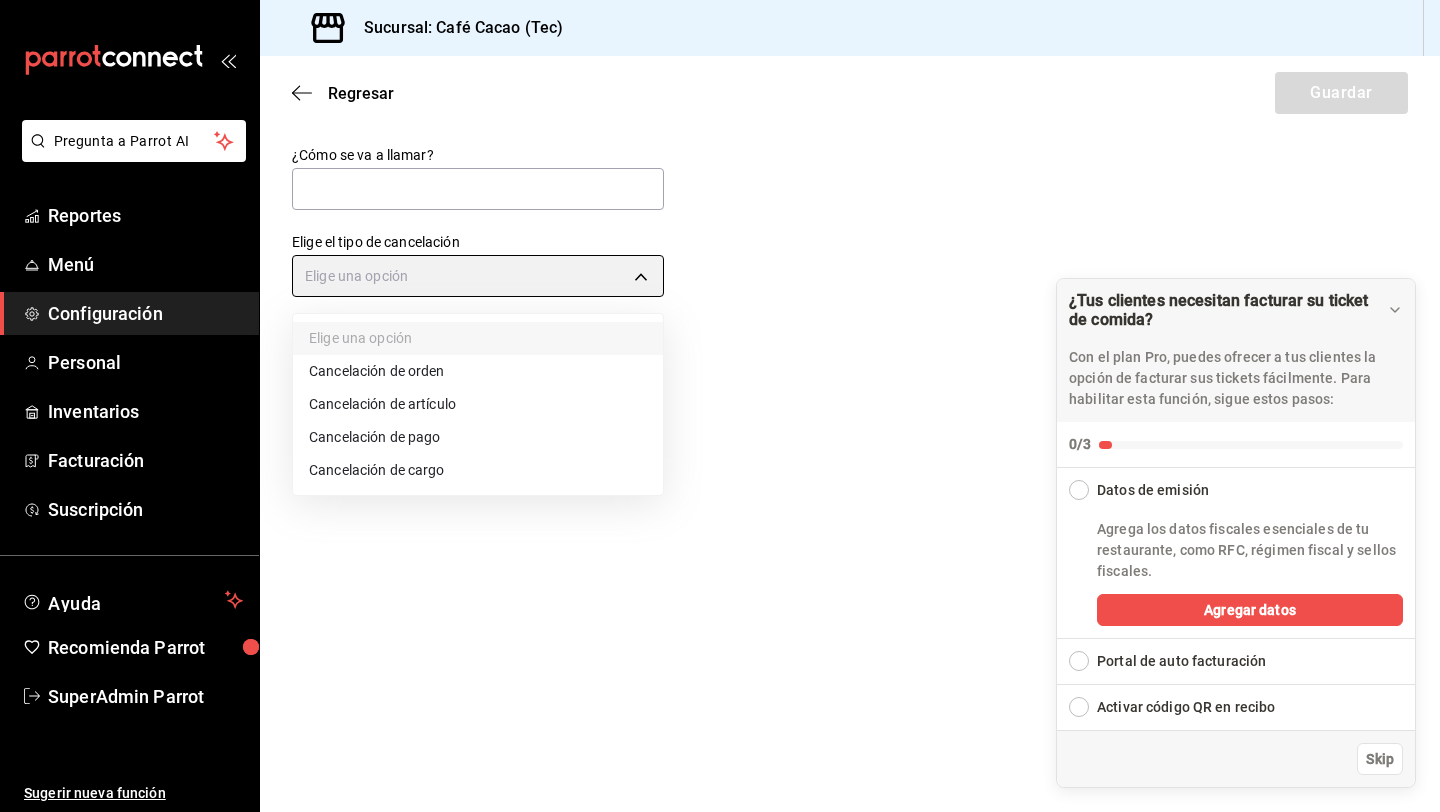 type on "ORDER_ITEM" 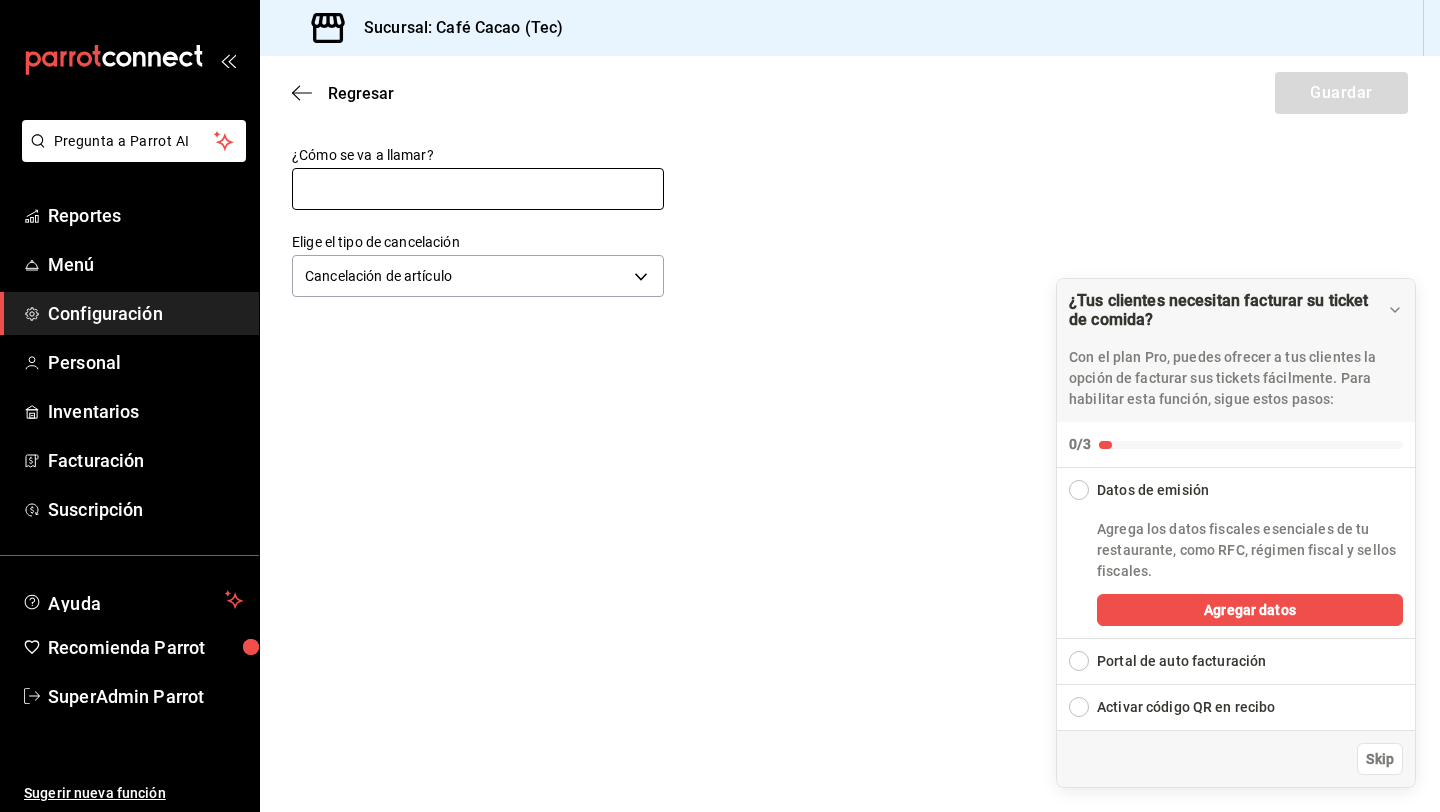 click at bounding box center (478, 189) 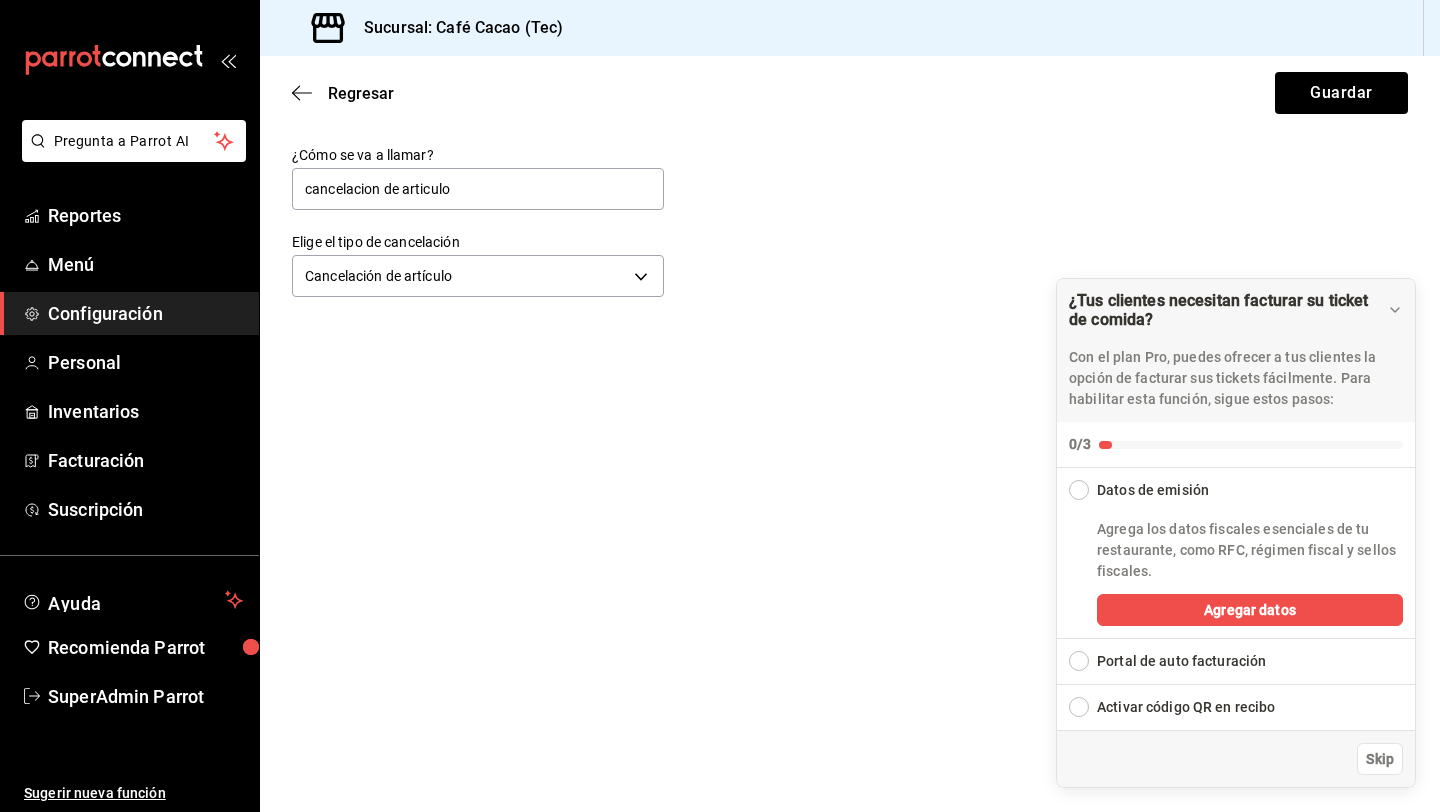 click on "Regresar Guardar" at bounding box center [850, 93] 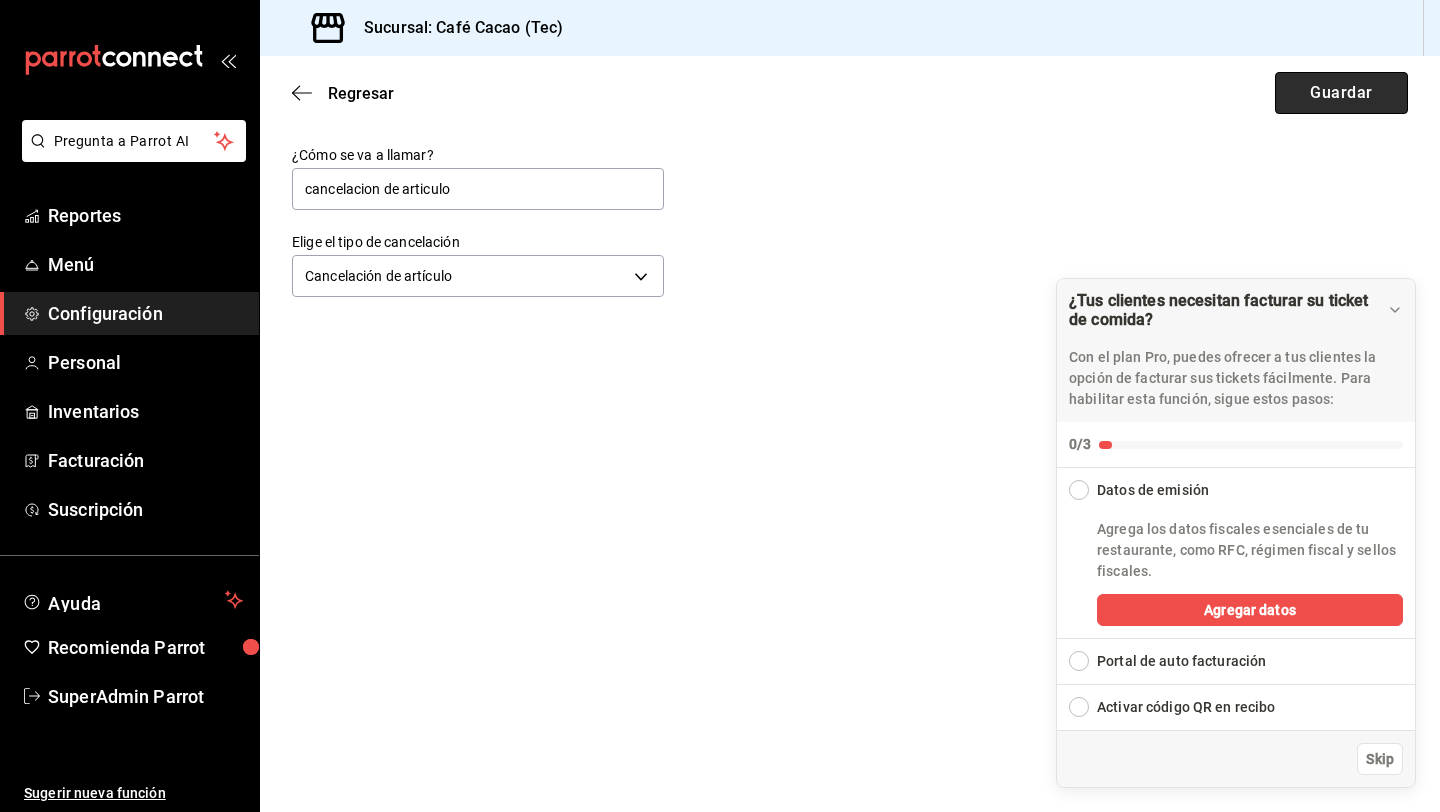 click on "Guardar" at bounding box center [1341, 93] 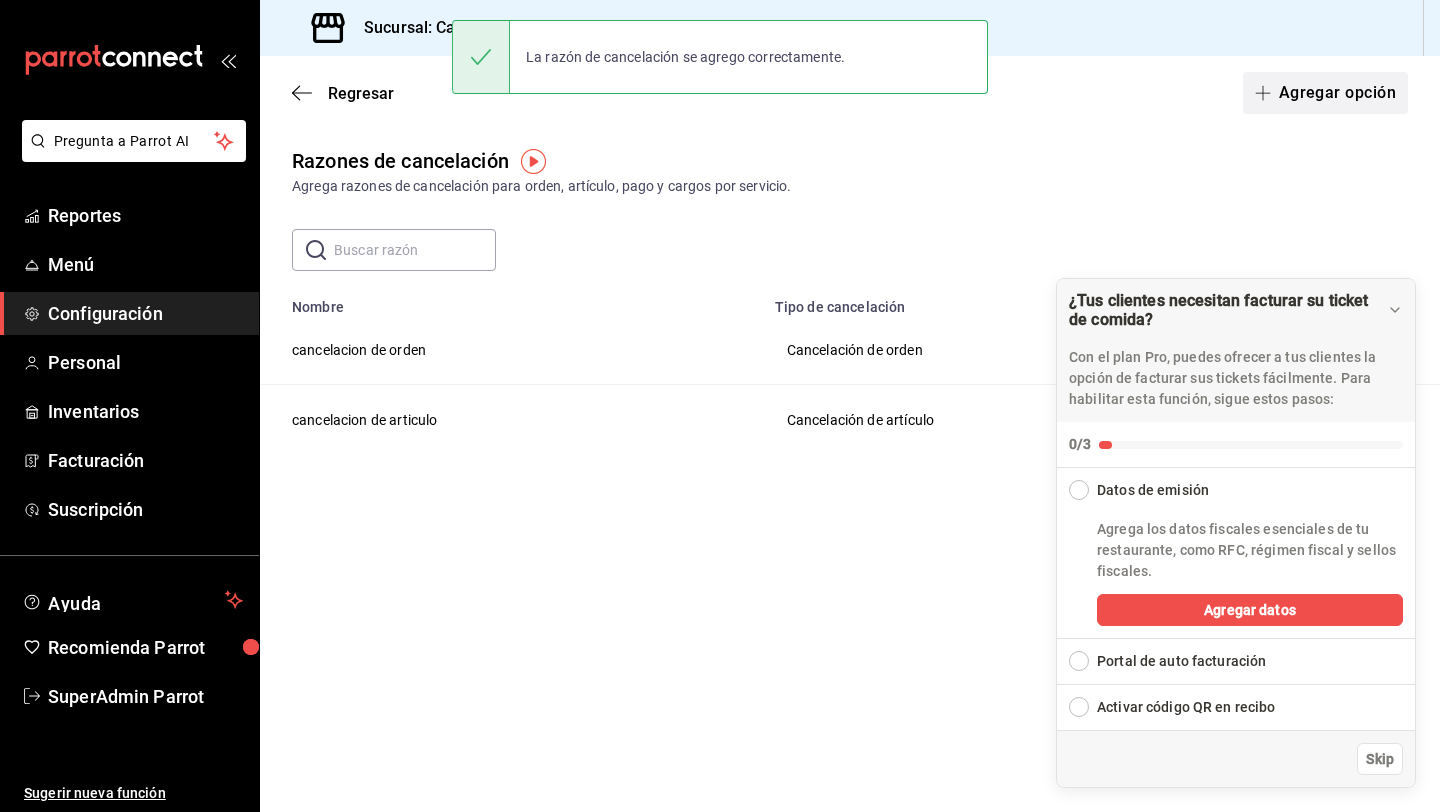 click on "Agregar opción" at bounding box center (1325, 93) 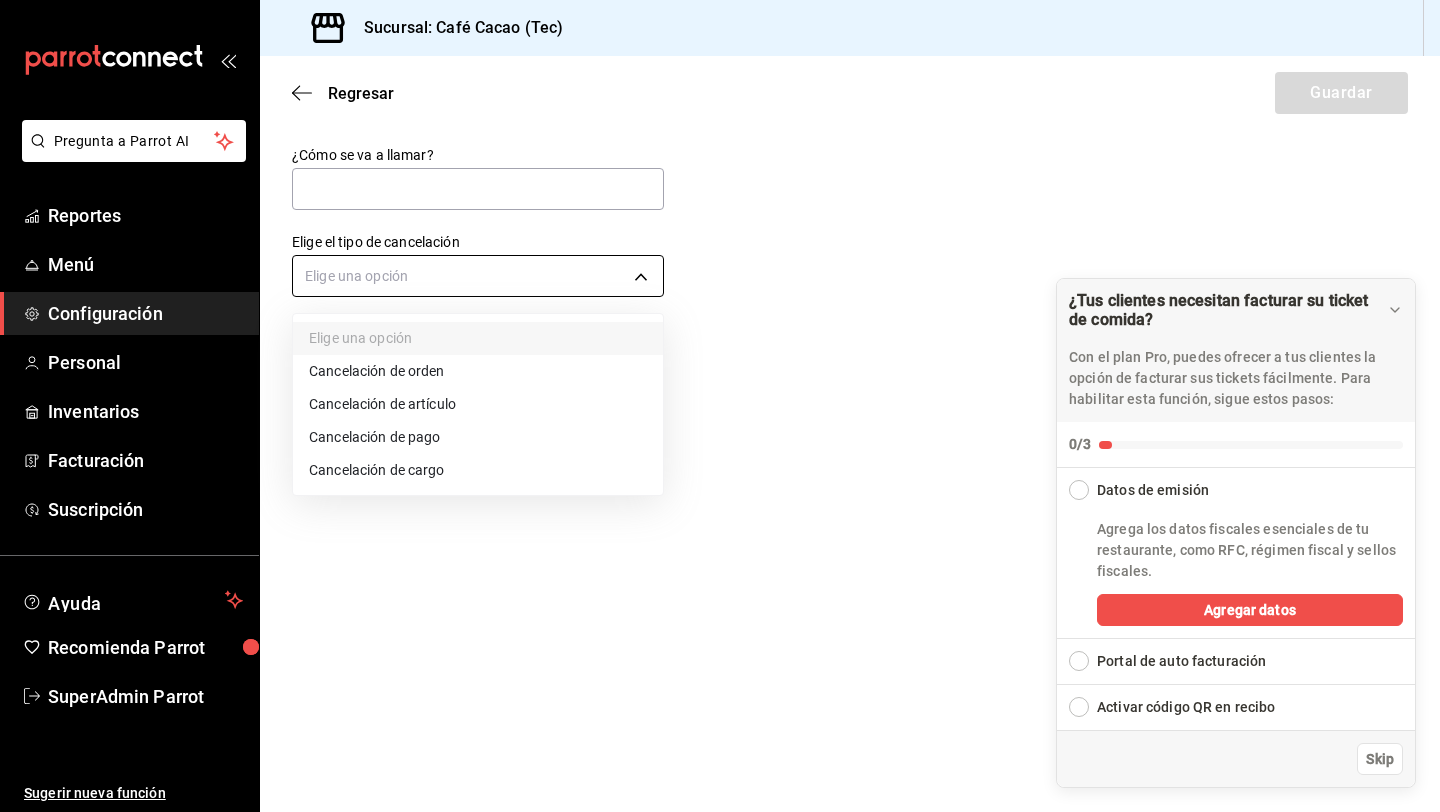 click on "Pregunta a Parrot AI Reportes   Menú   Configuración   Personal   Inventarios   Facturación   Suscripción   Ayuda Recomienda Parrot   SuperAdmin Parrot   Sugerir nueva función   Sucursal: Café Cacao (Tec) Regresar Guardar ¿Cómo se va a llamar? Elige el tipo de cancelación Elige una opción ¿Tus clientes necesitan facturar su ticket de comida? Con el plan Pro, puedes ofrecer a tus clientes la opción de facturar sus tickets fácilmente. Para habilitar esta función, sigue estos pasos: 0/3 Datos de emisión Agrega los datos fiscales esenciales de tu restaurante, como RFC, régimen fiscal y sellos fiscales. Agregar datos Portal de auto facturación Configura tu portal para que los clientes generen sus facturas su ticket. Configura tu portal Activar código QR en recibo Activa el QR en el recibo desde configuración del portal. Ir a Personalizar recibo Skip GANA 1 MES GRATIS EN TU SUSCRIPCIÓN AQUÍ Ver video tutorial Ir a video Ver video tutorial Ir a video Pregunta a Parrot AI Reportes   Menú   Configuración   Personal   Inventarios   Facturación   Suscripción   Ayuda Recomienda Parrot   SuperAdmin Parrot   Sugerir nueva función   Sucursal: Café Cacao (Tec) Regresar Guardar ¿Cómo se va a llamar? Elige el tipo de cancelación Elige una opción ¿Tus clientes necesitan facturar su ticket de comida? Con el plan Pro, puedes ofrecer a tus clientes la opción de facturar sus tickets fácilmente. Para habilitar esta función, sigue estos pasos: 0/3 Datos de emisión Agrega los datos fiscales esenciales de tu restaurante, como RFC, régimen fiscal y sellos fiscales. Agregar datos Portal de auto facturación Configura tu portal para que los clientes generen sus facturas su ticket. Configura tu portal Activar código QR en recibo Activa el QR en el recibo desde configuración del portal. Ir a Personalizar recibo Skip GANA 1 MES GRATIS EN TU SUSCRIPCIÓN AQUÍ Ver video tutorial Ir a video Ver video tutorial Ir a video Pregunta a Parrot AI Reportes   Menú" at bounding box center (720, 406) 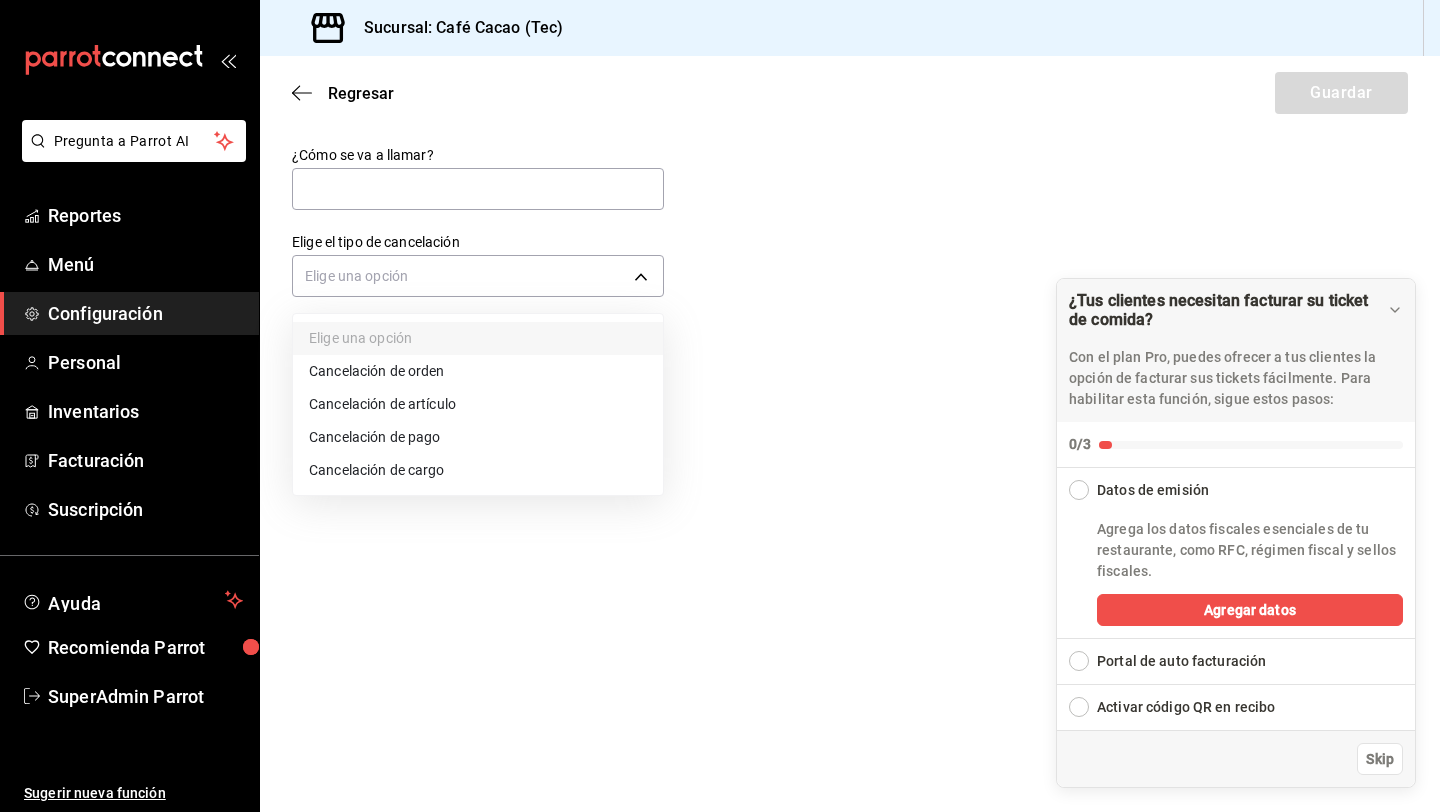click on "Cancelación de pago" at bounding box center (478, 437) 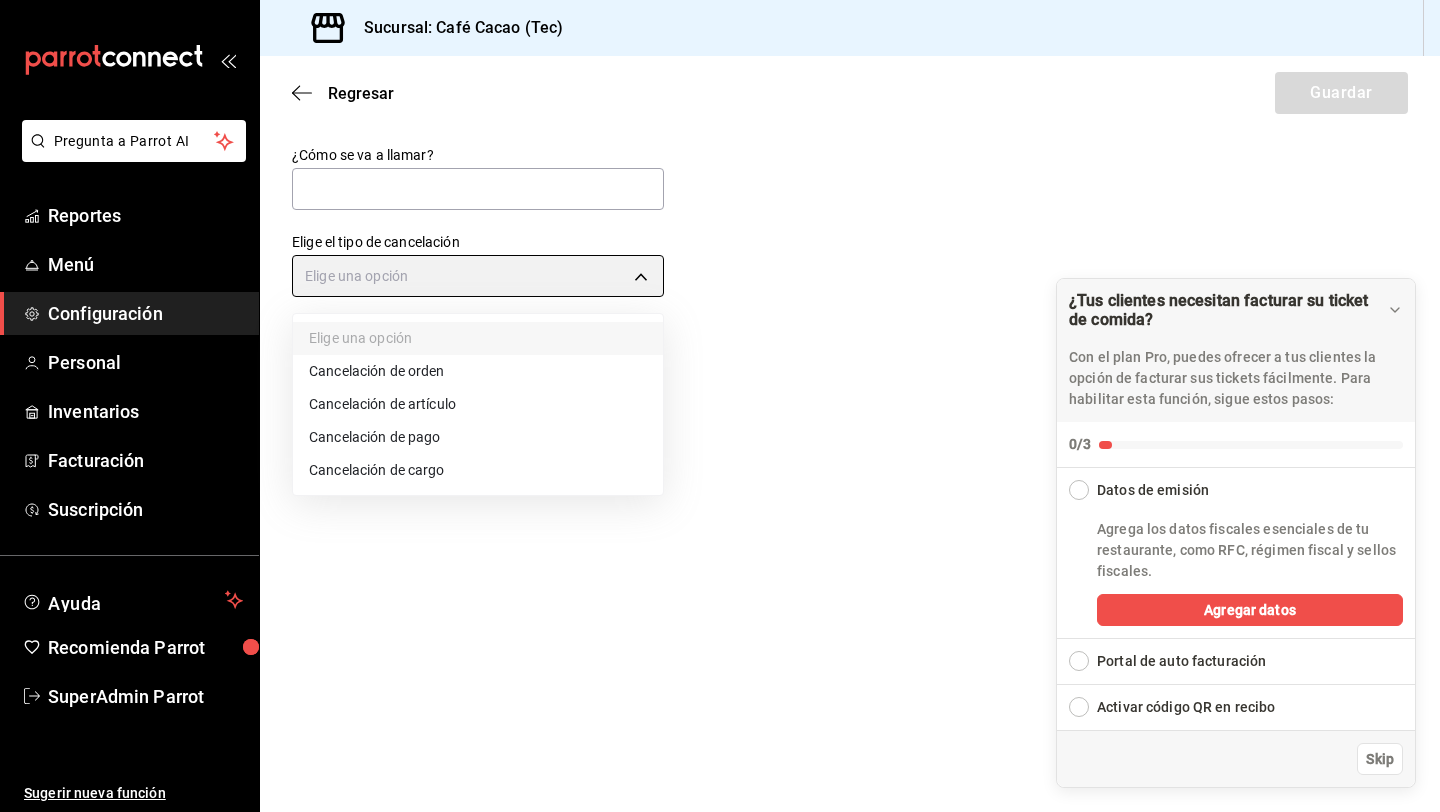 type on "ORDER_PAYMENT" 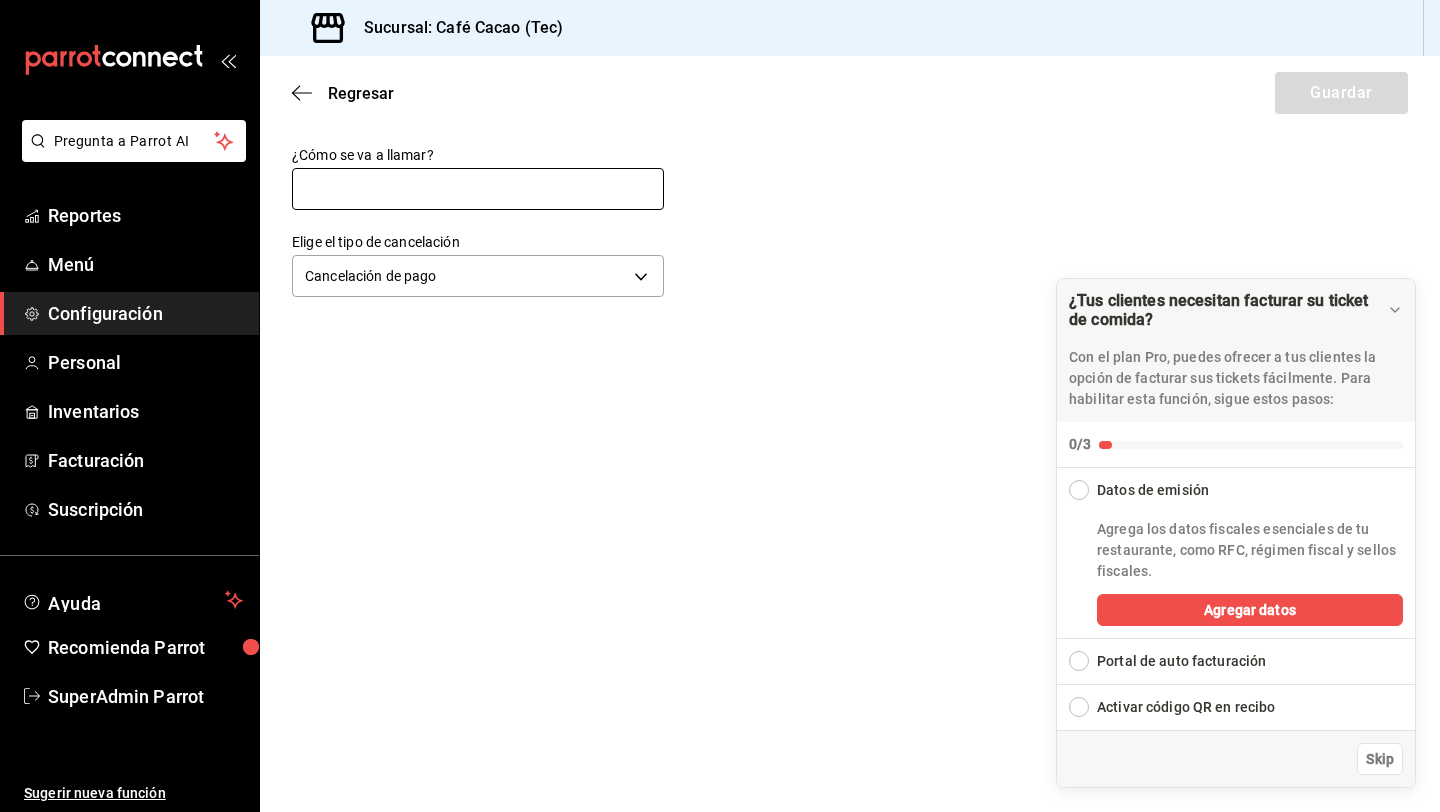 click at bounding box center [478, 189] 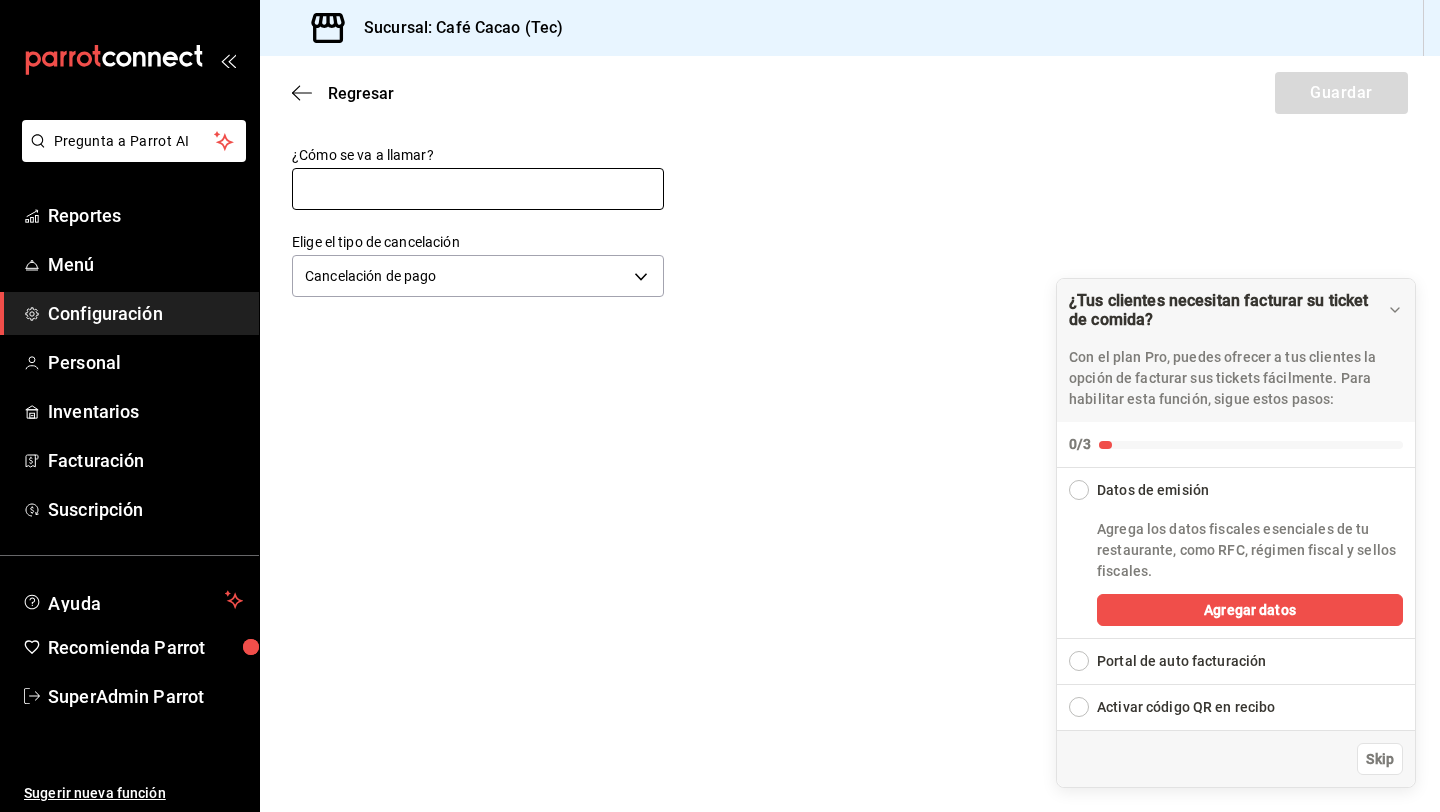 type on "cancelacion de pago" 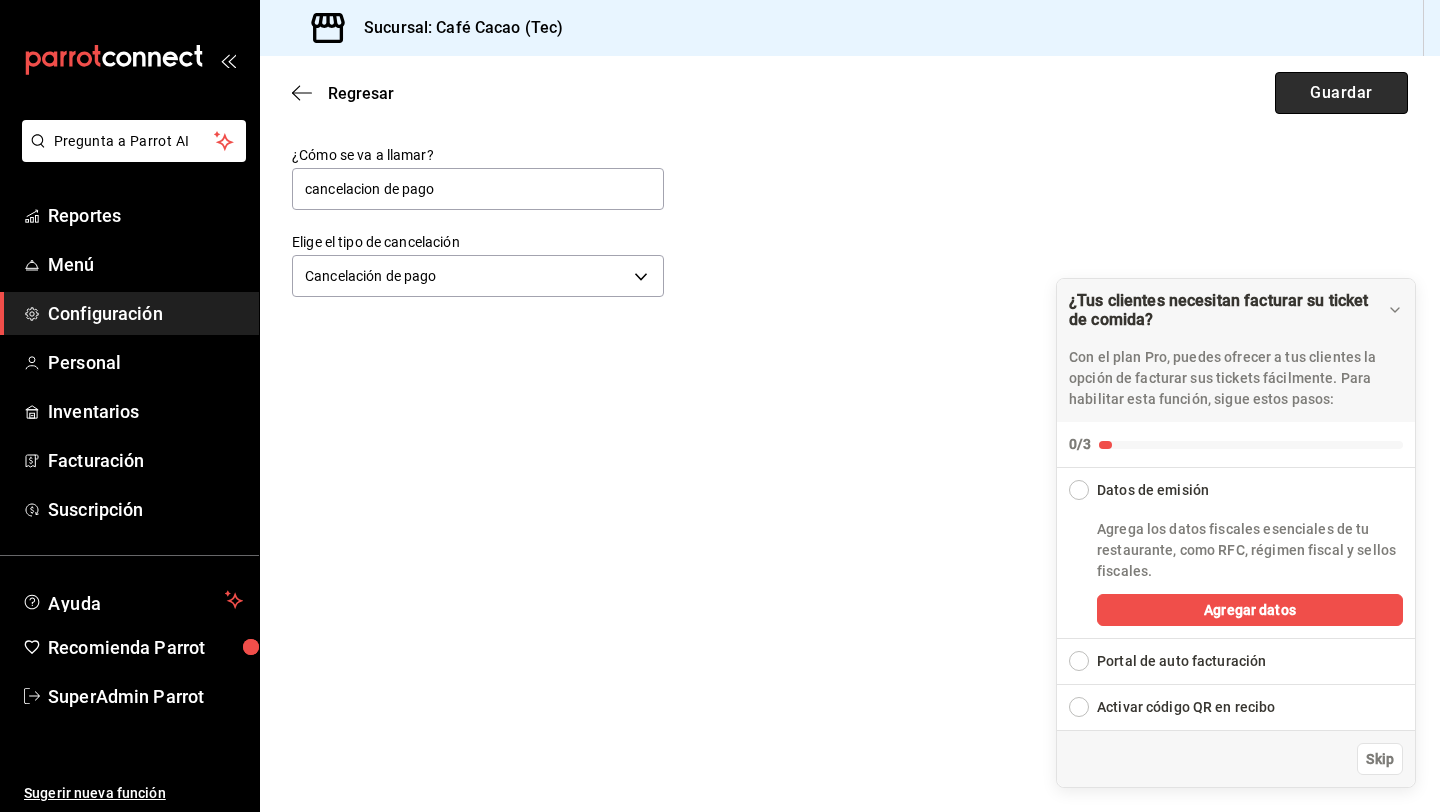 click on "Guardar" at bounding box center [1341, 93] 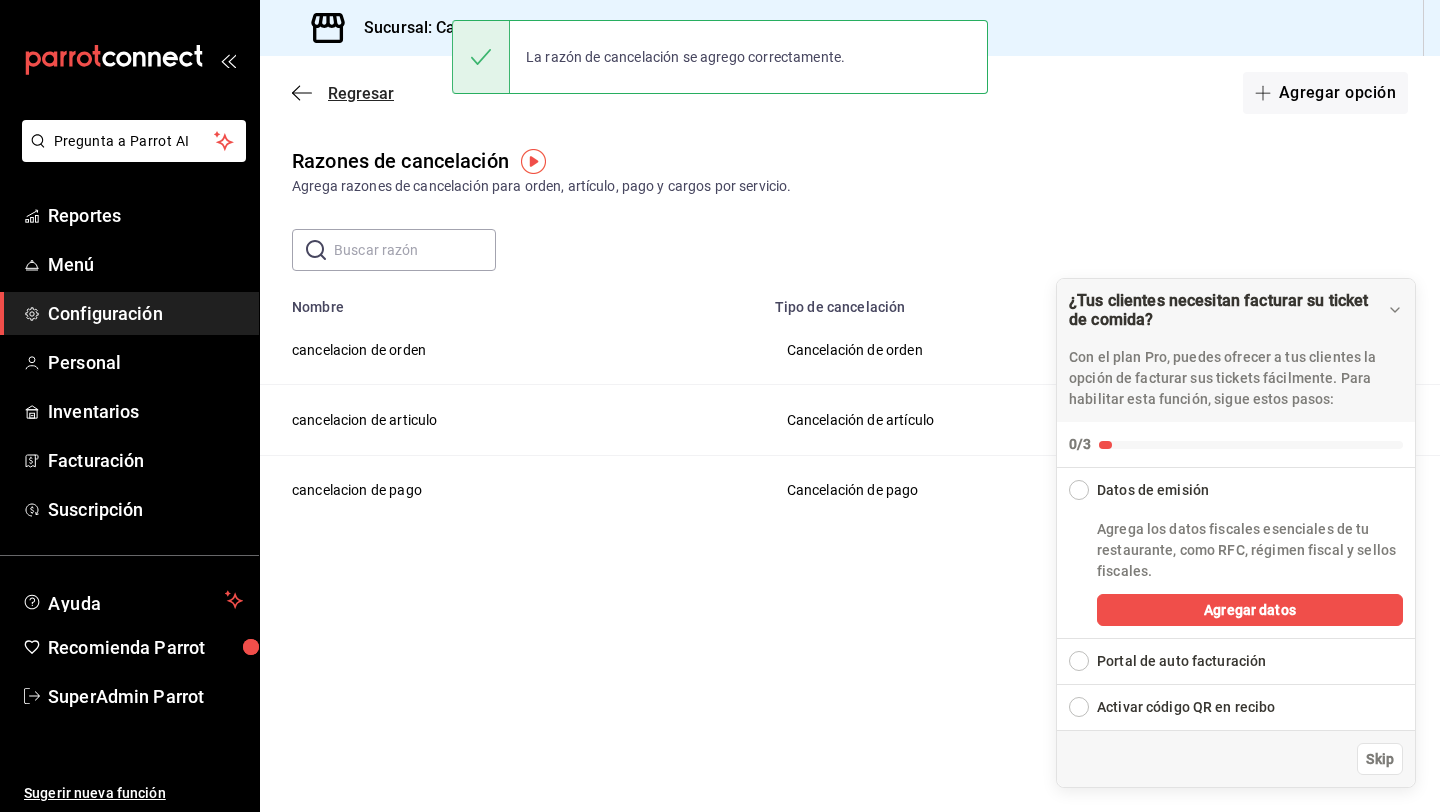 click 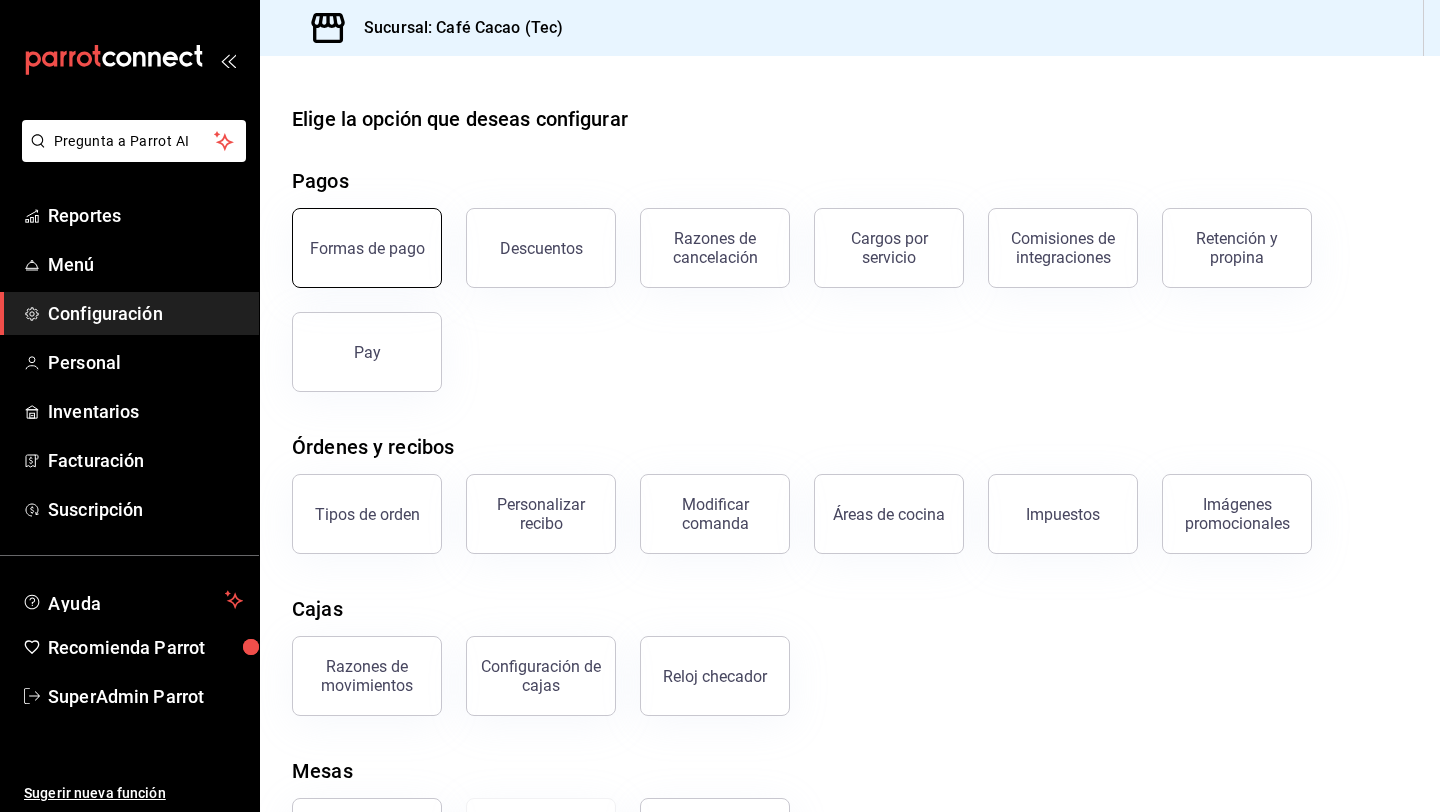 click on "Formas de pago" at bounding box center [367, 248] 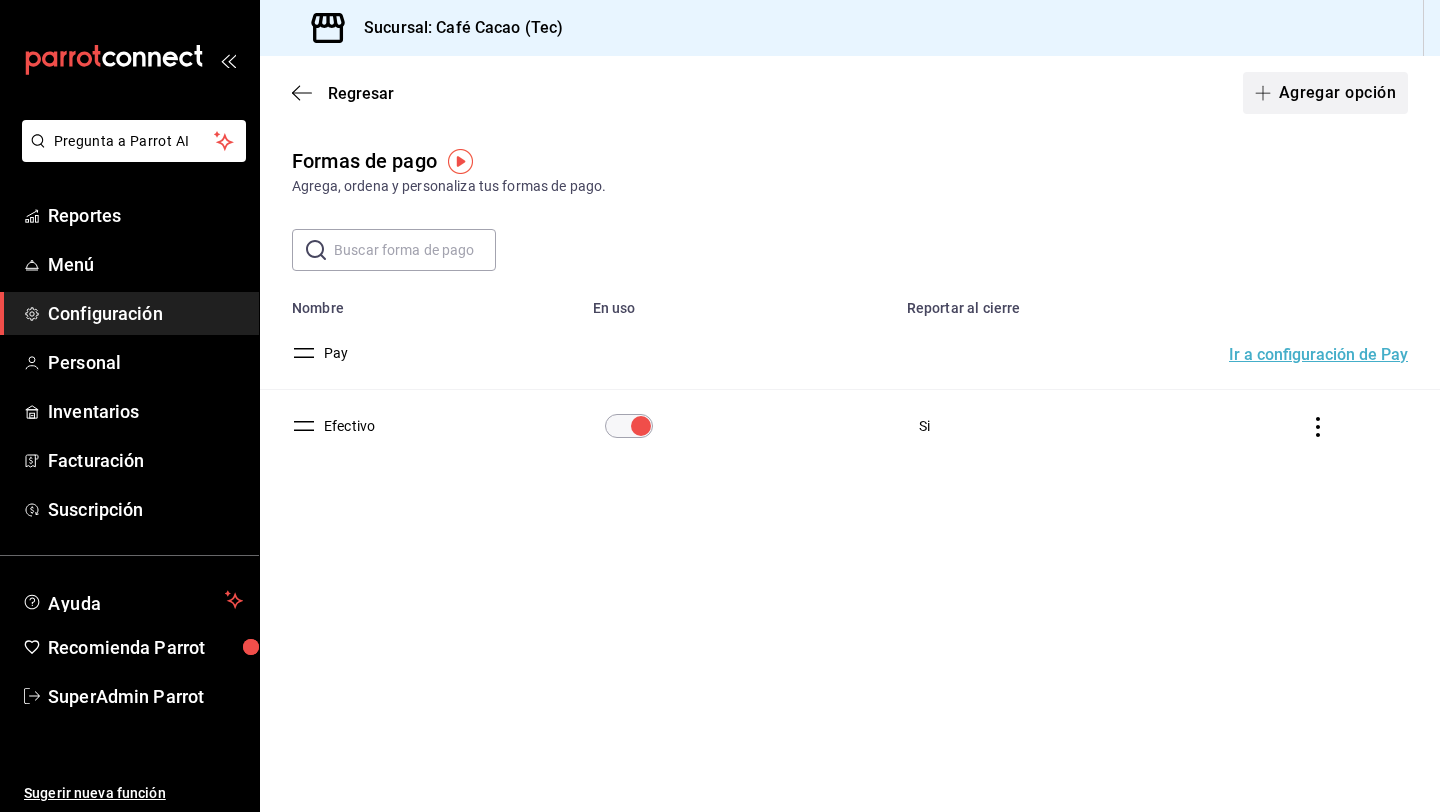 click on "Agregar opción" at bounding box center [1325, 93] 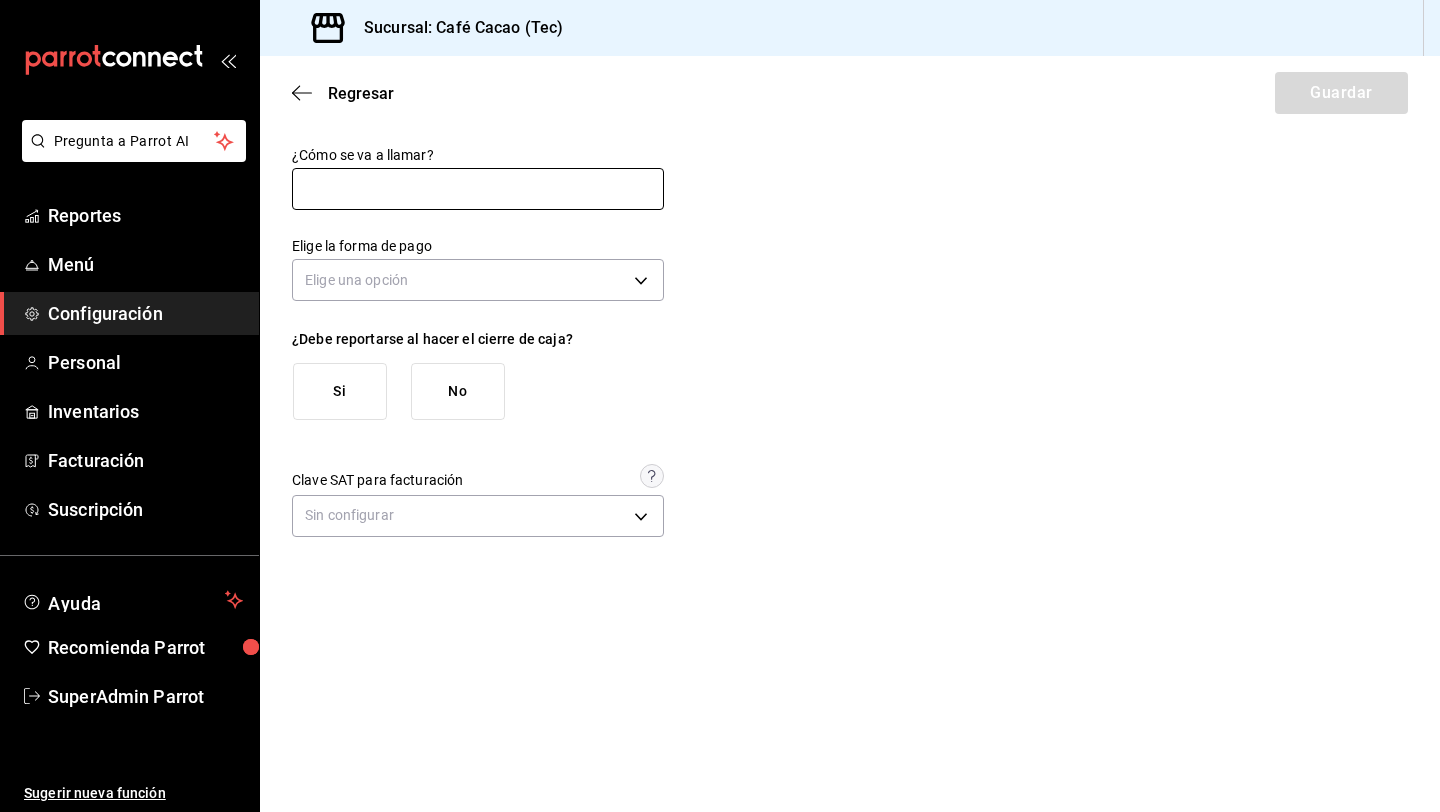 click at bounding box center (478, 189) 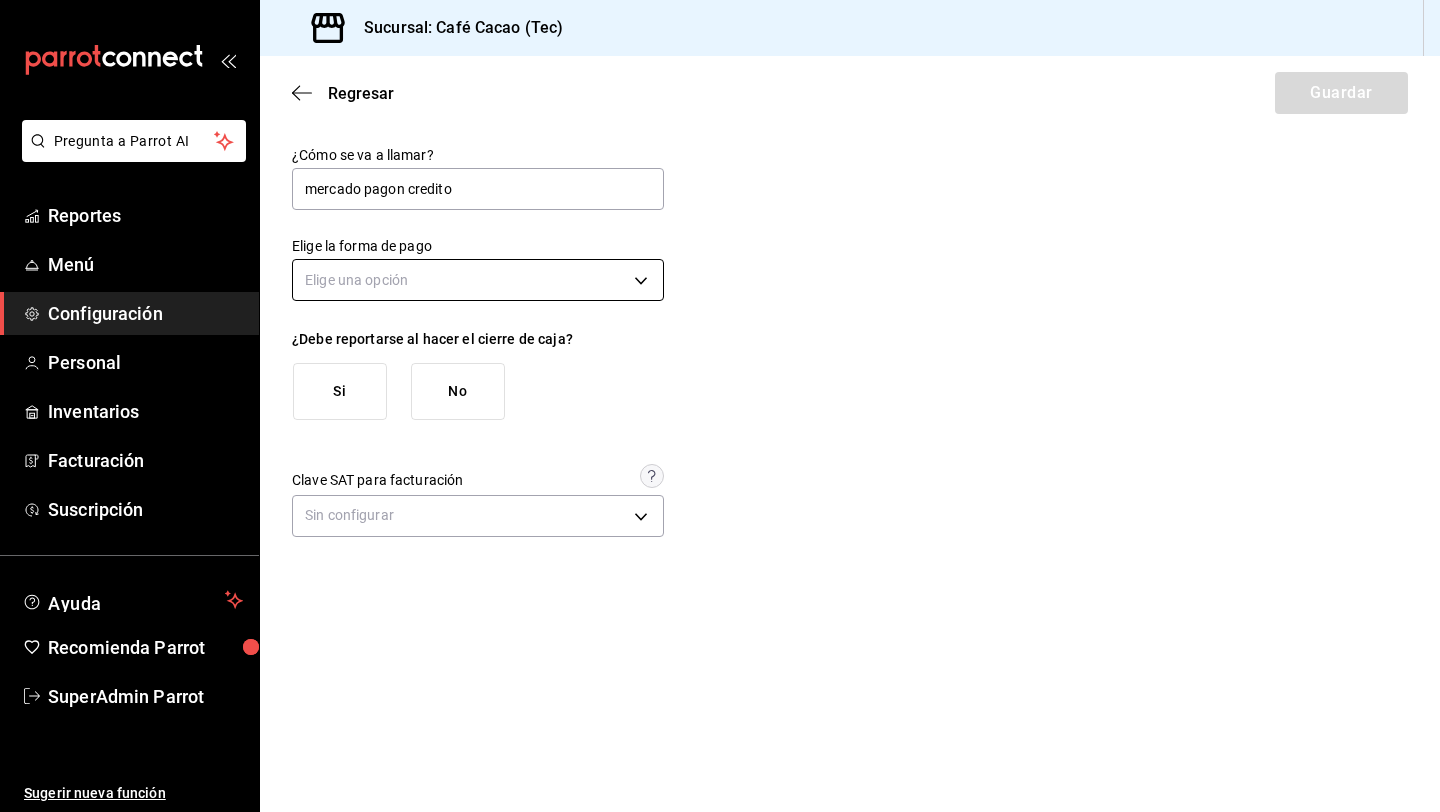 click on "Pregunta a Parrot AI Reportes   Menú   Configuración   Personal   Inventarios   Facturación   Suscripción   Ayuda Recomienda Parrot   SuperAdmin Parrot   Sugerir nueva función   Sucursal: Café Cacao (Tec) Regresar Guardar ¿Cómo se va a llamar? mercado pagon credito Elige la forma de pago Elige una opción ¿Debe reportarse al hacer el cierre de caja? Si No Clave SAT para facturación Sin configurar GANA 1 MES GRATIS EN TU SUSCRIPCIÓN AQUÍ ¿Recuerdas cómo empezó tu restaurante?
Hoy puedes ayudar a un colega a tener el mismo cambio que tú viviste.
Recomienda Parrot directamente desde tu Portal Administrador.
Es fácil y rápido.
🎁 Por cada restaurante que se una, ganas 1 mes gratis. Ver video tutorial Ir a video Ver video tutorial Ir a video Ver video tutorial Ir a video Pregunta a Parrot AI Reportes   Menú   Configuración   Personal   Inventarios   Facturación   Suscripción   Ayuda Recomienda Parrot   SuperAdmin Parrot   Sugerir nueva función   Visitar centro de ayuda ([PHONE])" at bounding box center (720, 406) 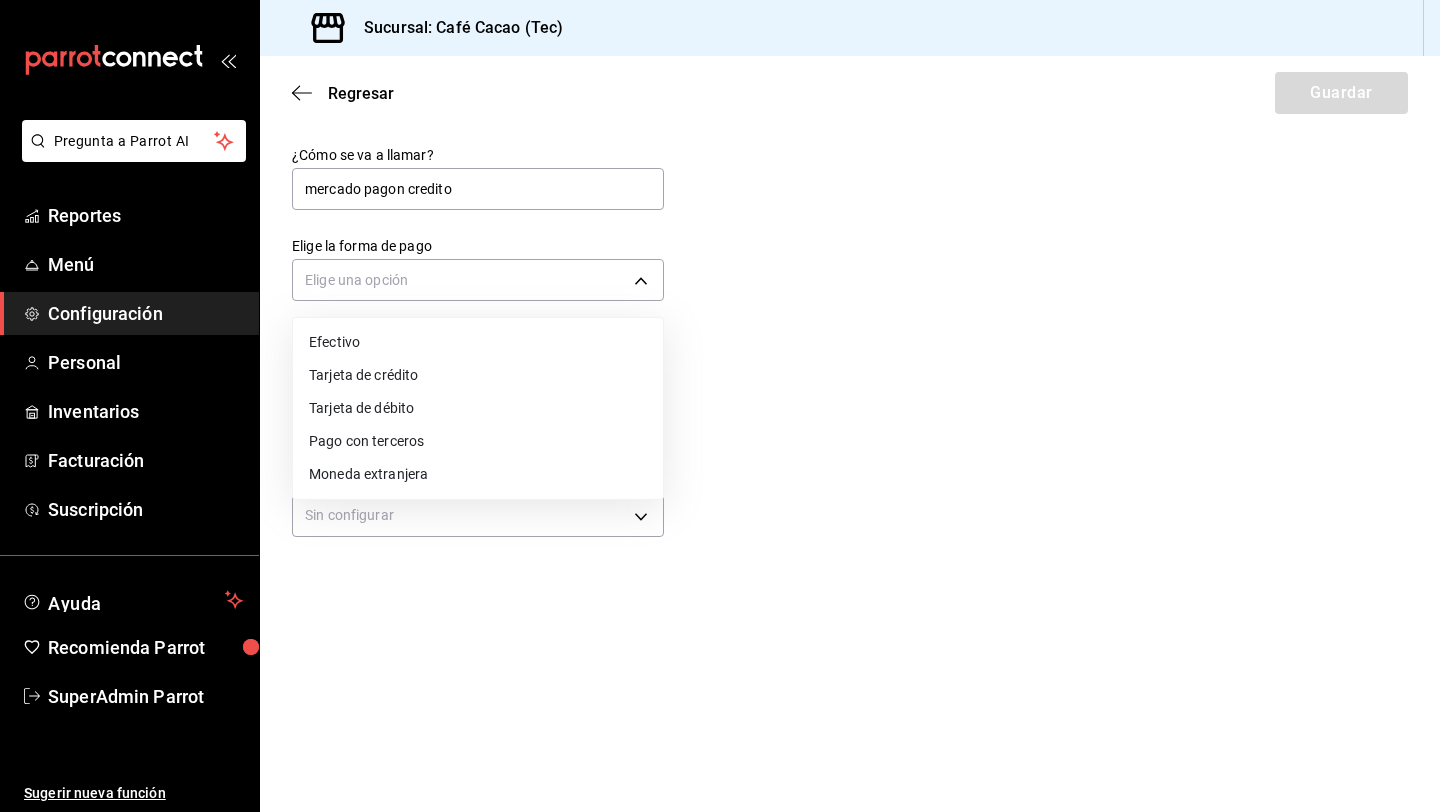 click on "Tarjeta de crédito" at bounding box center (478, 375) 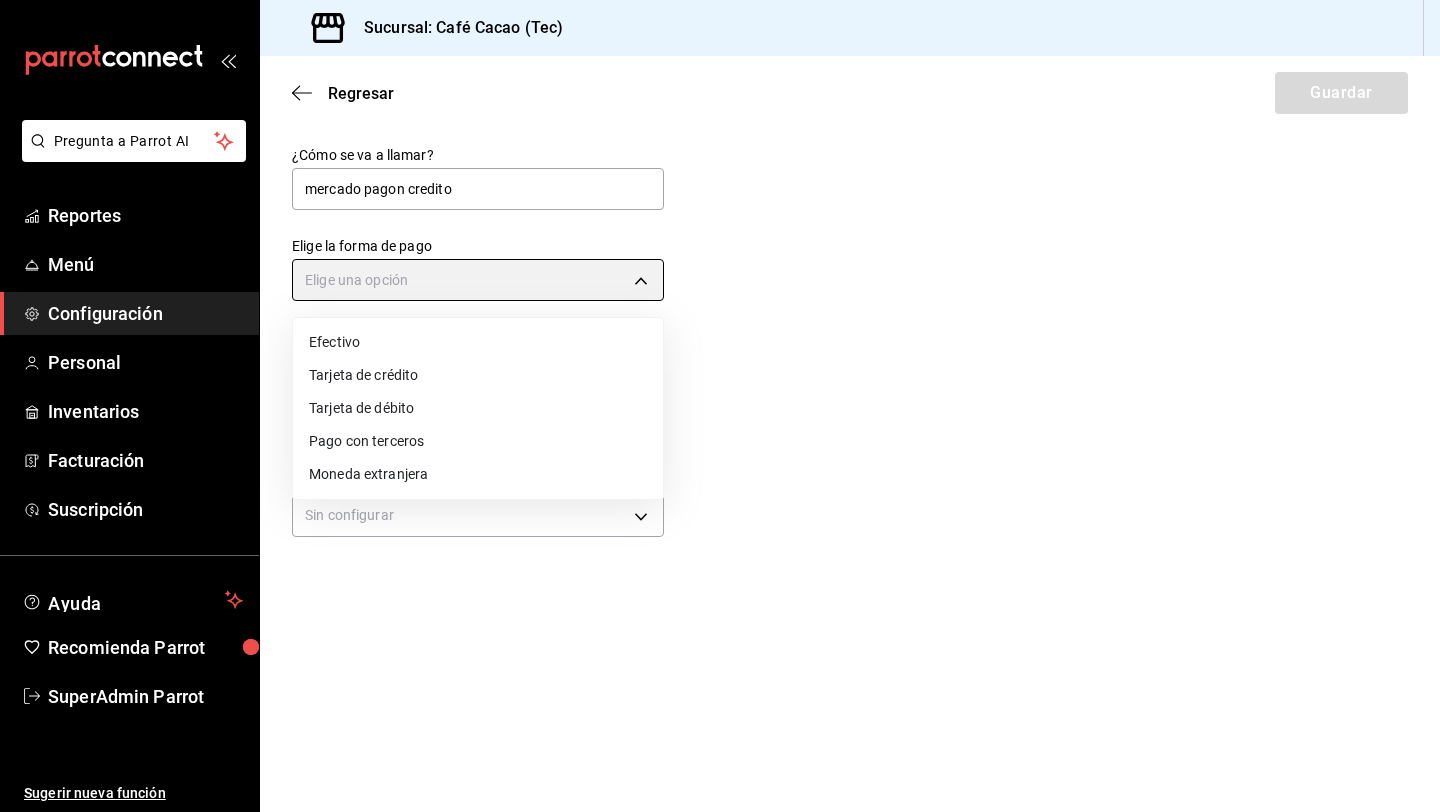 type on "CREDIT_CARD" 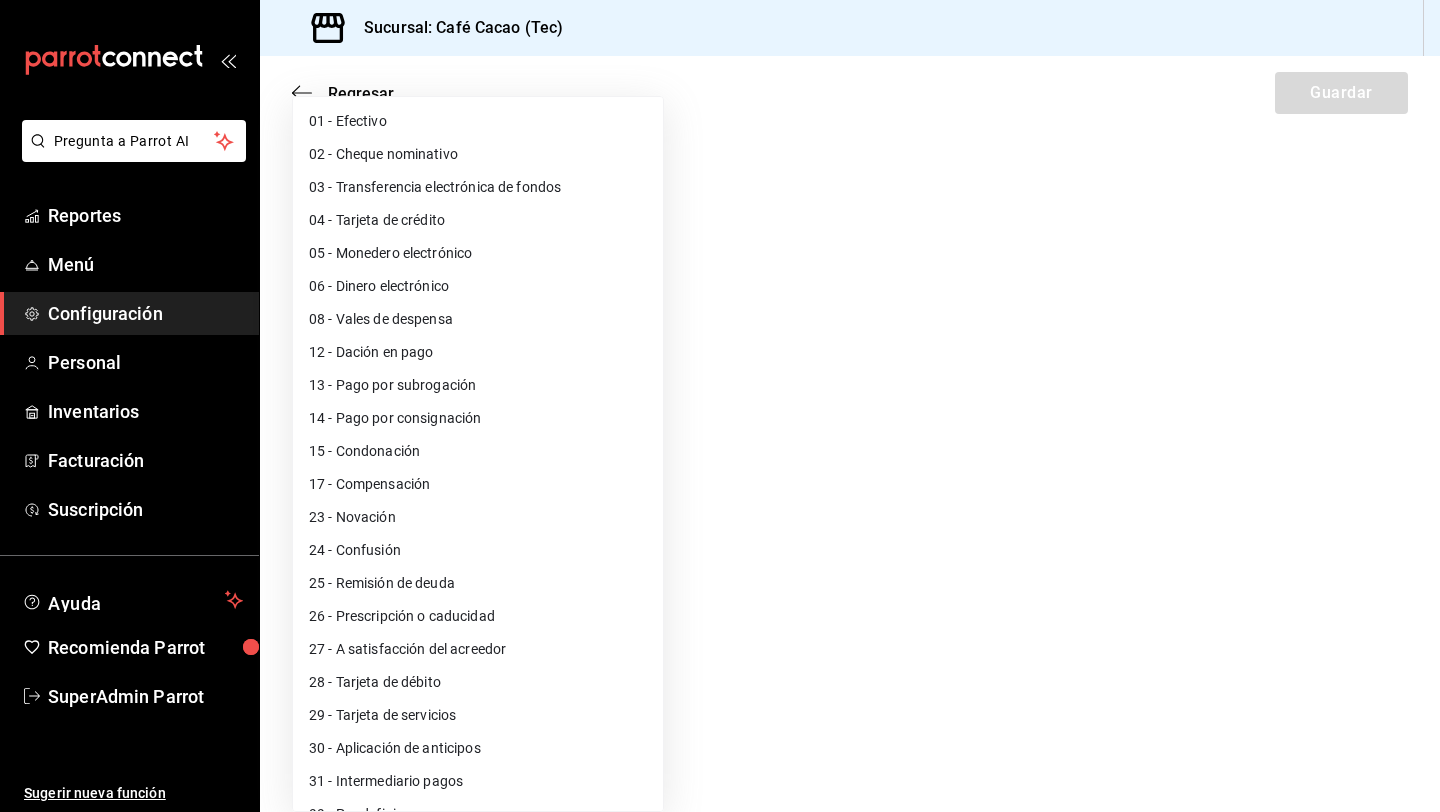 click on "Pregunta a Parrot AI Reportes   Menú   Configuración   Personal   Inventarios   Facturación   Suscripción   Ayuda Recomienda Parrot   SuperAdmin Parrot   Sugerir nueva función   Sucursal: Café Cacao (Tec) Regresar Guardar ¿Cómo se va a llamar? mercado pagon credito Elige la forma de pago Tarjeta de crédito [CARD_TYPE] ¿Debe reportarse al hacer el cierre de caja? Si No Clave SAT para facturación Sin configurar GANA 1 MES GRATIS EN TU SUSCRIPCIÓN AQUÍ ¿Recuerdas cómo empezó tu restaurante?
Hoy puedes ayudar a un colega a tener el mismo cambio que tú viviste.
Recomienda Parrot directamente desde tu Portal Administrador.
Es fácil y rápido.
🎁 Por cada restaurante que se una, ganas 1 mes gratis. Ver video tutorial Ir a video Ver video tutorial Ir a video Ver video tutorial Ir a video Pregunta a Parrot AI Reportes   Menú   Configuración   Personal   Inventarios   Facturación   Suscripción   Ayuda Recomienda Parrot   SuperAdmin Parrot   Sugerir nueva función   Visitar centro de ayuda" at bounding box center (720, 406) 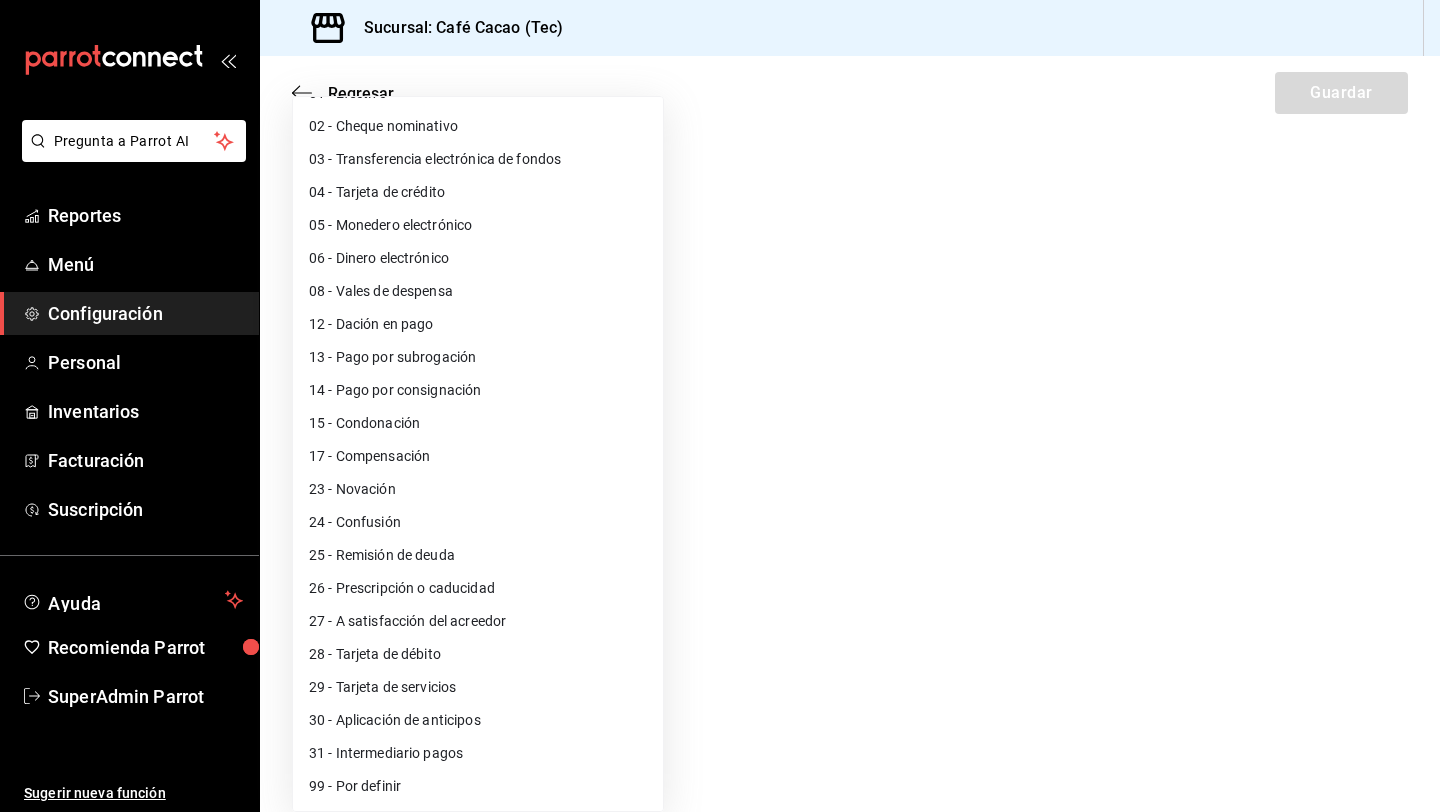 click on "04 - Tarjeta de crédito" at bounding box center [478, 192] 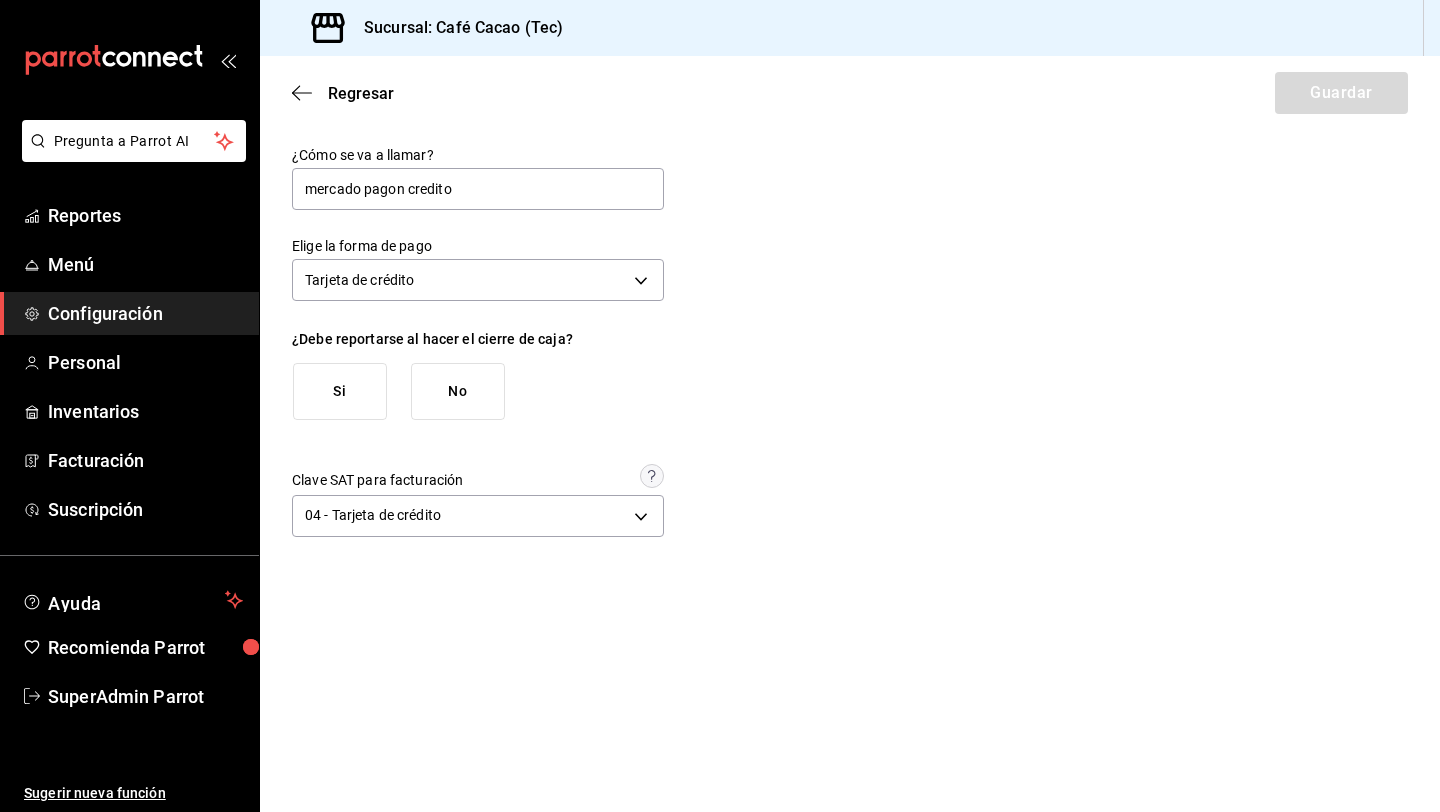 click on "Si" at bounding box center (340, 391) 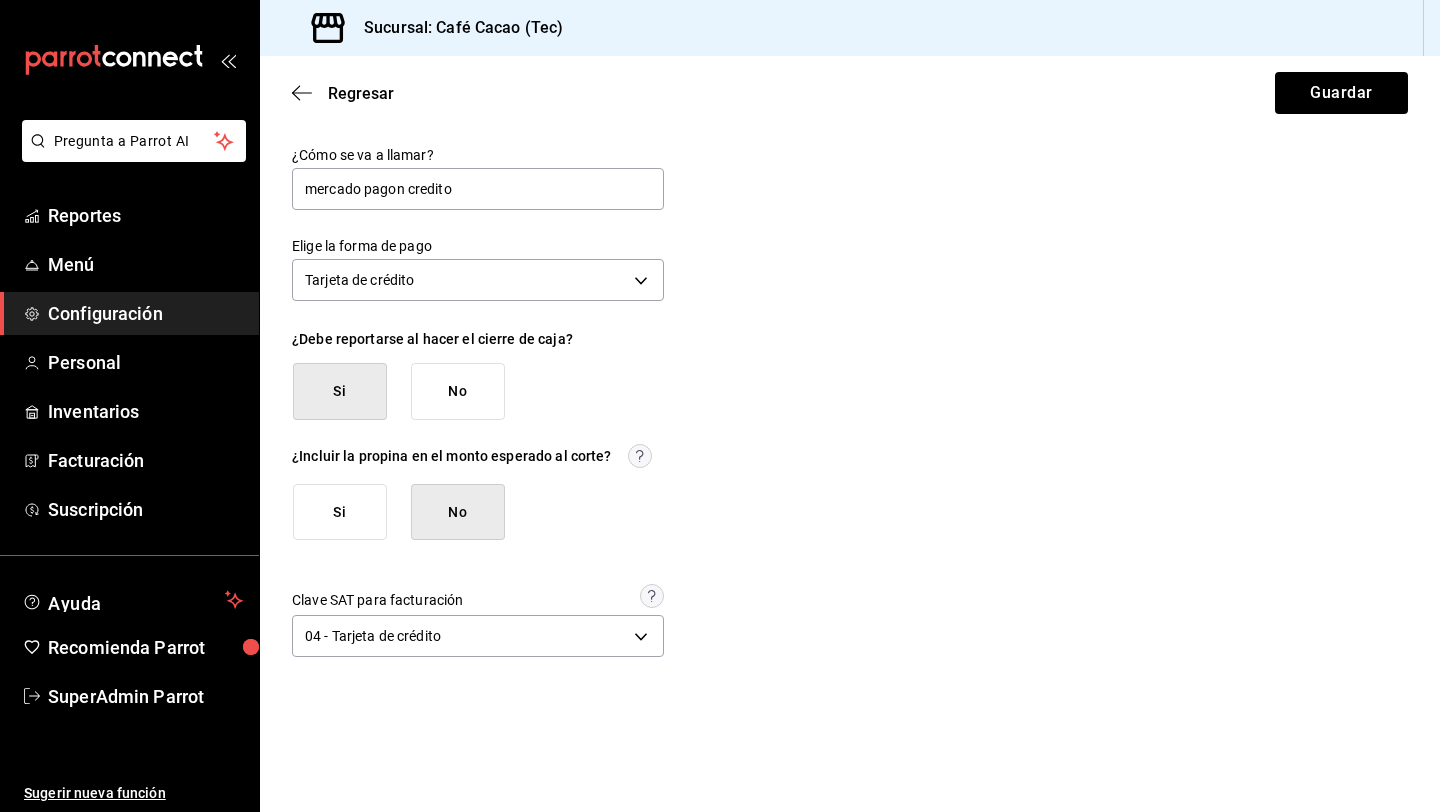 click on "Si" at bounding box center (340, 512) 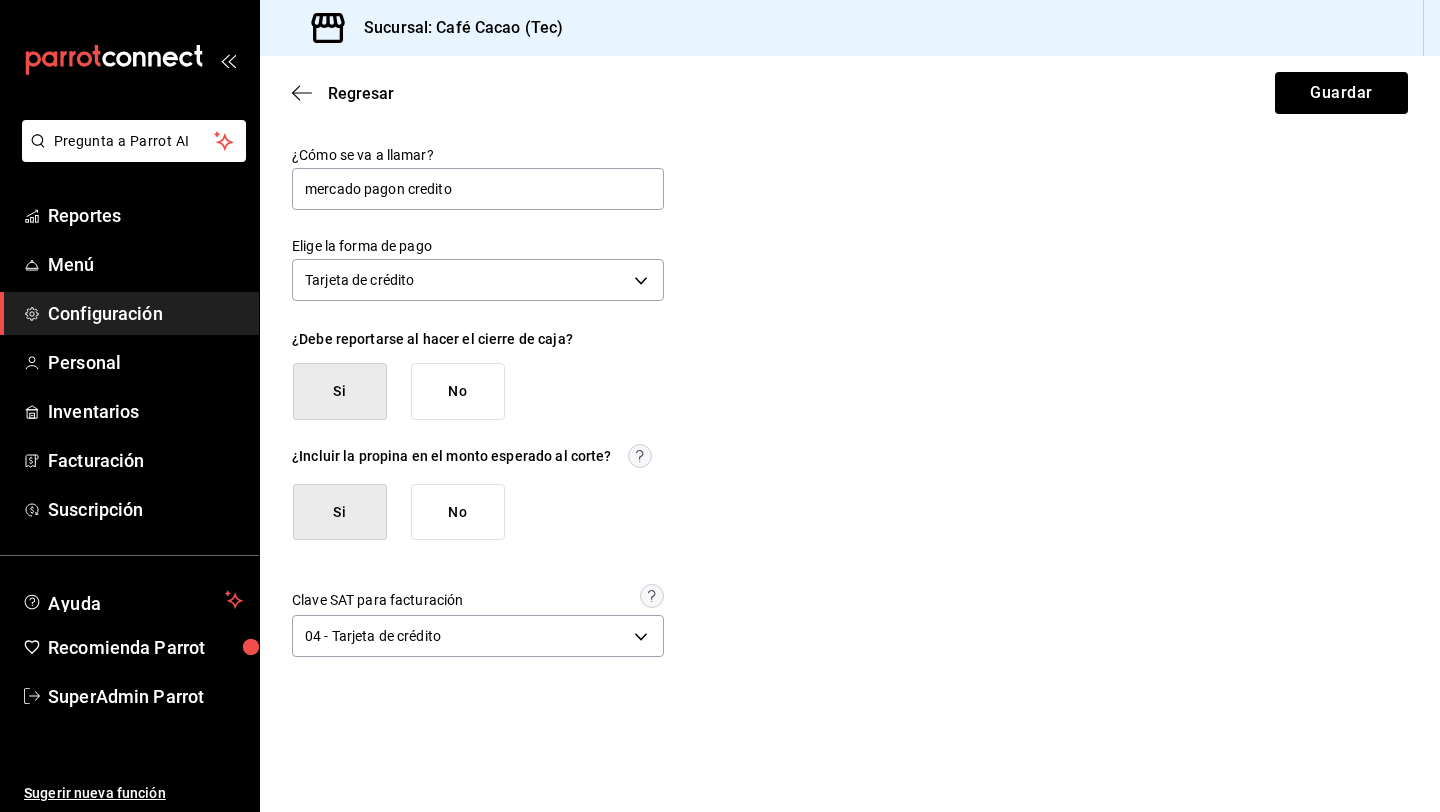 click on "No" at bounding box center (458, 512) 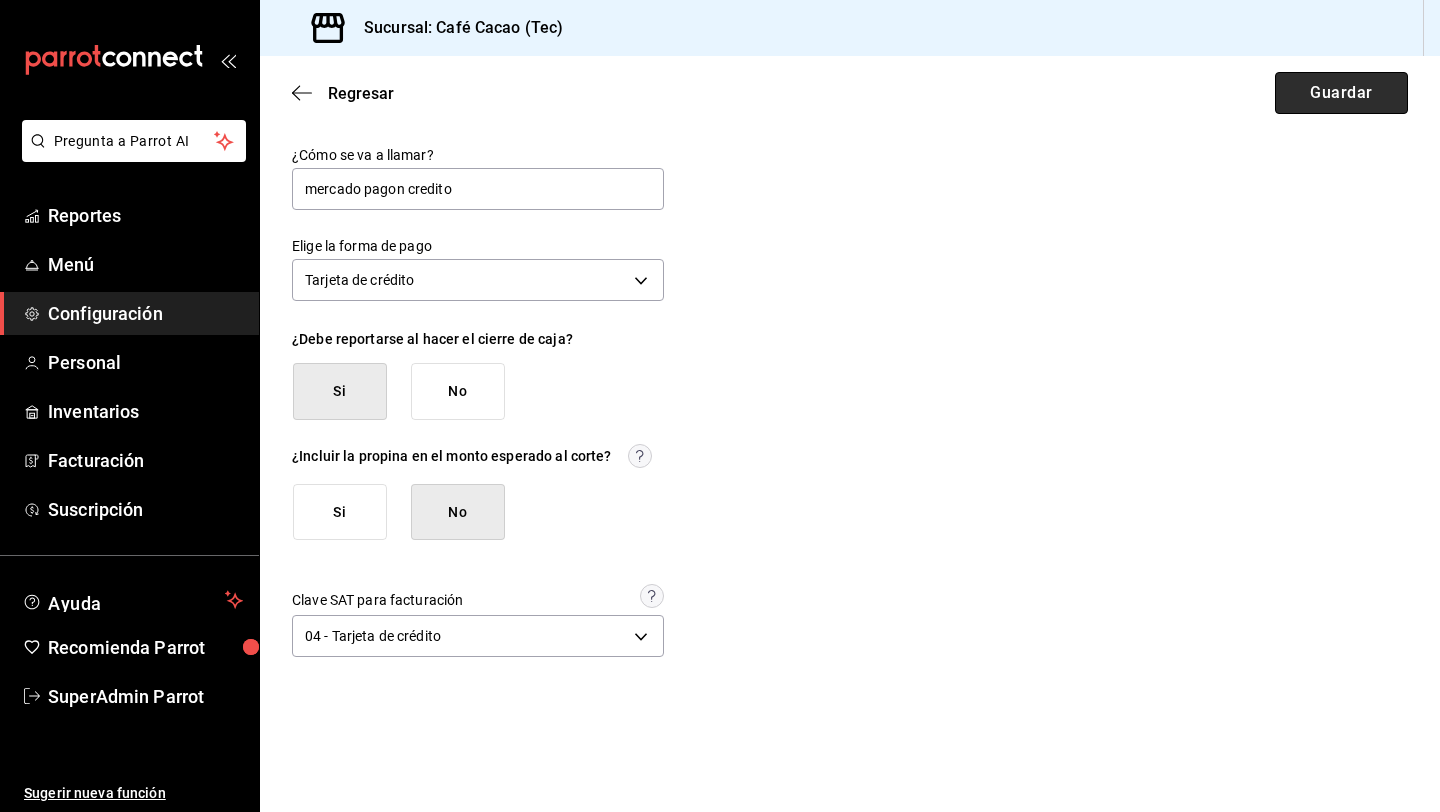click on "Guardar" at bounding box center [1341, 93] 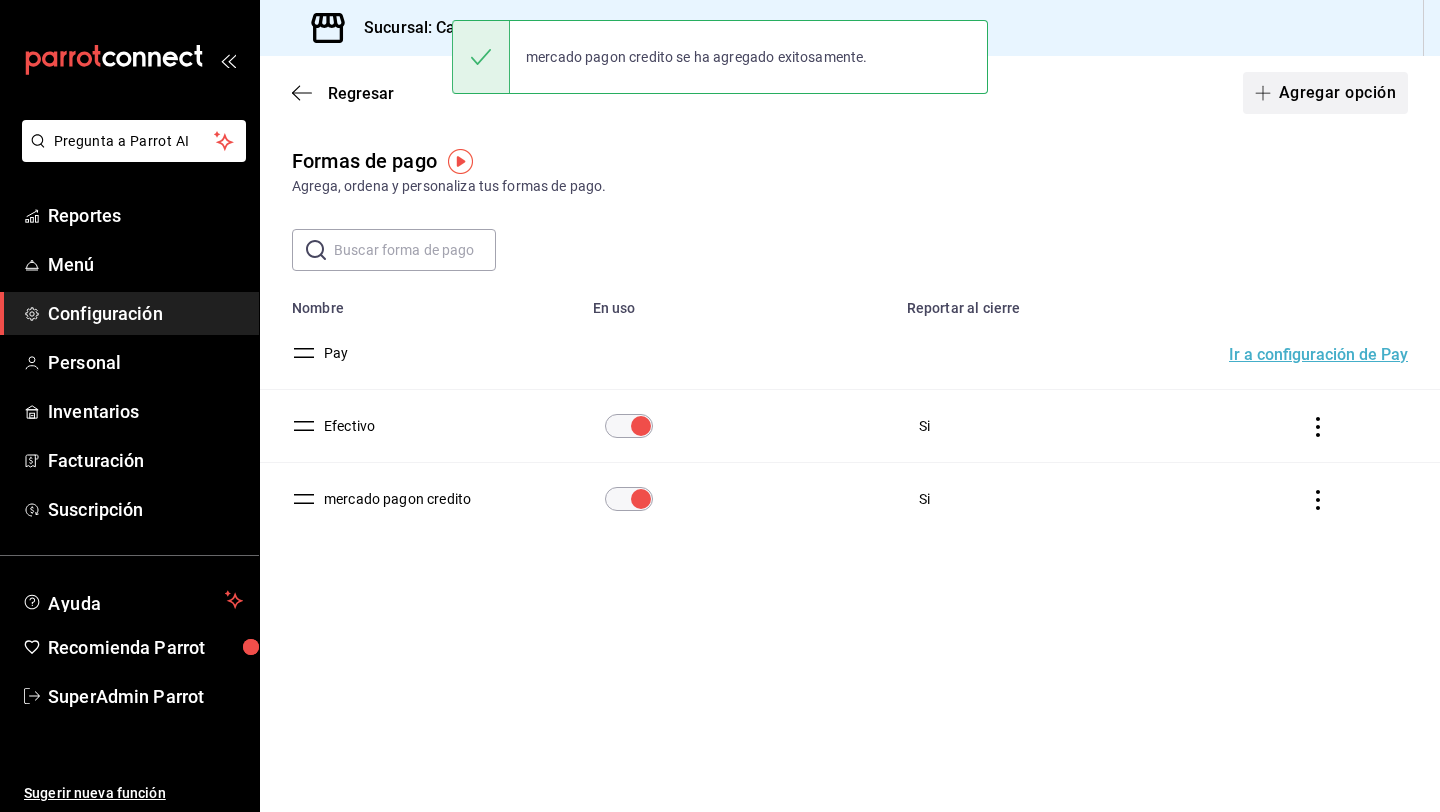 click on "Agregar opción" at bounding box center [1325, 93] 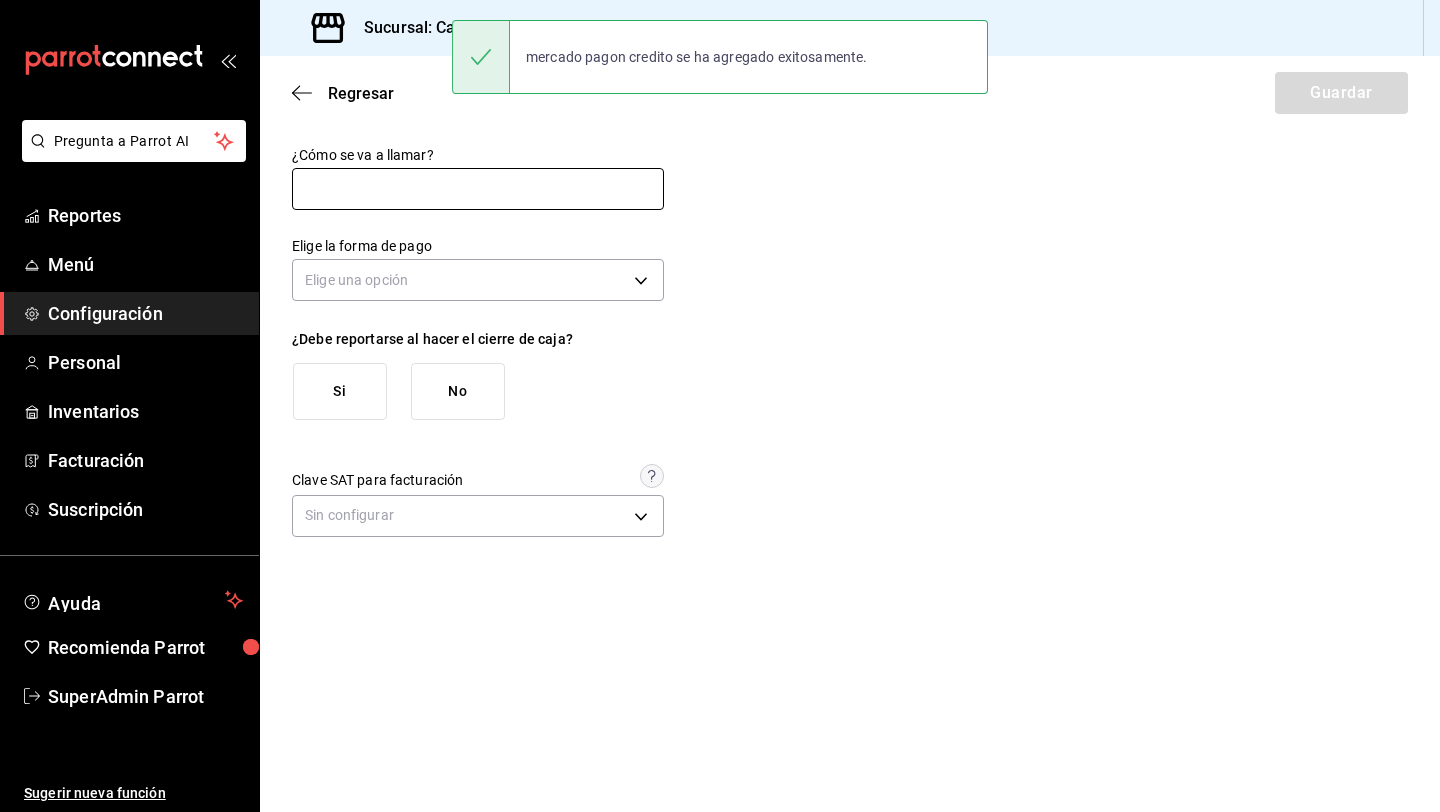 click at bounding box center [478, 189] 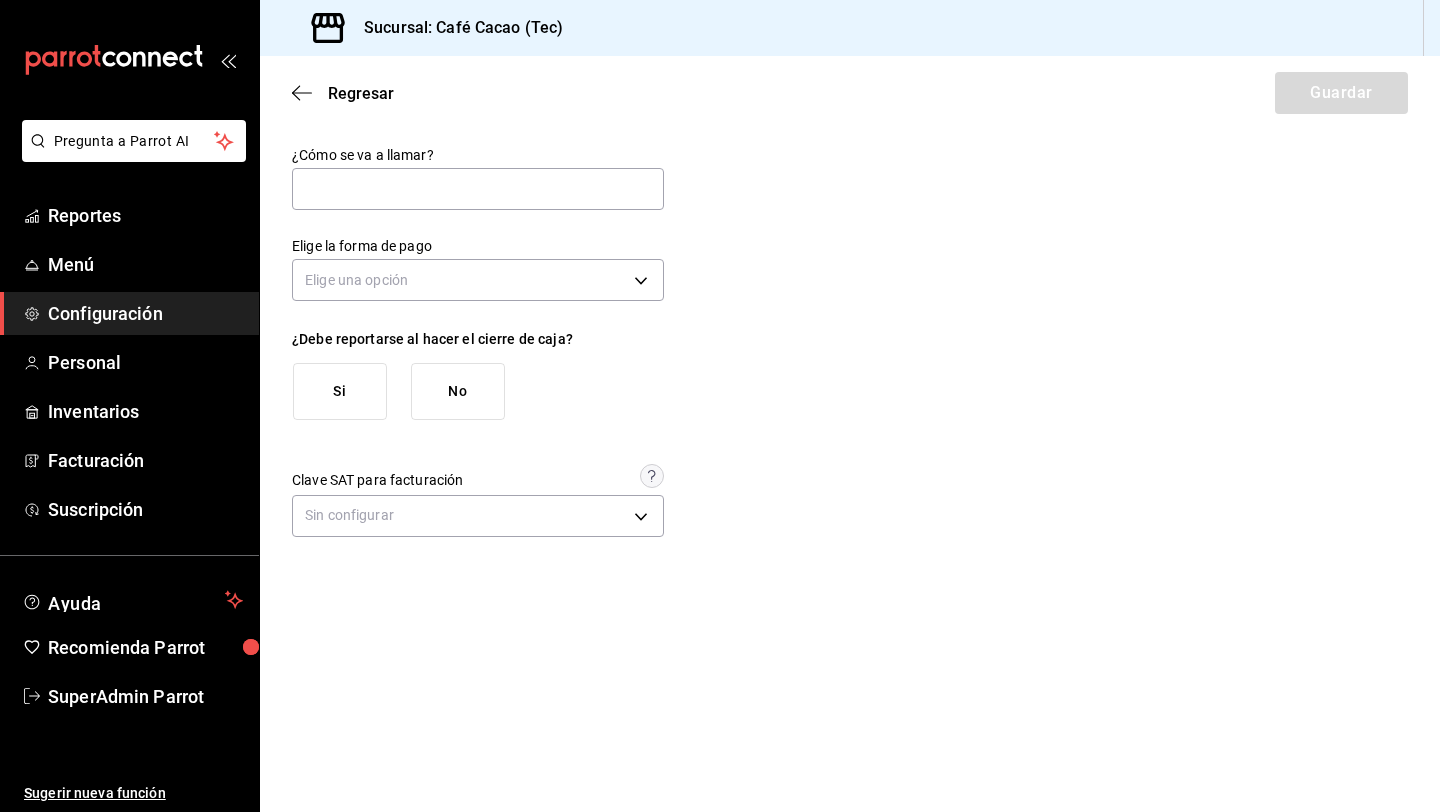 click on "Regresar Guardar" at bounding box center [850, 93] 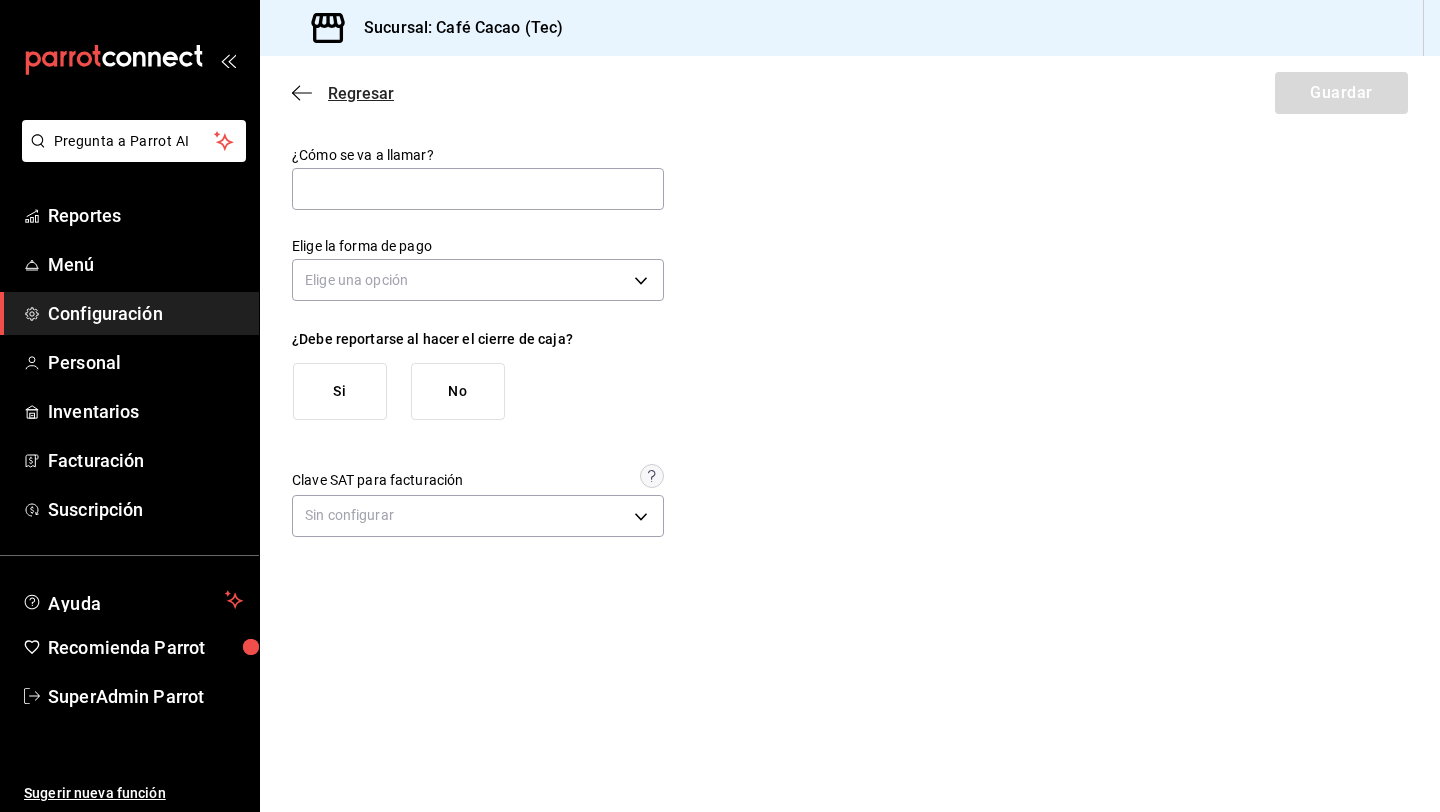 click 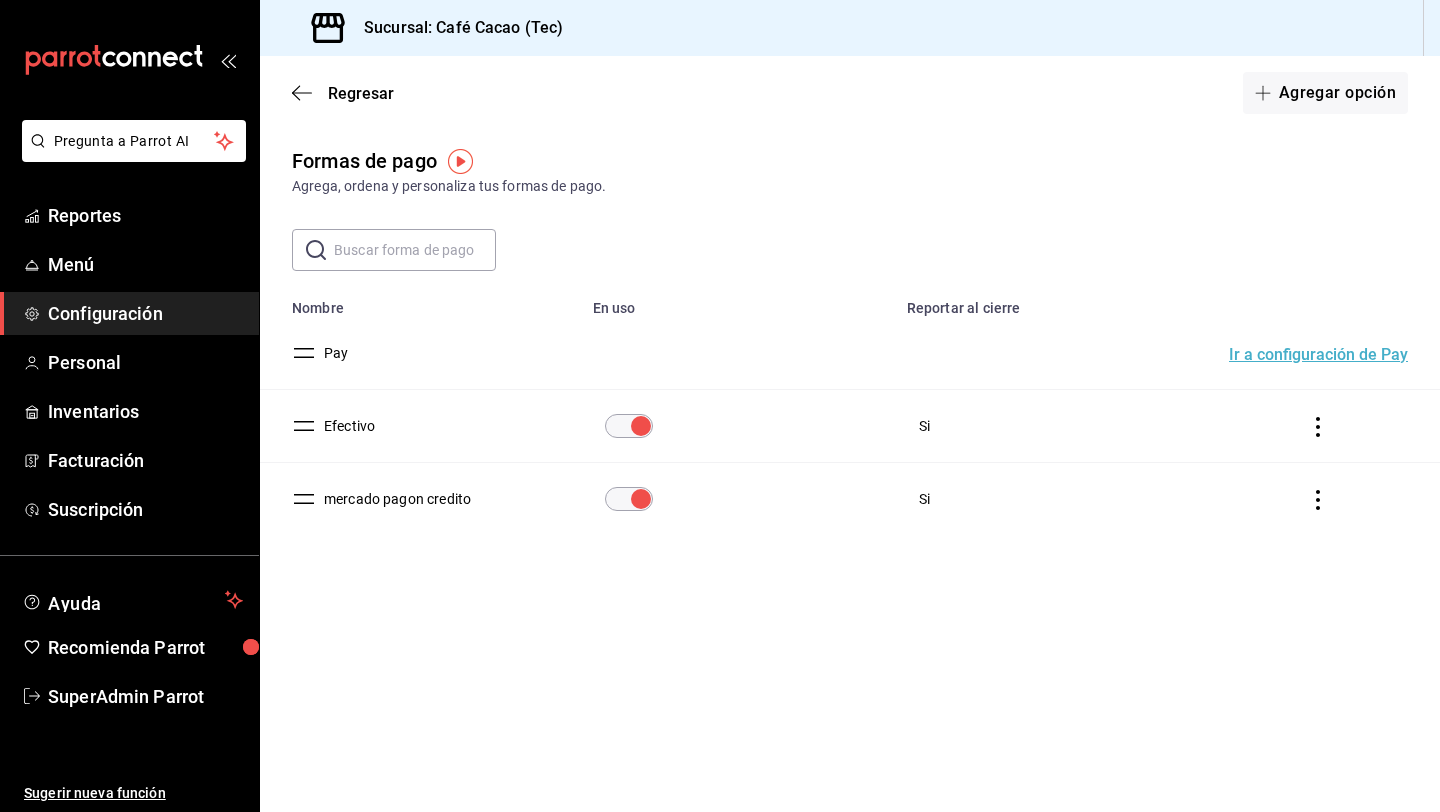 click 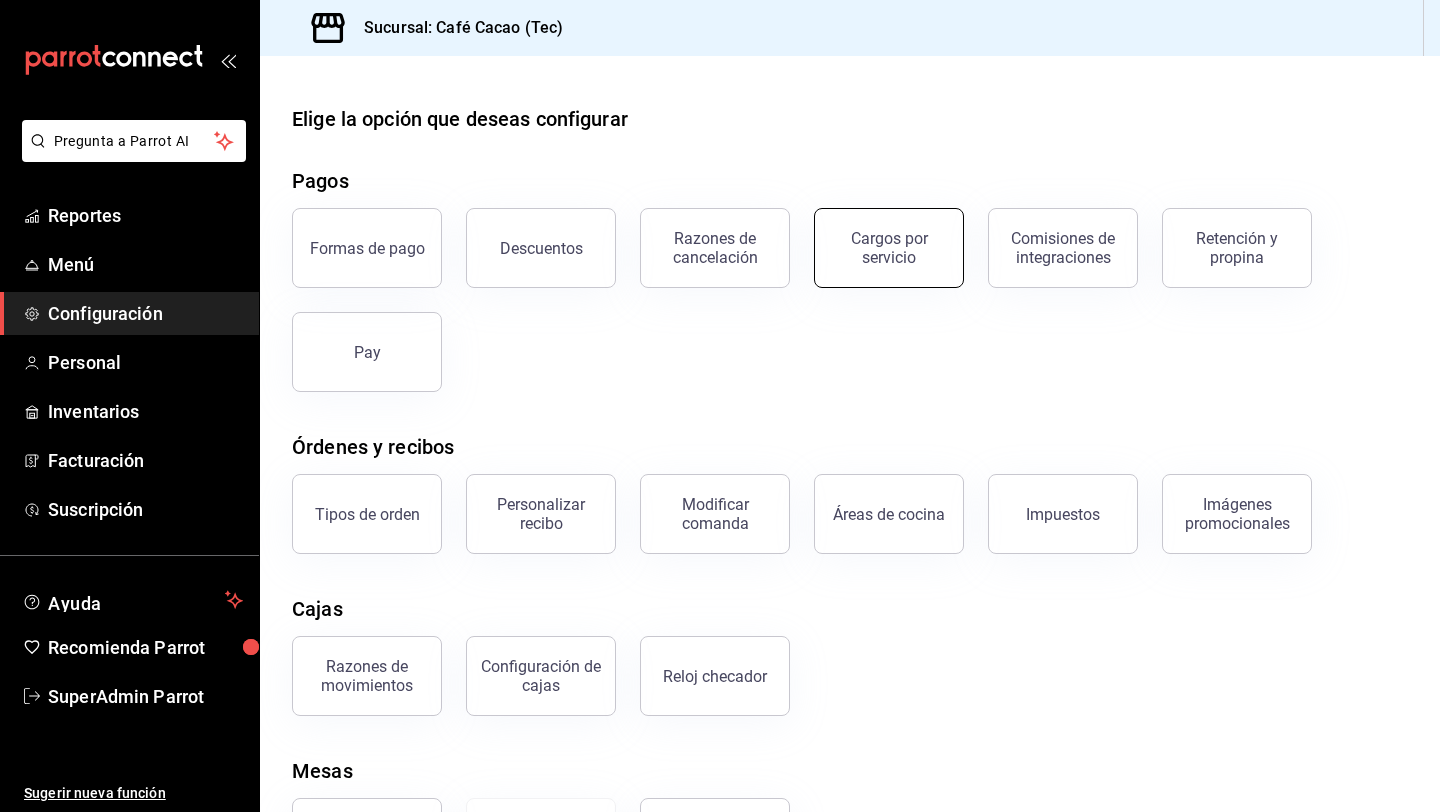scroll, scrollTop: 98, scrollLeft: 0, axis: vertical 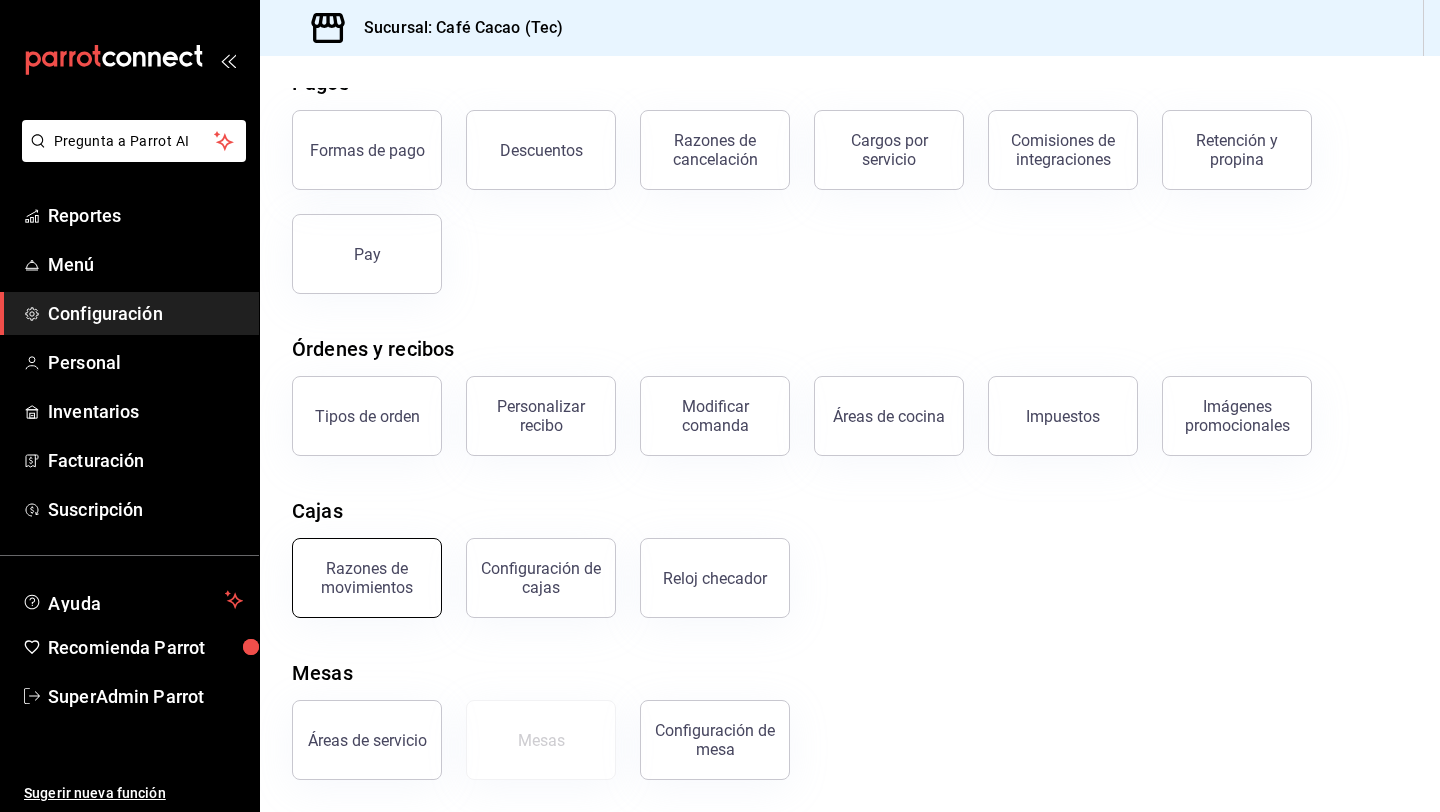 click on "Razones de movimientos" at bounding box center (367, 578) 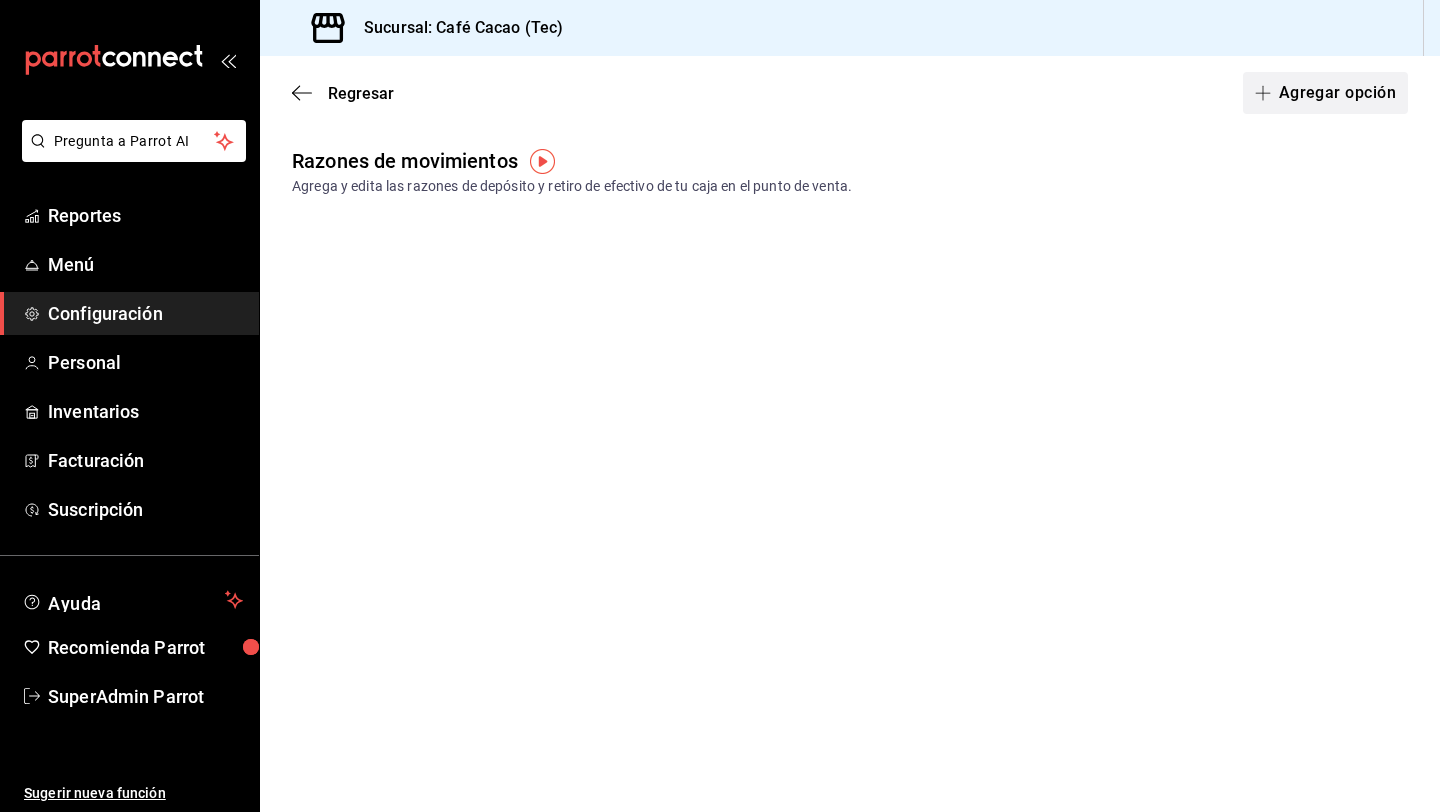 click on "Agregar opción" at bounding box center [1325, 93] 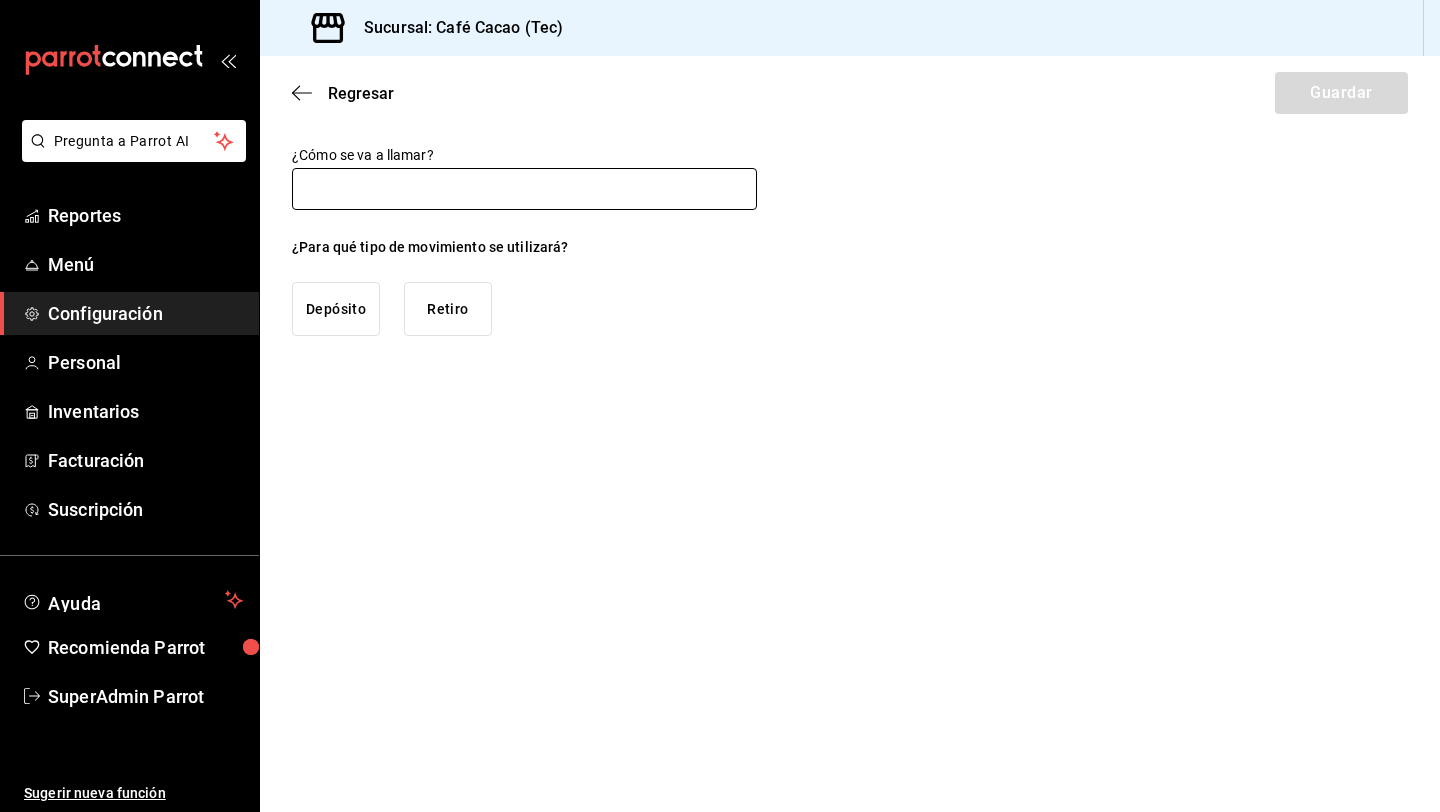 click at bounding box center (524, 189) 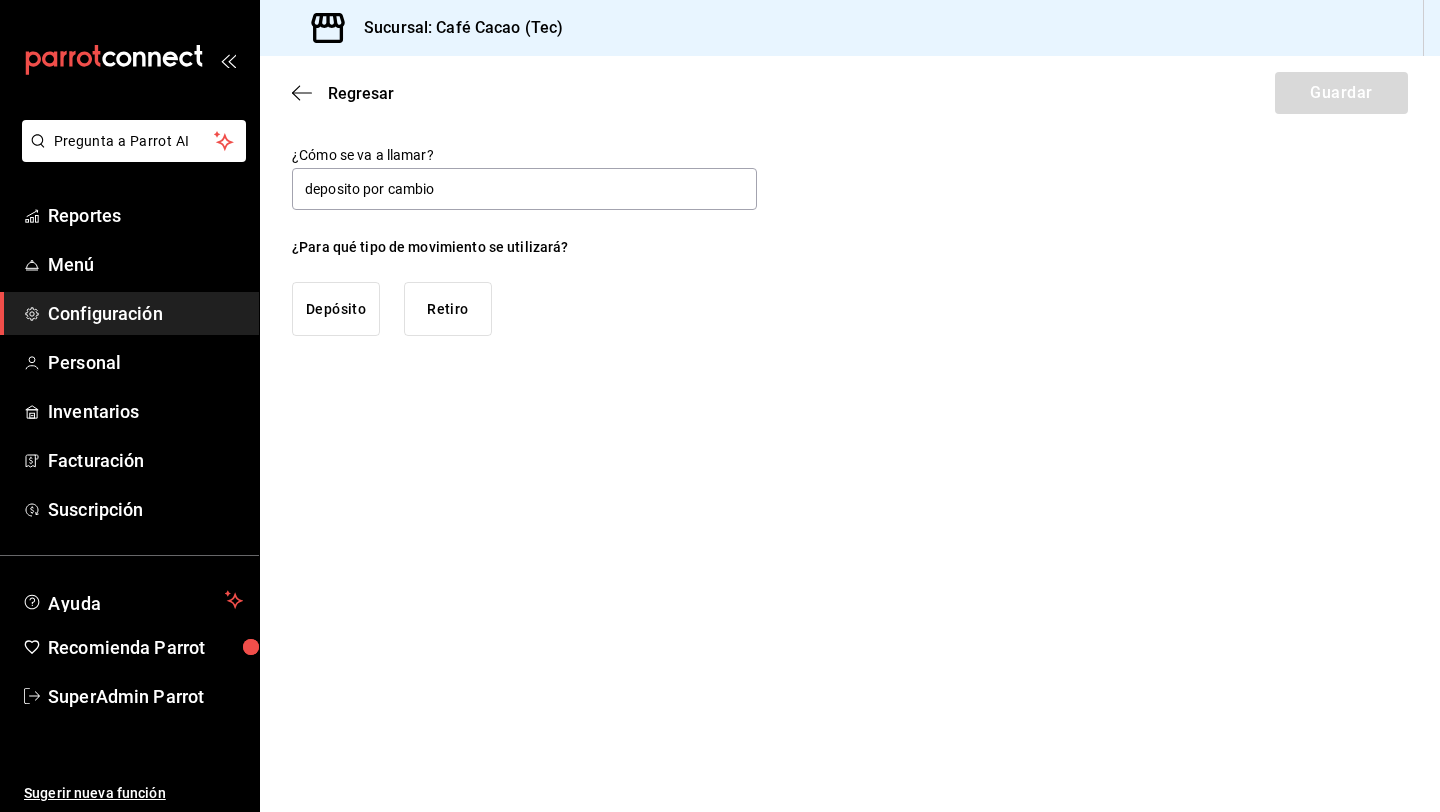 click on "Depósito" at bounding box center [336, 309] 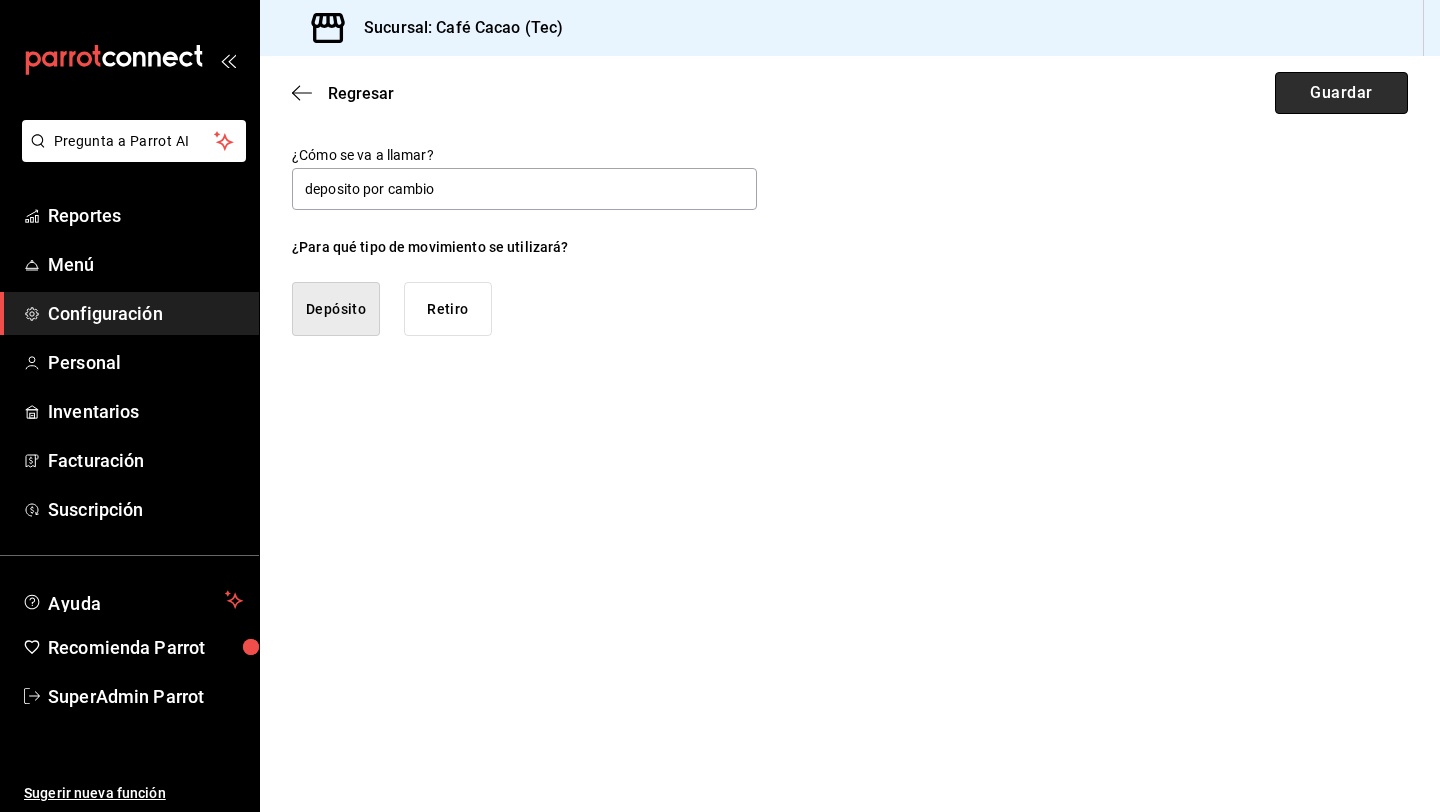 click on "Guardar" at bounding box center [1341, 93] 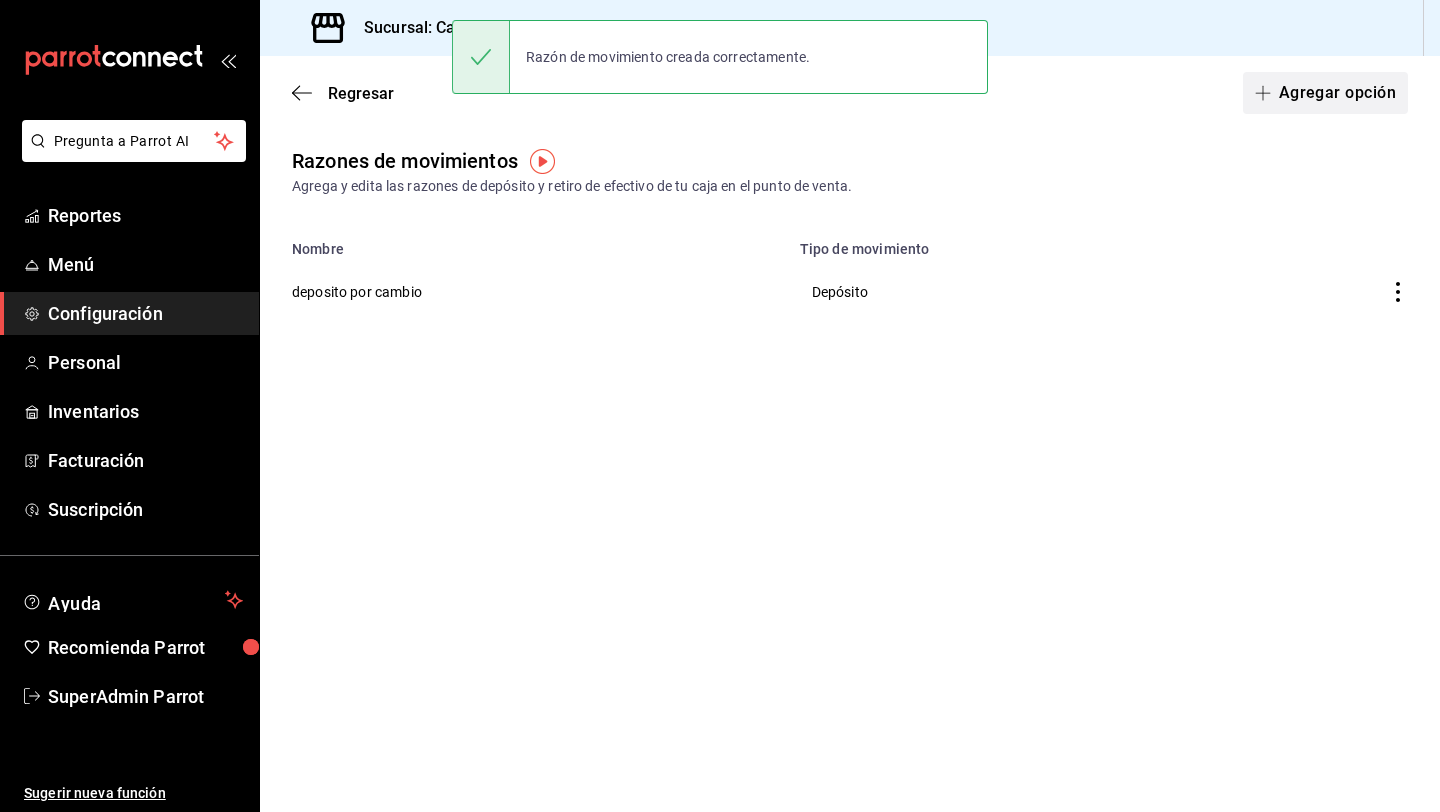 click on "Agregar opción" at bounding box center [1325, 93] 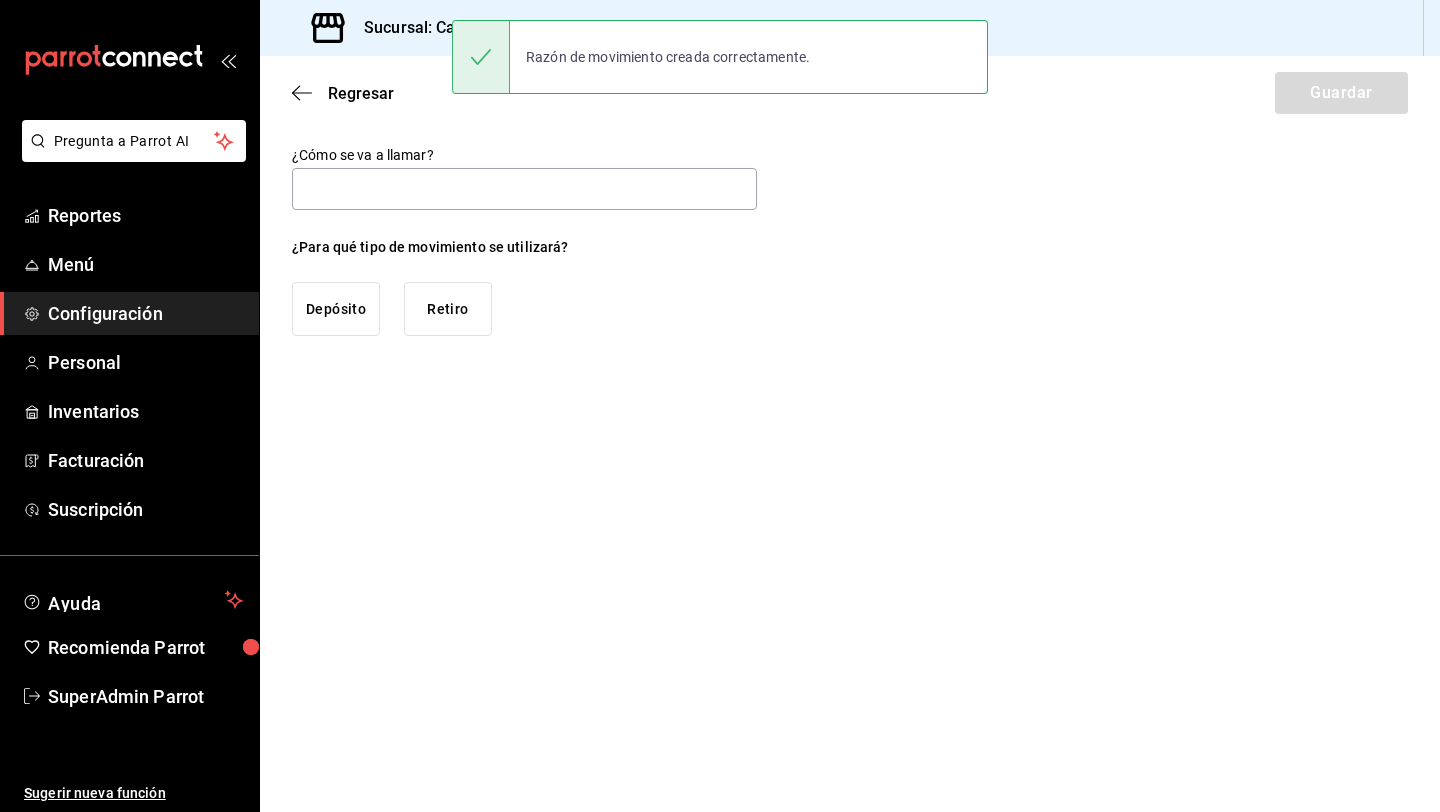 click on "Retiro" at bounding box center [448, 309] 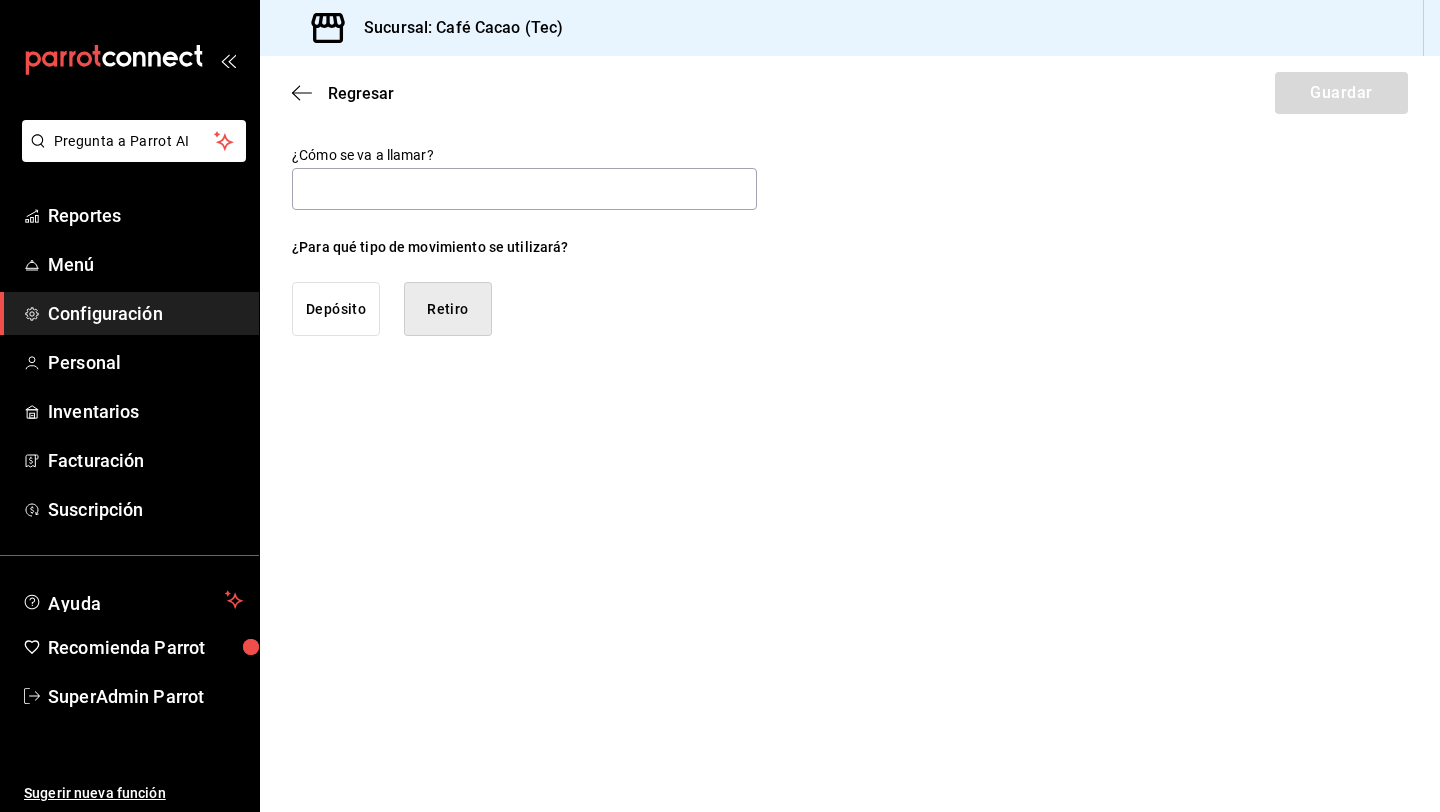 click on "¿Cómo se va a llamar? ¿Para qué tipo de movimiento se utilizará? Depósito Retiro" at bounding box center [524, 241] 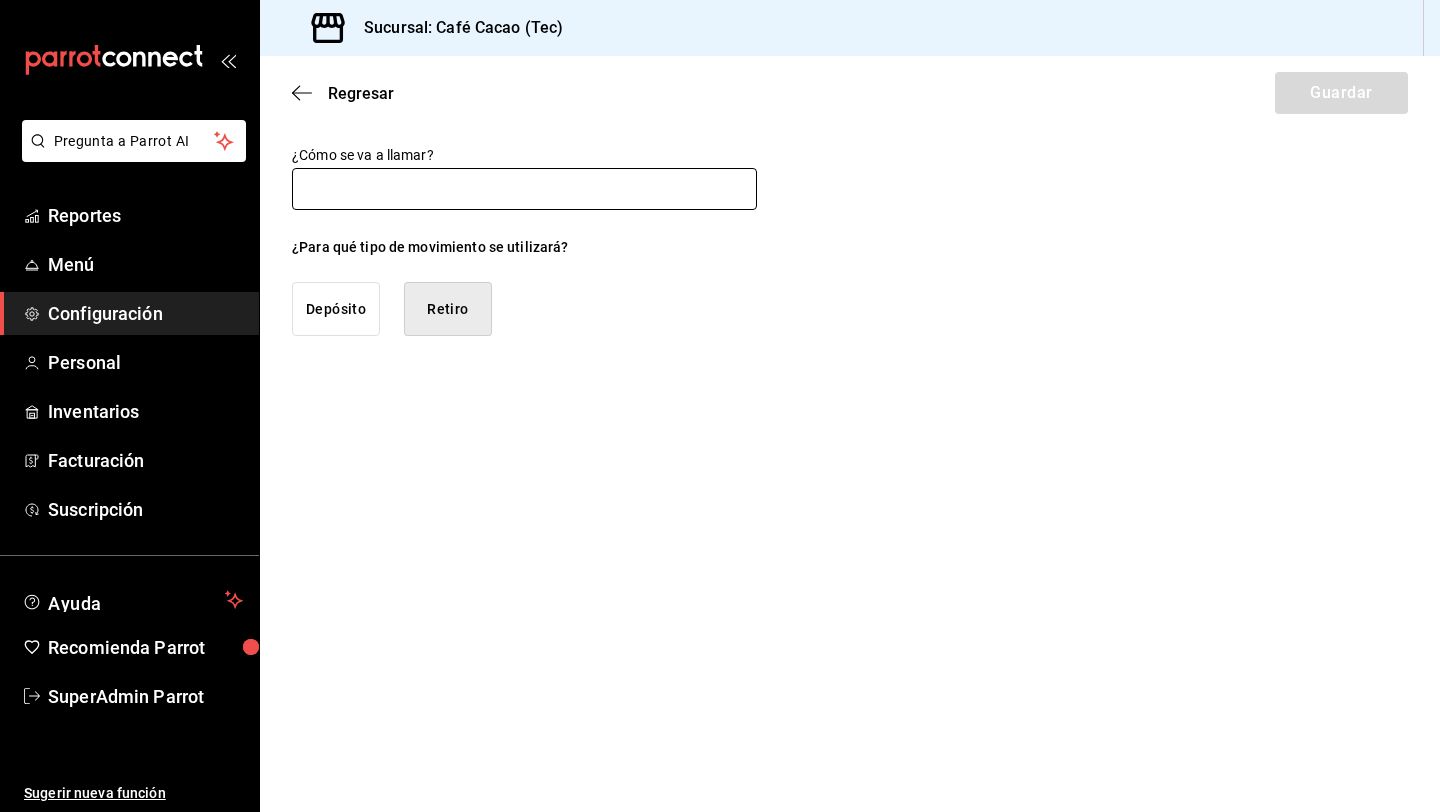 click at bounding box center [524, 189] 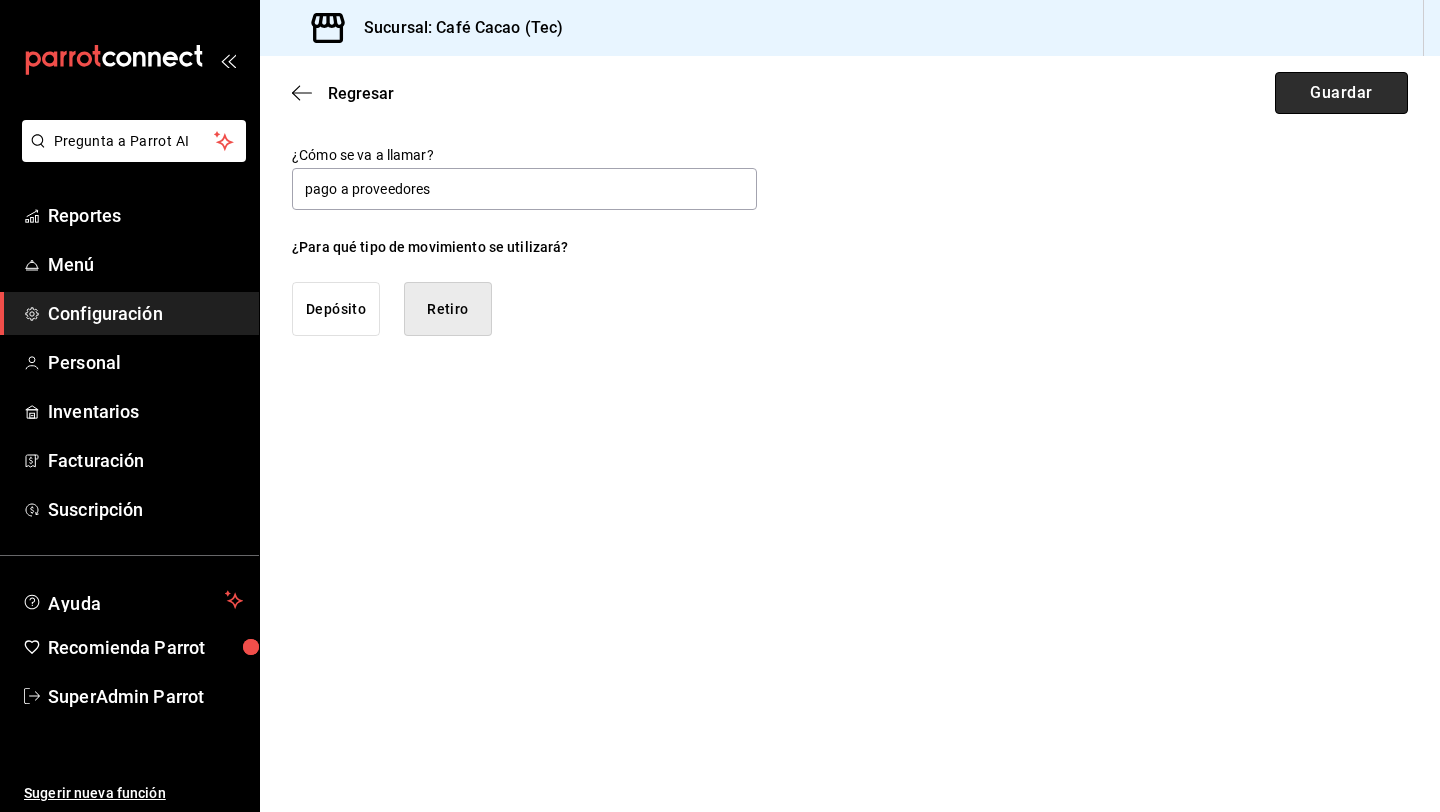 click on "Guardar" at bounding box center [1341, 93] 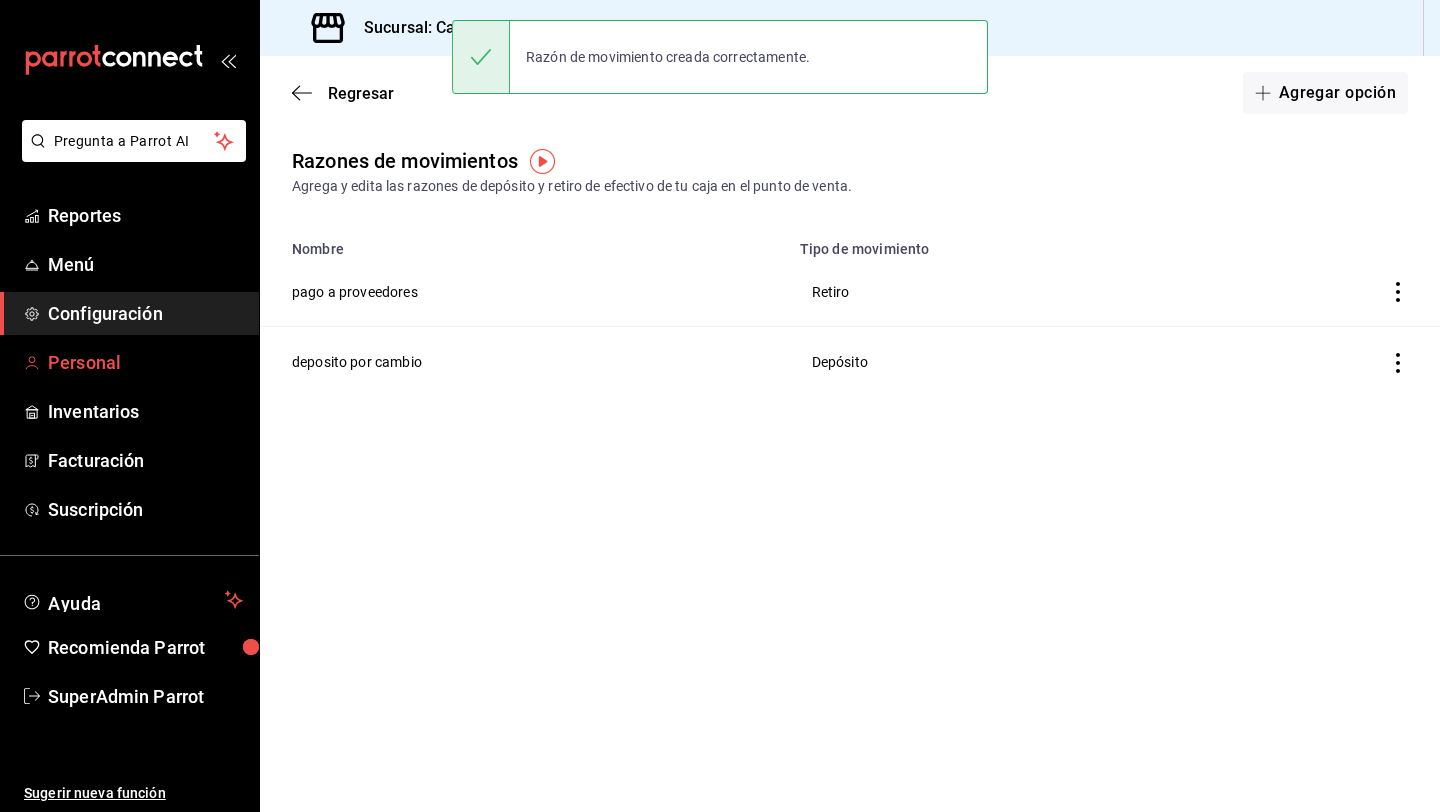 click on "Personal" at bounding box center (145, 362) 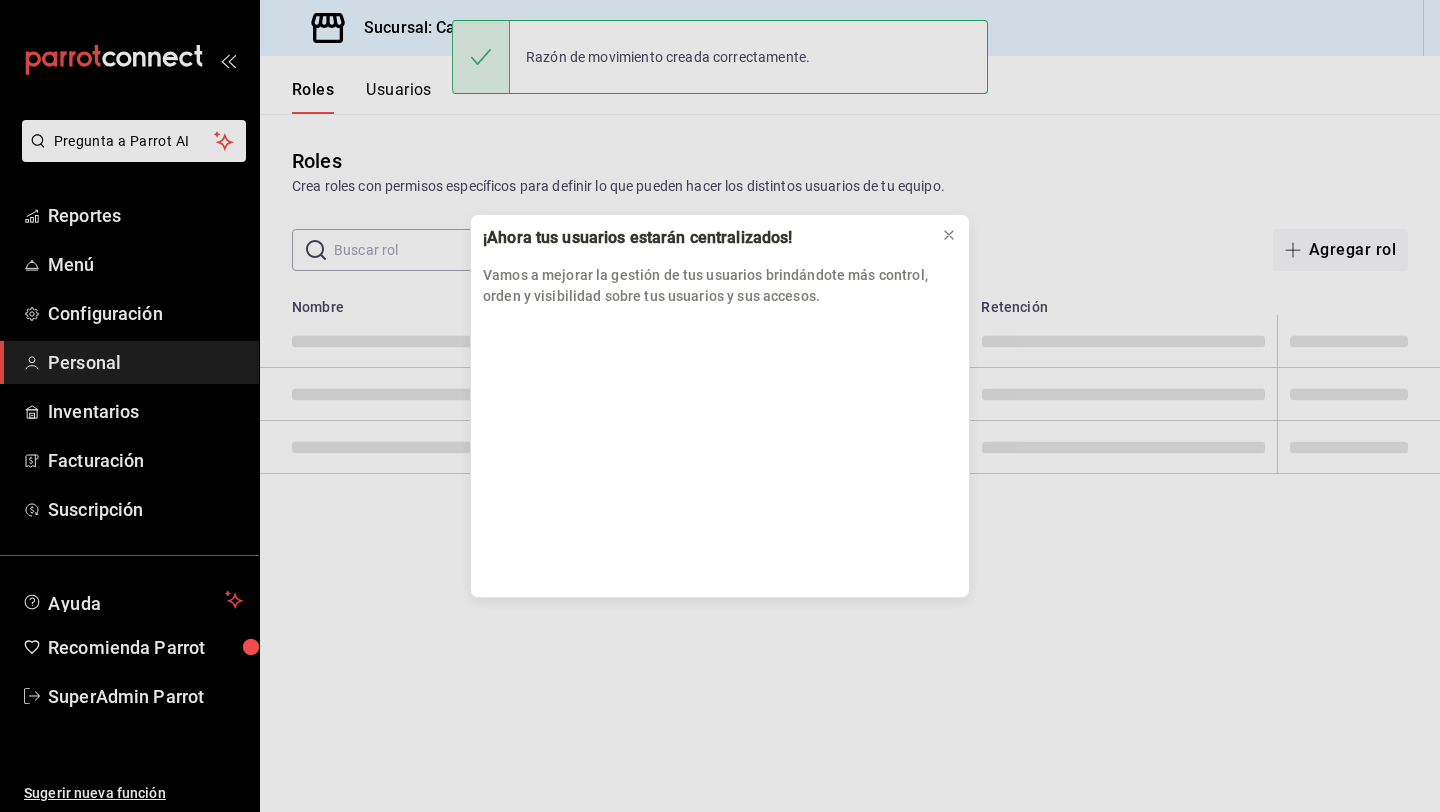 click on "¡Ahora tus usuarios estarán centralizados! Vamos a mejorar la gestión de tus usuarios brindándote más control, orden y visibilidad sobre tus usuarios y sus accesos." at bounding box center [720, 406] 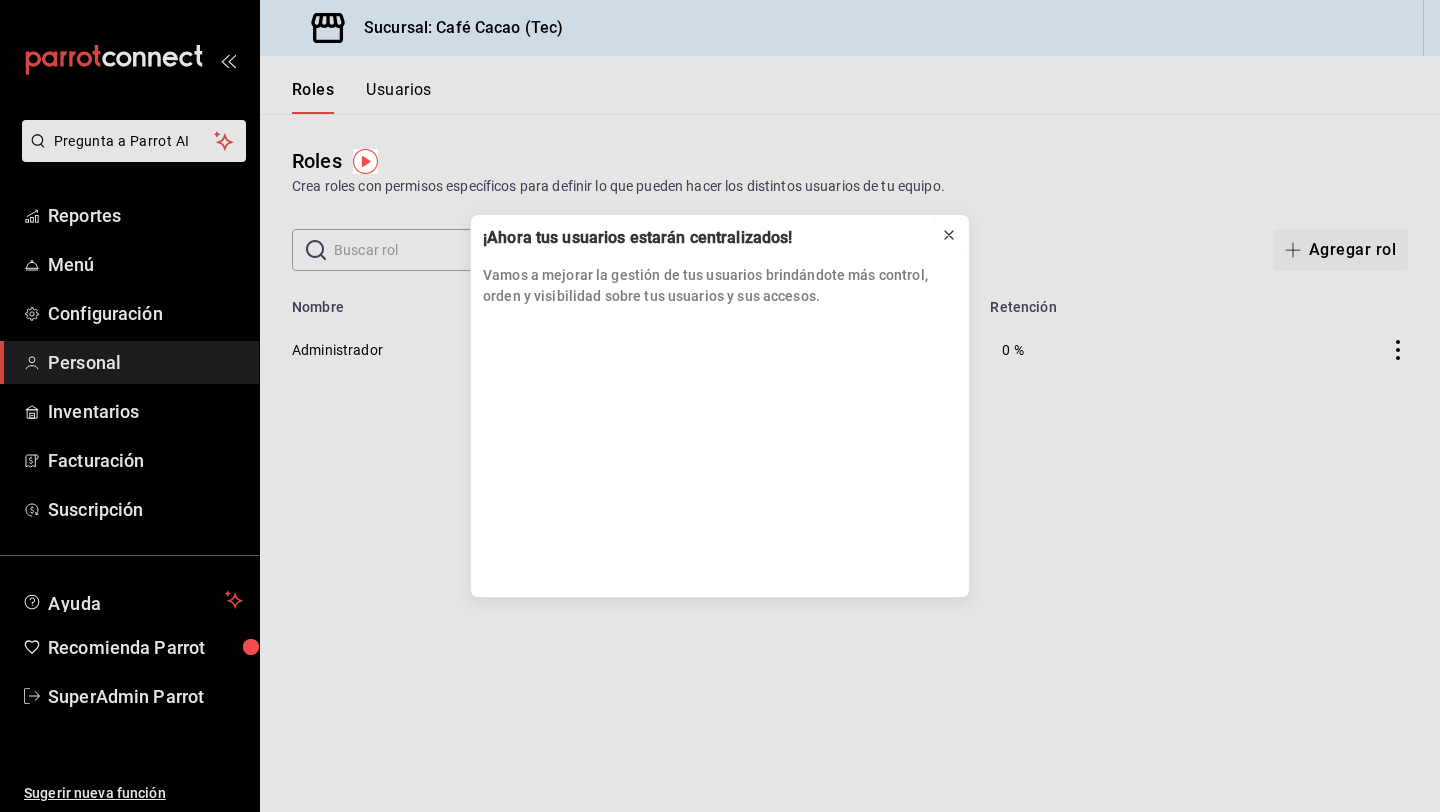 click 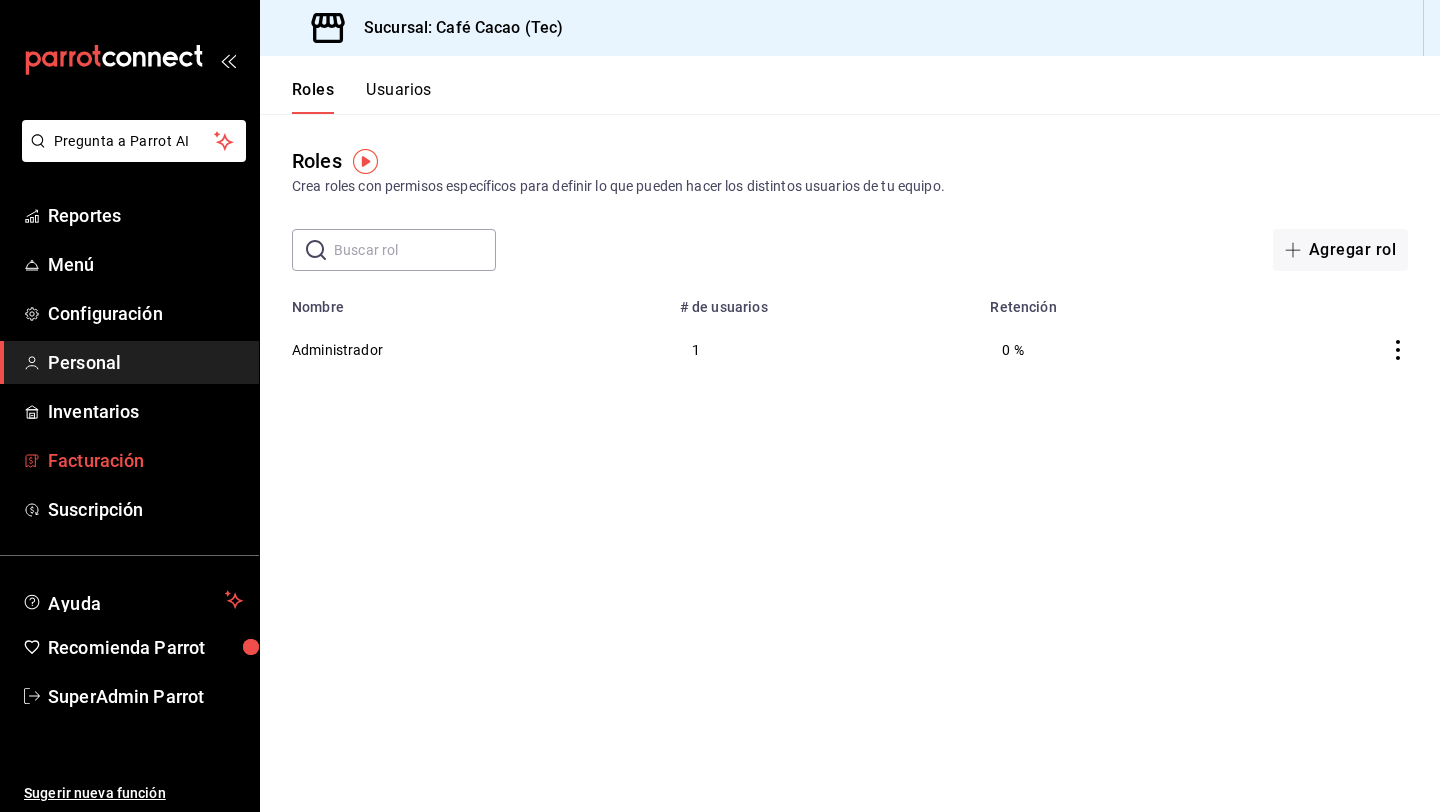 click on "Facturación" at bounding box center (145, 460) 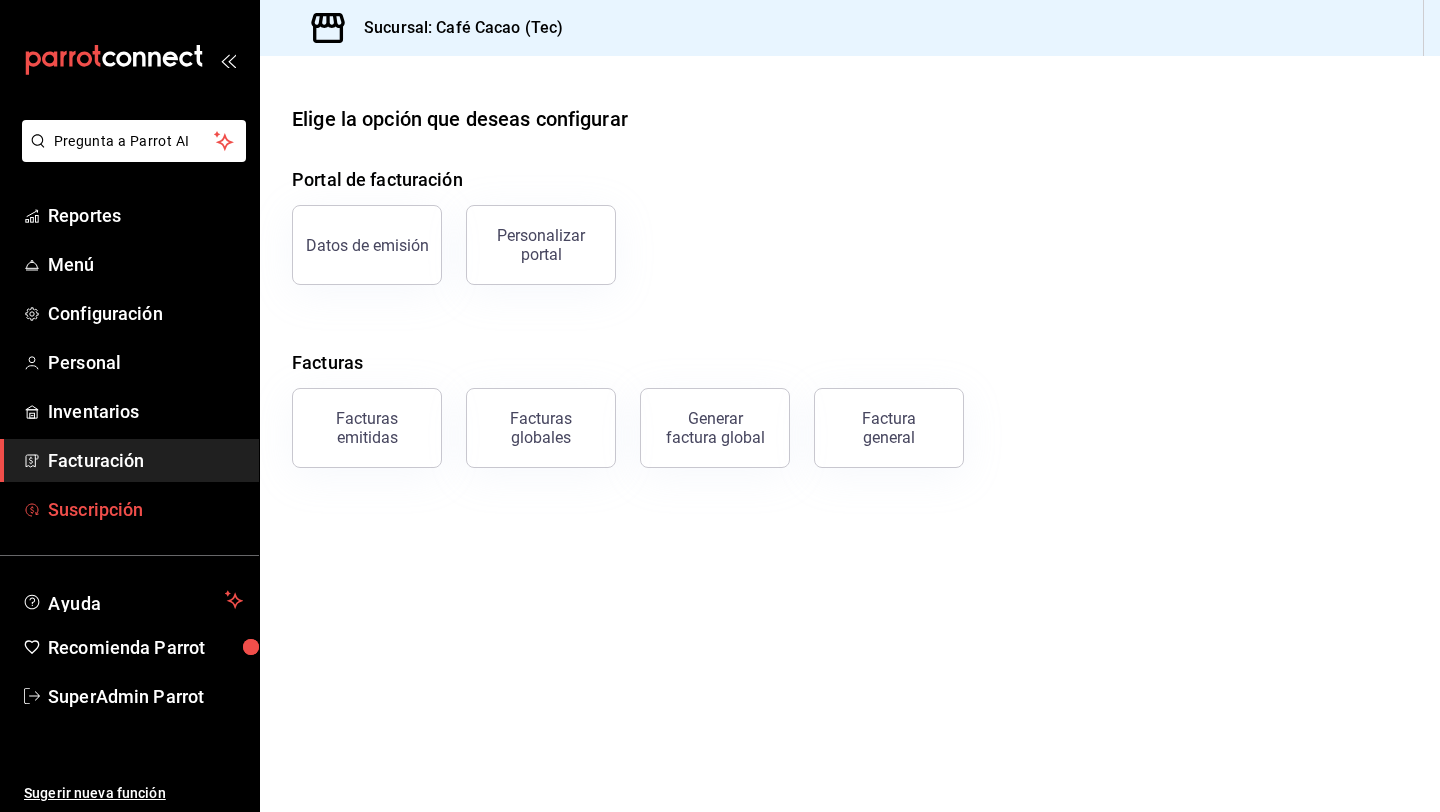 click on "Suscripción" at bounding box center (145, 509) 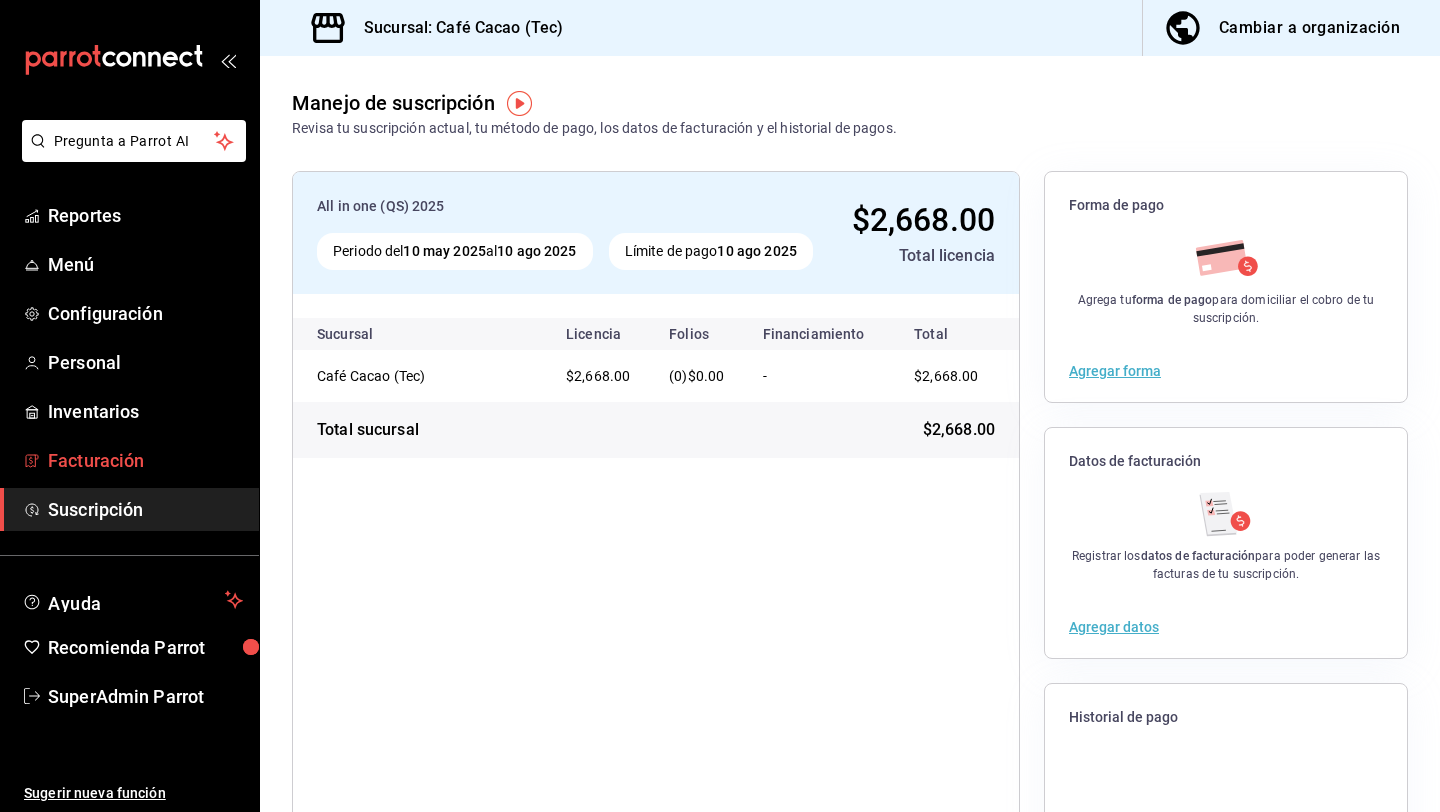 click on "Facturación" at bounding box center [145, 460] 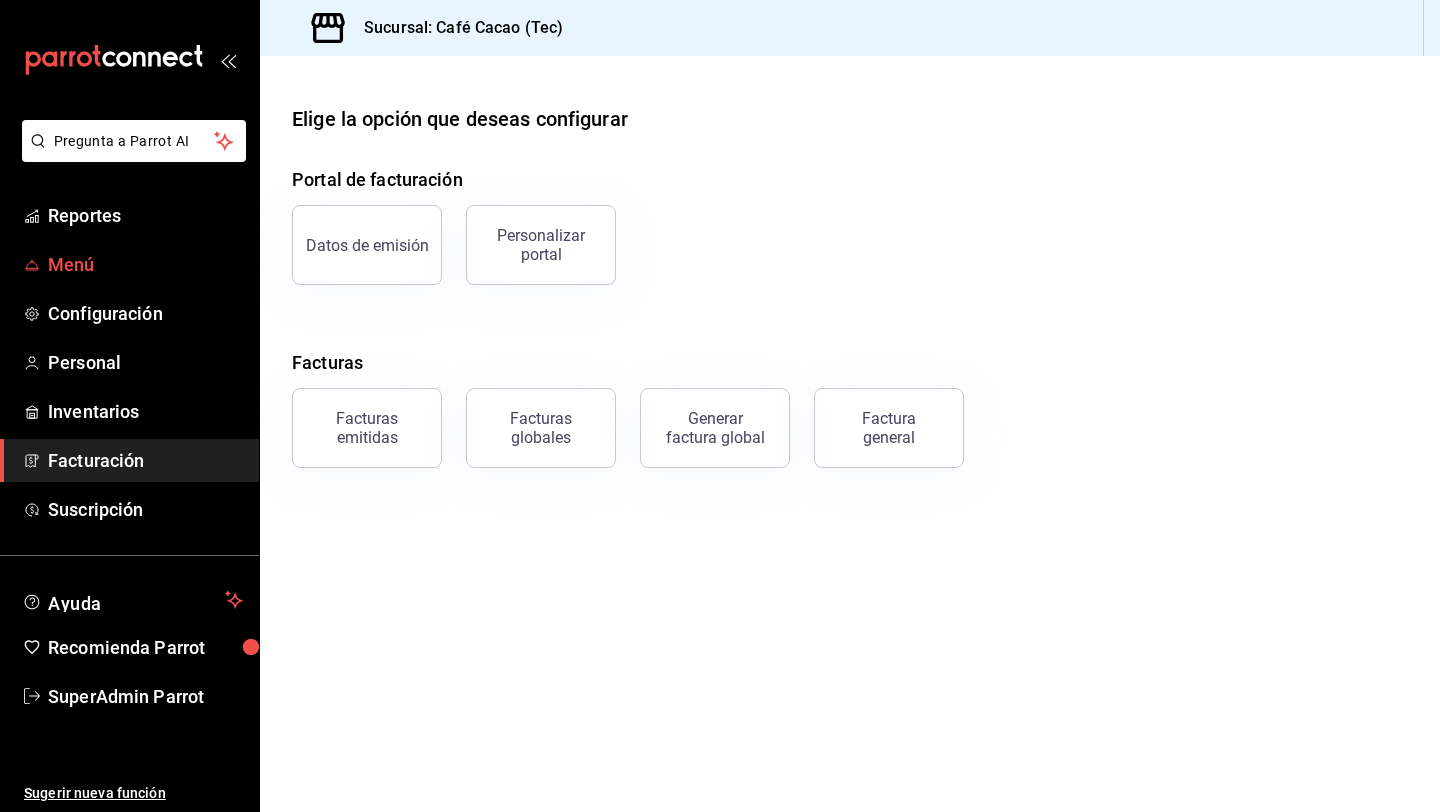 click on "Menú" at bounding box center [145, 264] 